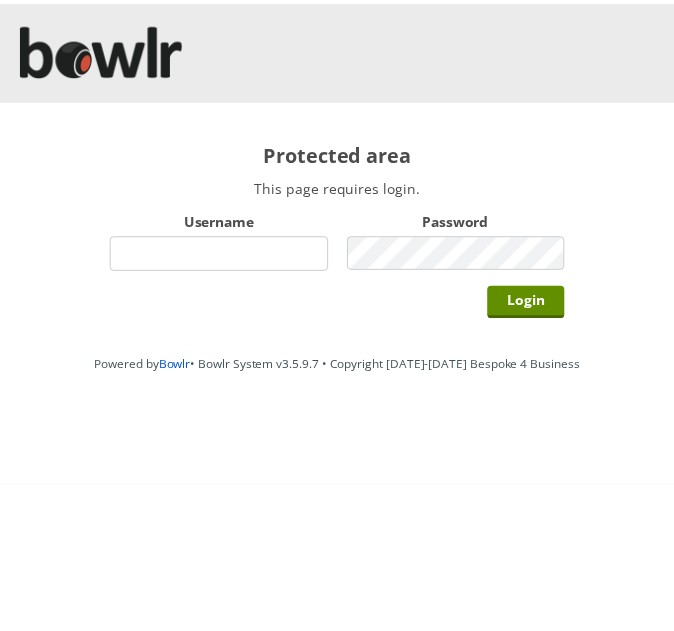 scroll, scrollTop: 0, scrollLeft: 0, axis: both 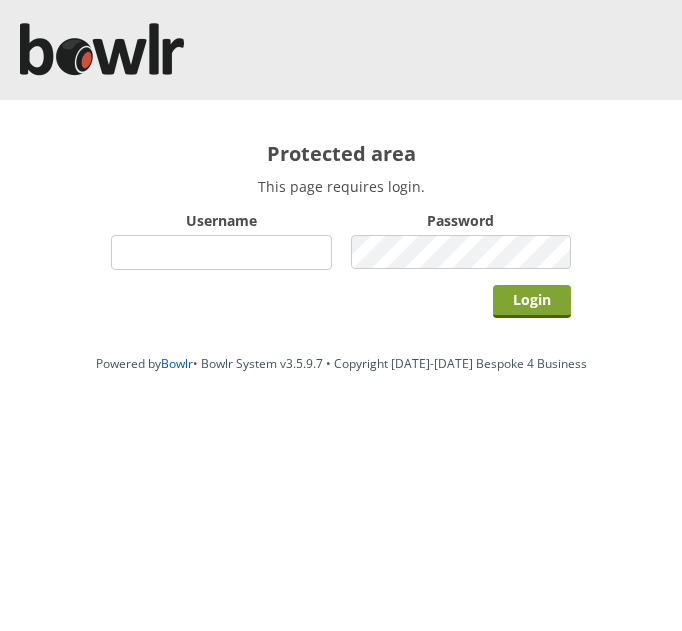 type on "hornseaindoorbowlsclub" 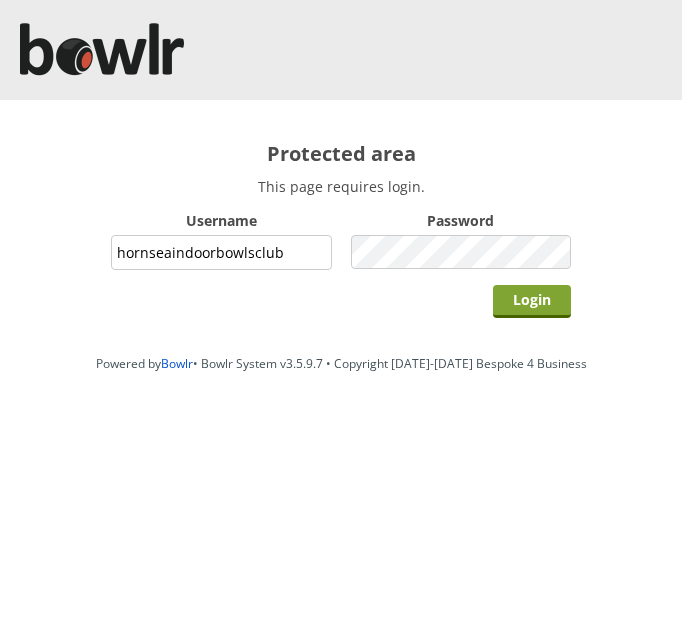 click on "Login" at bounding box center [532, 301] 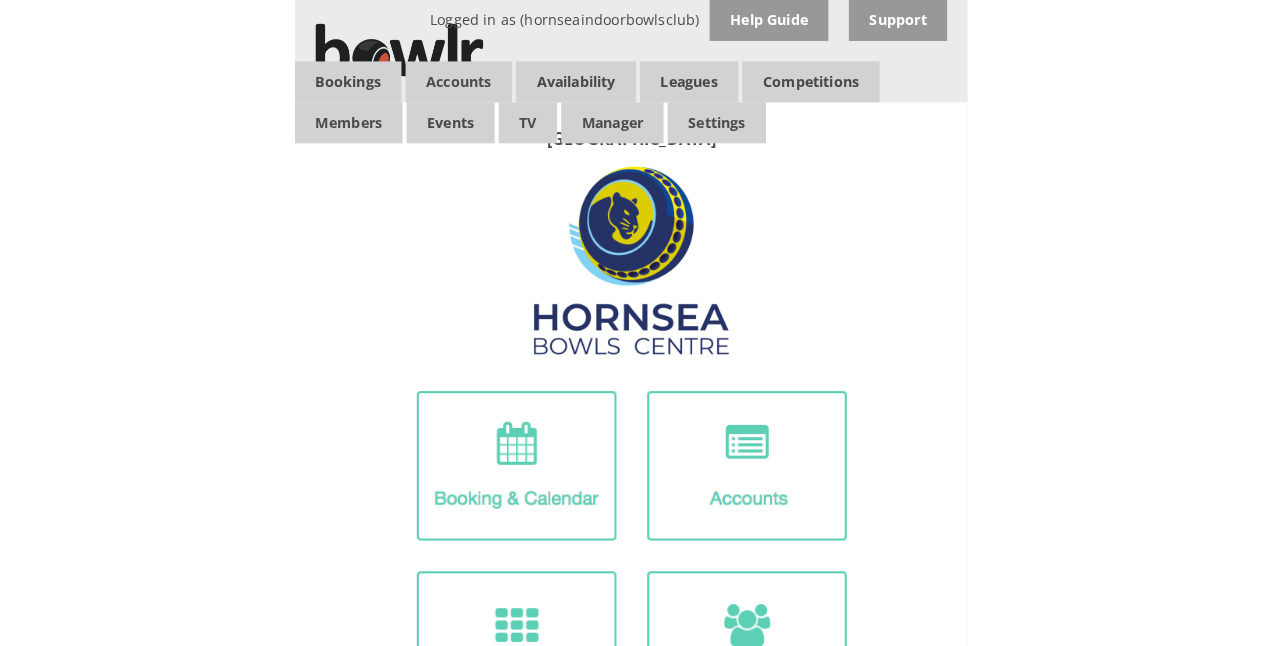 scroll, scrollTop: 0, scrollLeft: 0, axis: both 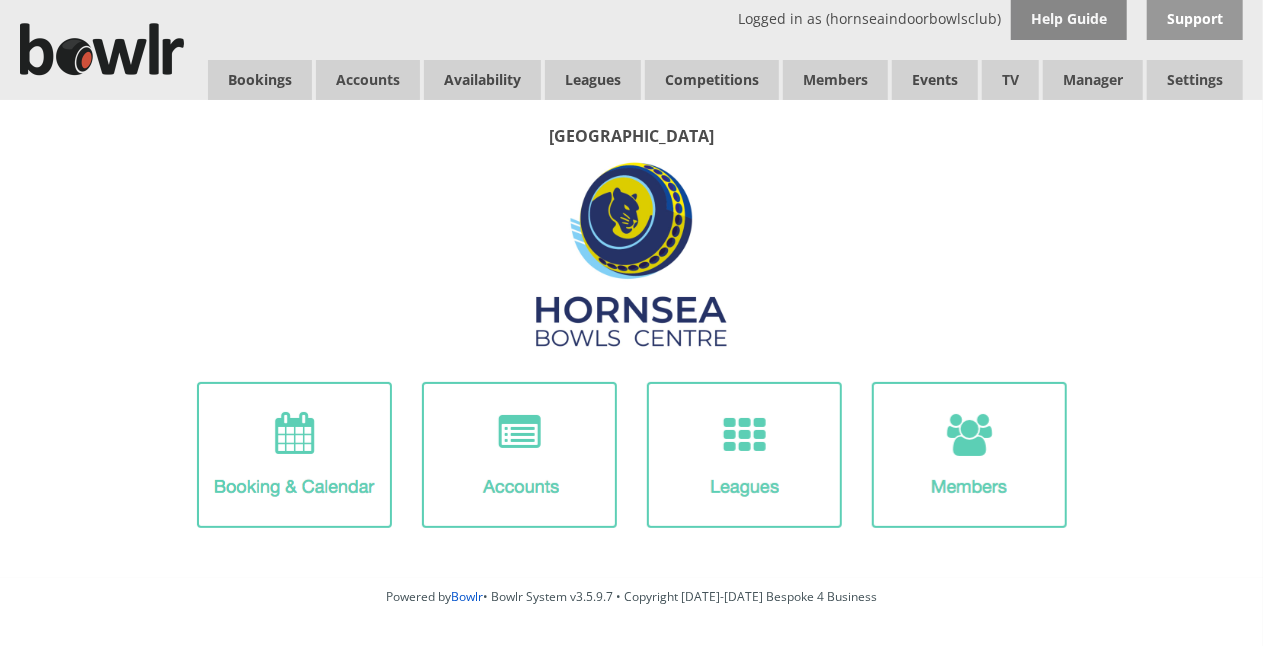 click on "Help Guide" at bounding box center [1069, 20] 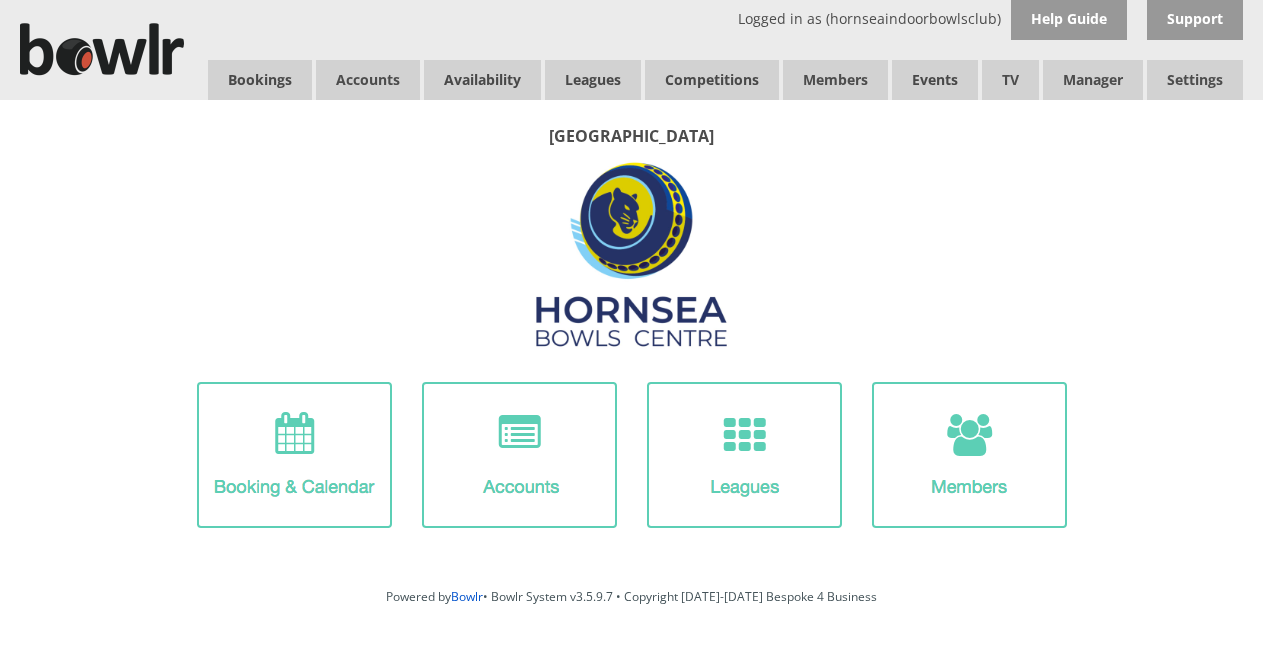 scroll, scrollTop: 0, scrollLeft: 0, axis: both 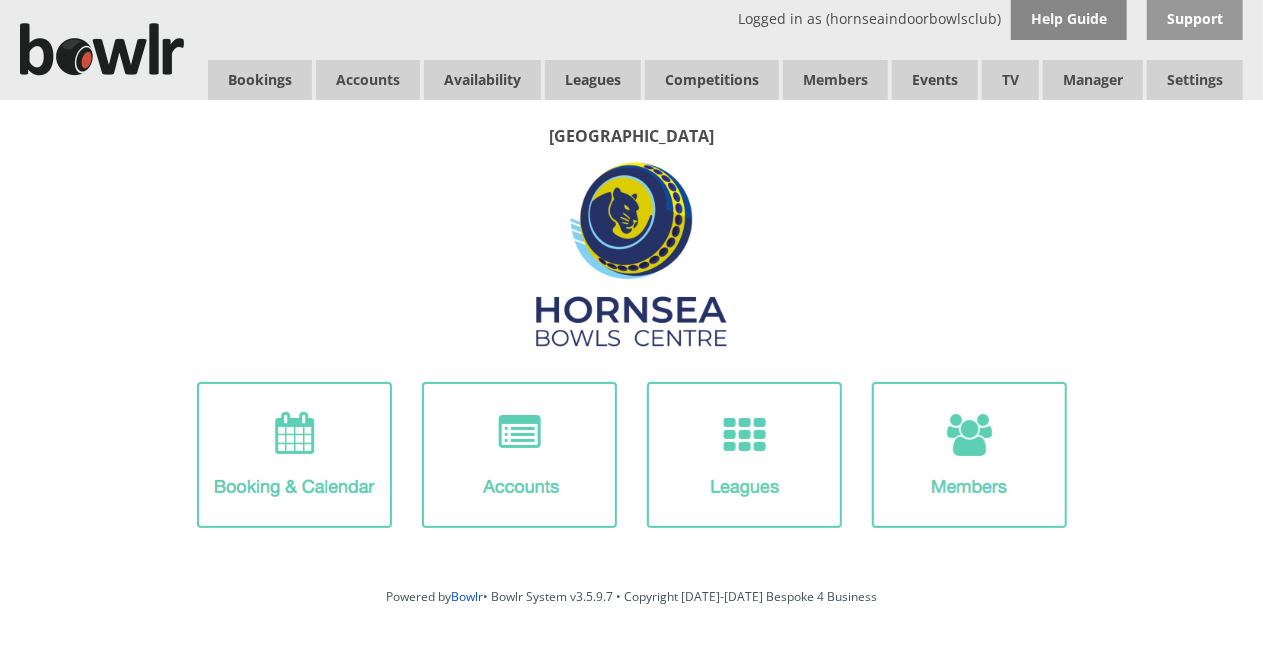 click on "Help Guide" at bounding box center [1069, 20] 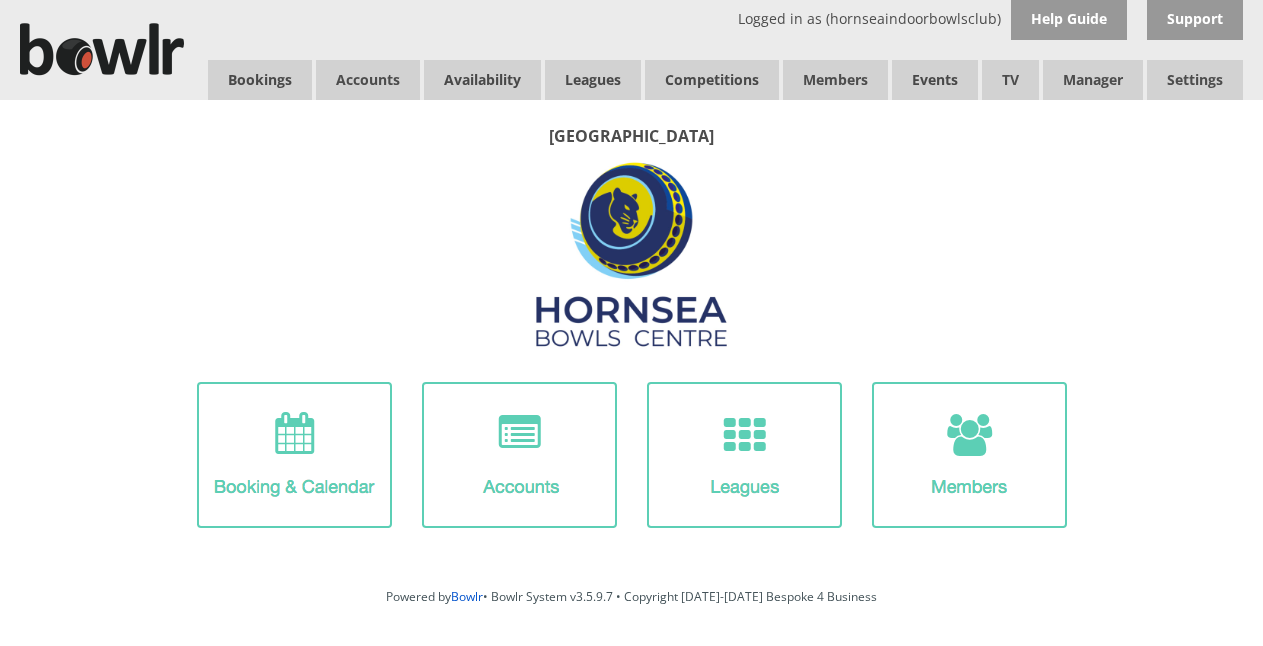 scroll, scrollTop: 0, scrollLeft: 0, axis: both 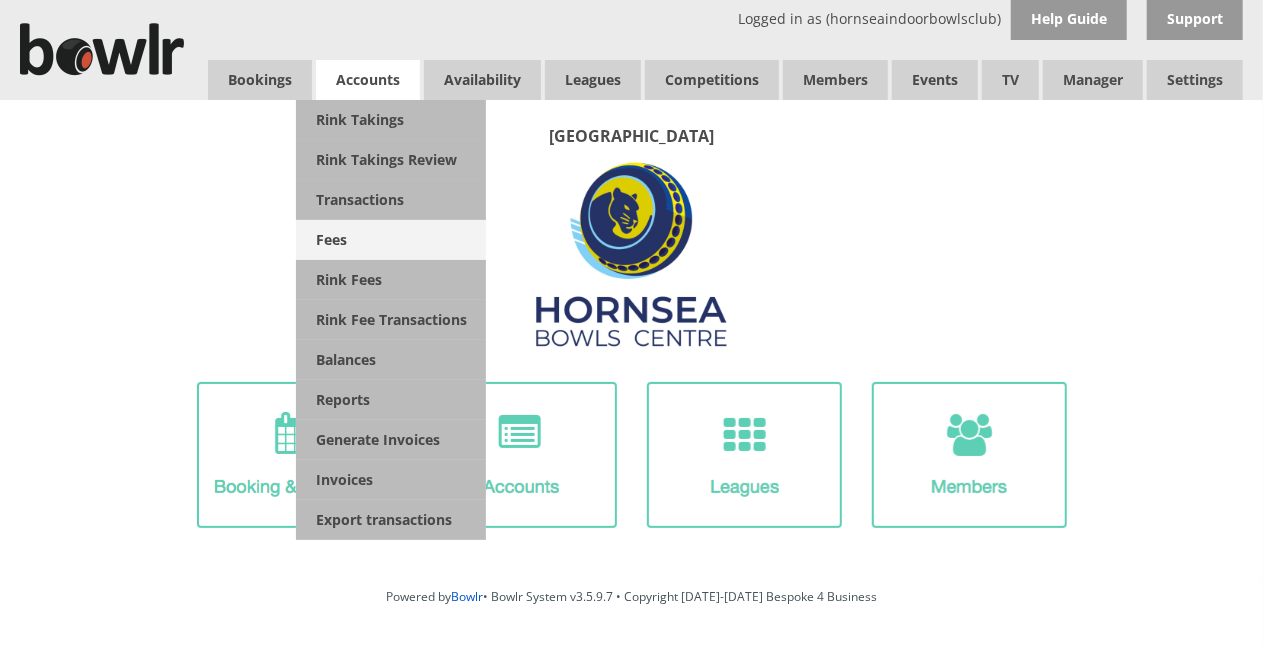 click on "Fees" at bounding box center (391, 240) 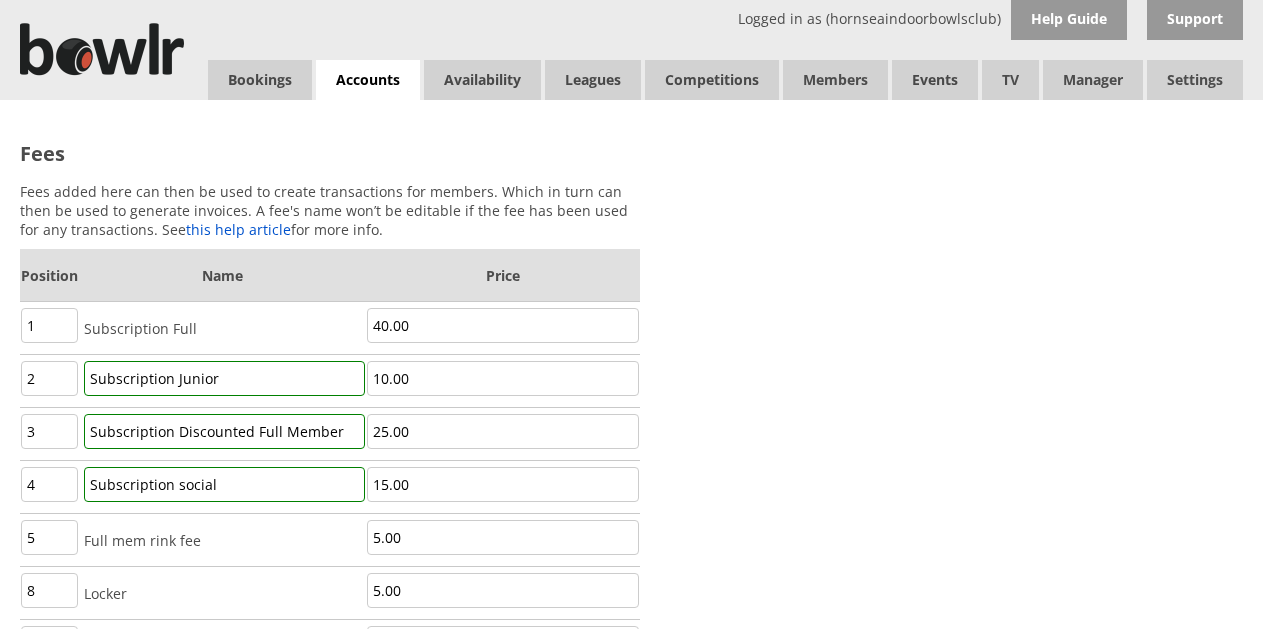 scroll, scrollTop: 0, scrollLeft: 0, axis: both 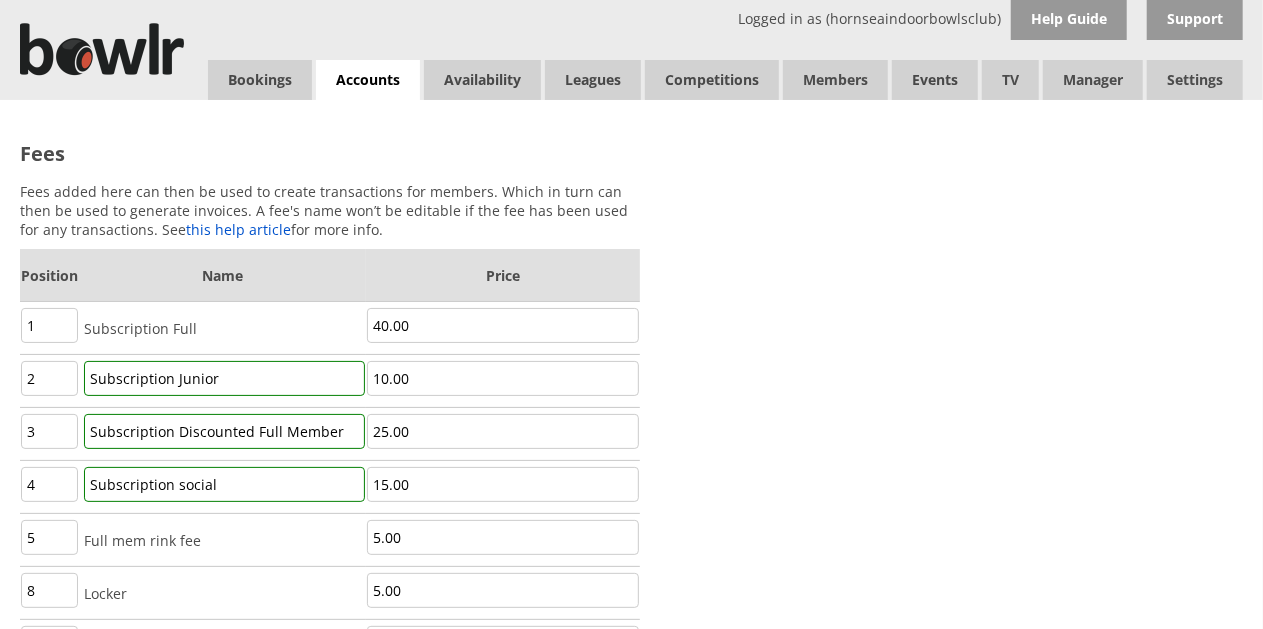 click on "Fees added here can then be used to create transactions for members. Which in turn can then be used to generate invoices. A fee's name won’t be editable if the fee has been used for any transactions. See  this help article  for more info.
Position
Name
Price
1
Subscription Full
40.00
2
Subscription Junior
10.00
3
Subscription Discounted Full Member
25.00
4
Subscription social
15.00
5
Full mem rink fee
5.00
8
Locker
5.00" at bounding box center (640, 513) 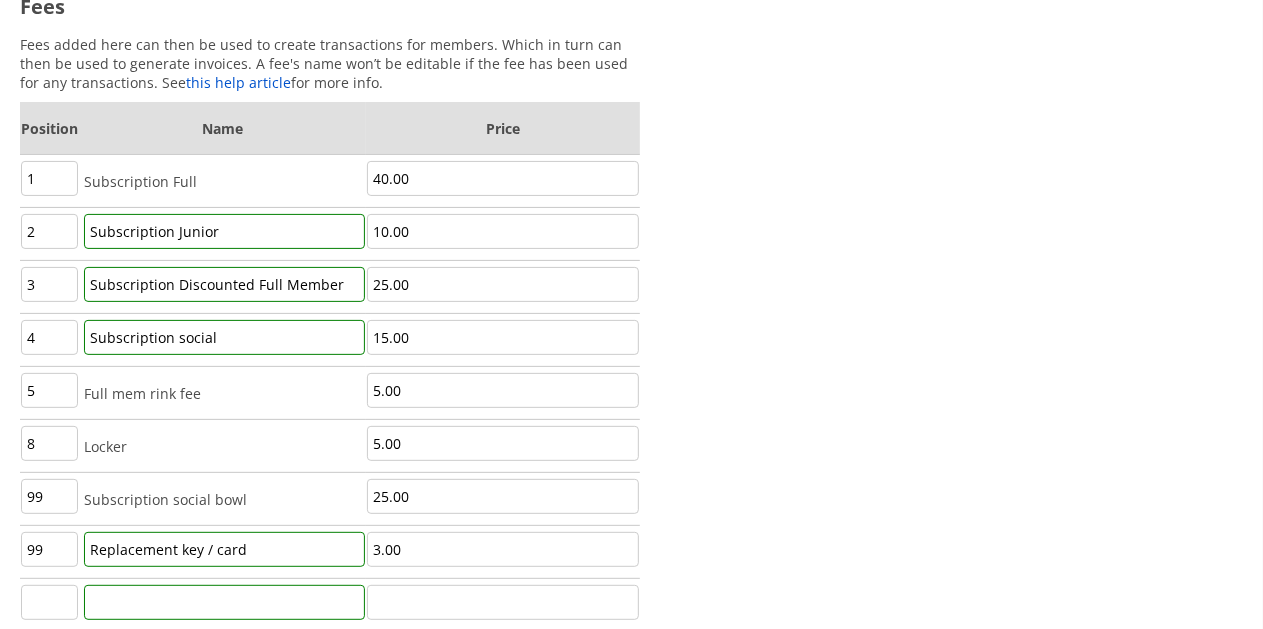 scroll, scrollTop: 148, scrollLeft: 0, axis: vertical 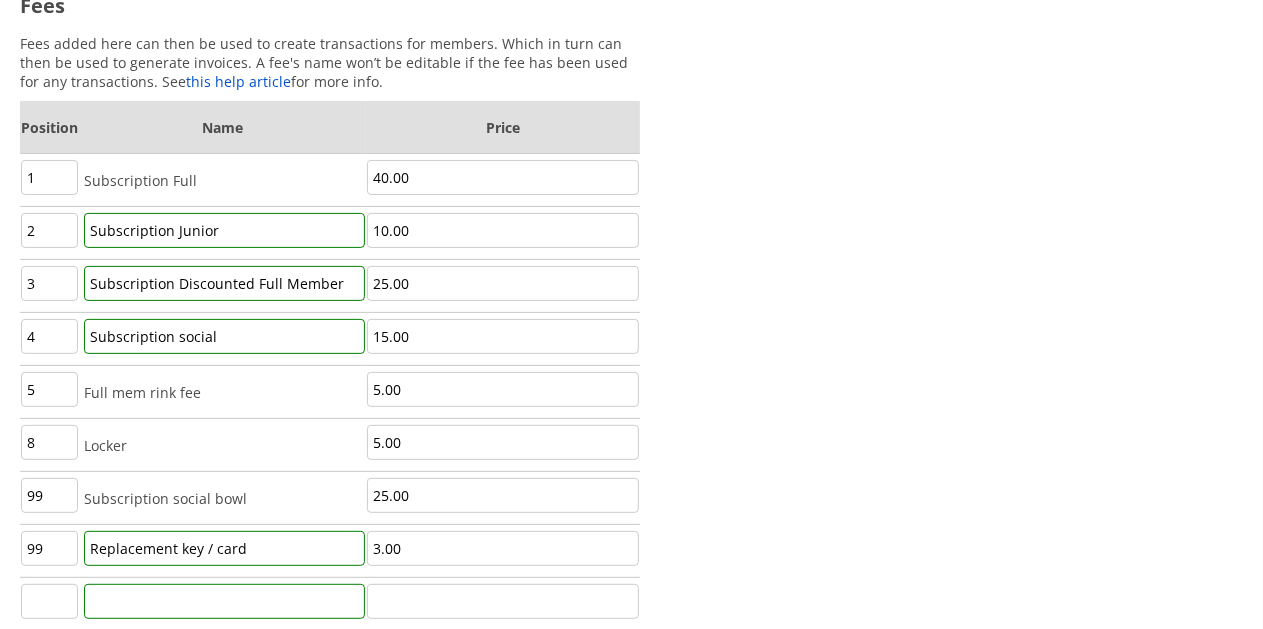 click on "Fees added here can then be used to create transactions for members. Which in turn can then be used to generate invoices. A fee's name won’t be editable if the fee has been used for any transactions. See  this help article  for more info.
Position
Name
Price
1
Subscription Full
40.00
2
Subscription Junior
10.00
3
Subscription Discounted Full Member
25.00
4
Subscription social
15.00
5
Full mem rink fee
5.00
8
Locker
5.00
99" at bounding box center (330, 355) 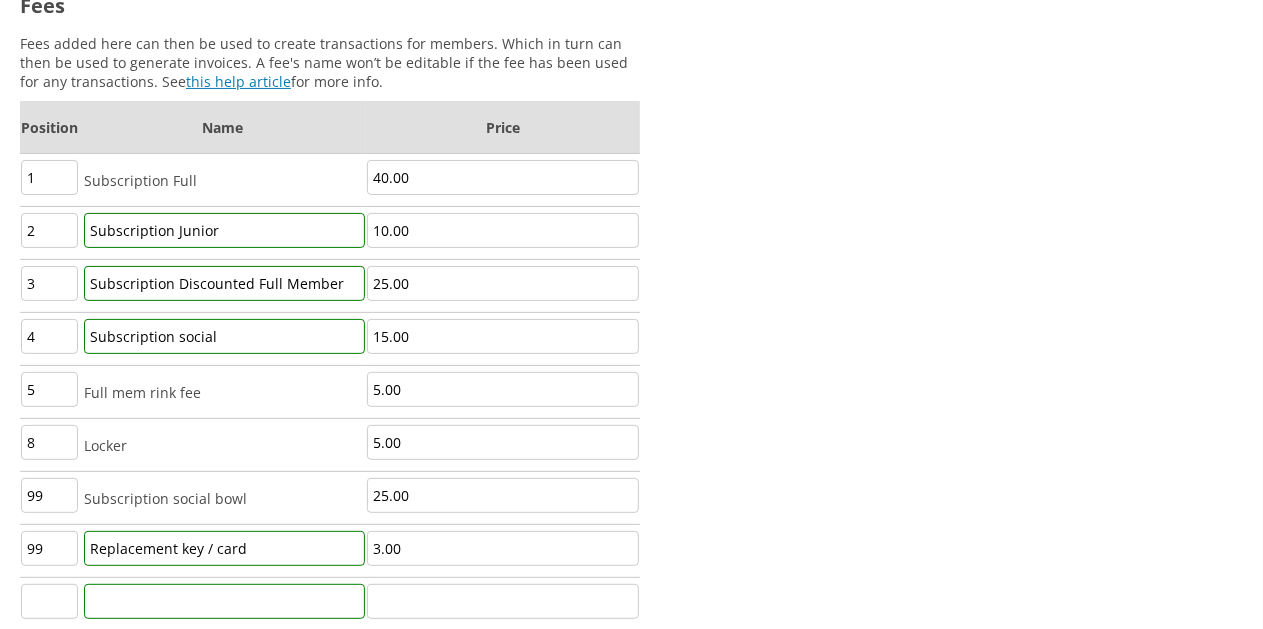 click on "this help article" at bounding box center (238, 81) 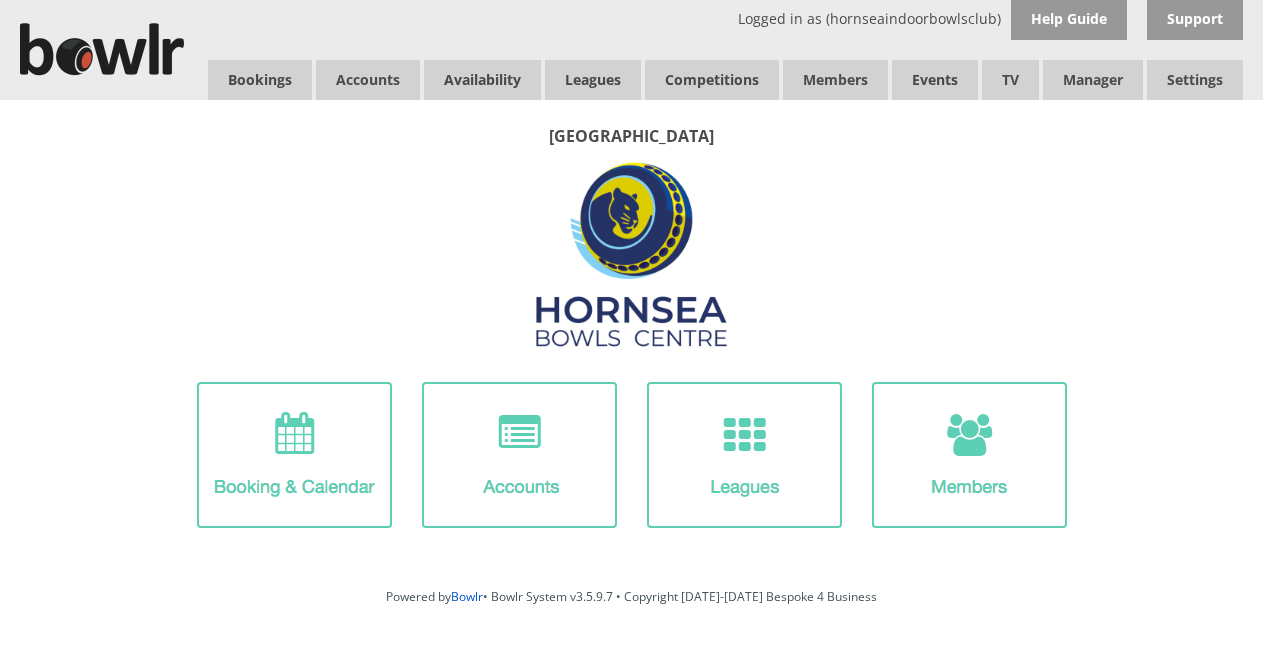 scroll, scrollTop: 0, scrollLeft: 0, axis: both 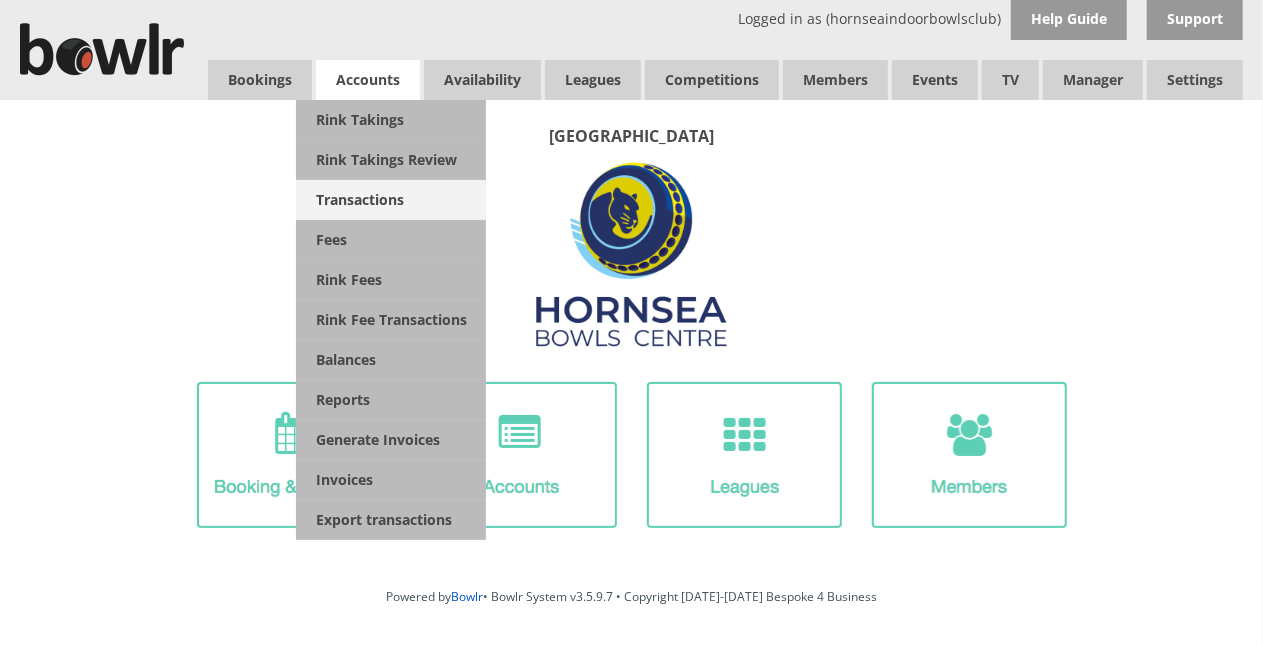 click on "Transactions" at bounding box center (391, 200) 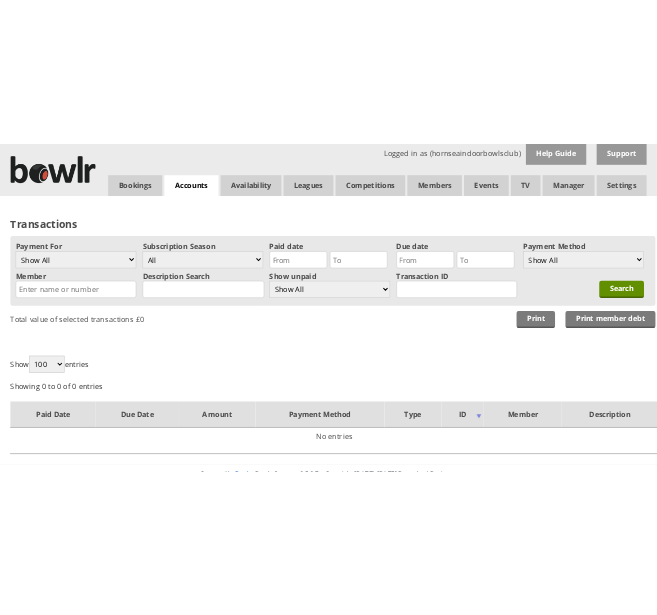 scroll, scrollTop: 0, scrollLeft: 0, axis: both 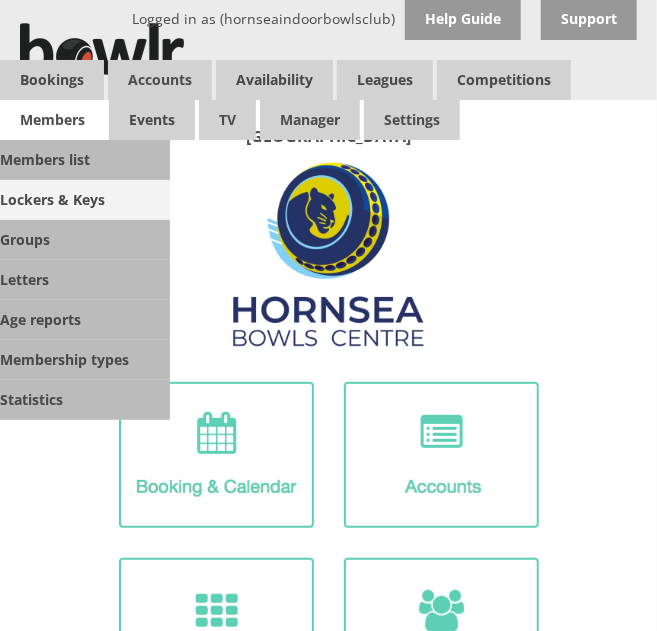 click on "Lockers & Keys" at bounding box center [75, 200] 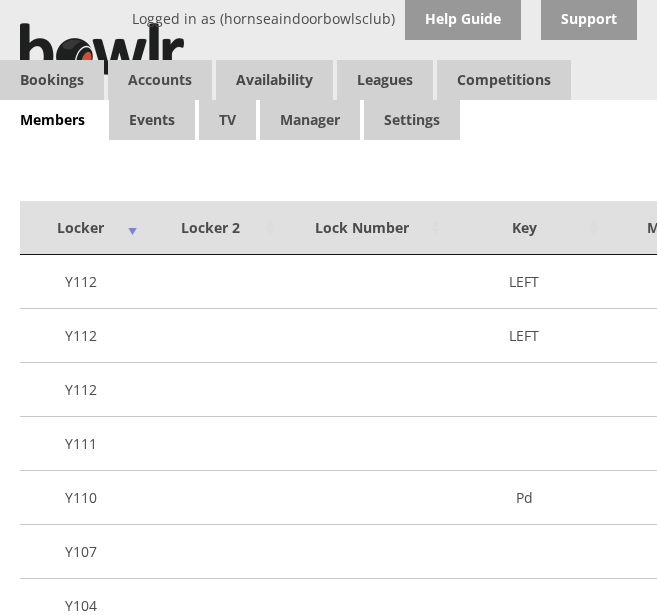 scroll, scrollTop: 0, scrollLeft: 0, axis: both 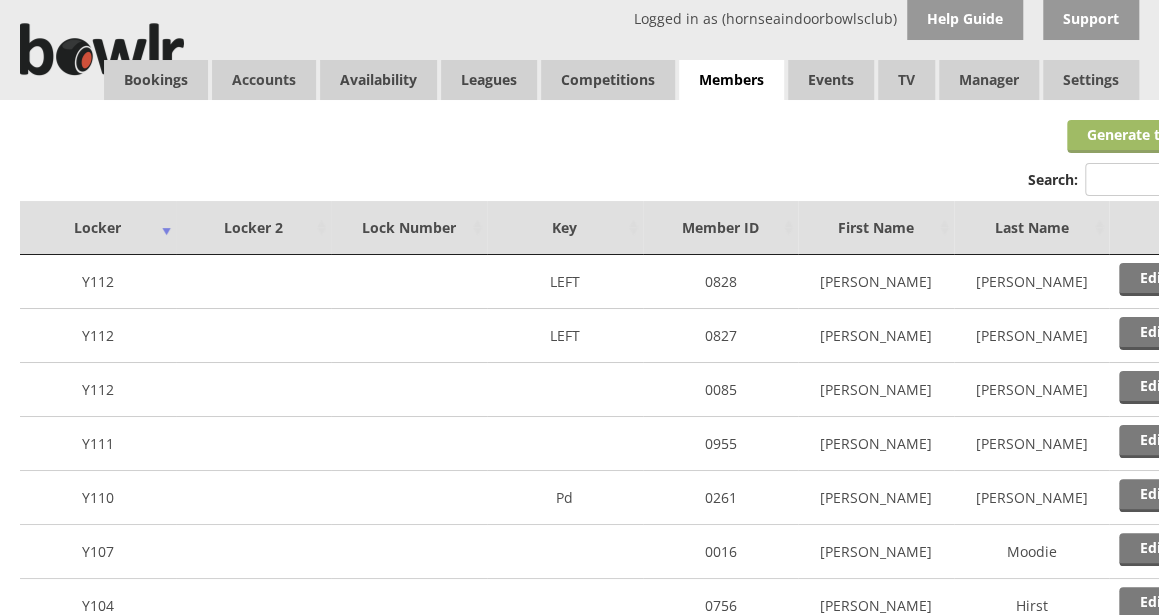 click on "Generate transactions" at bounding box center [1163, 136] 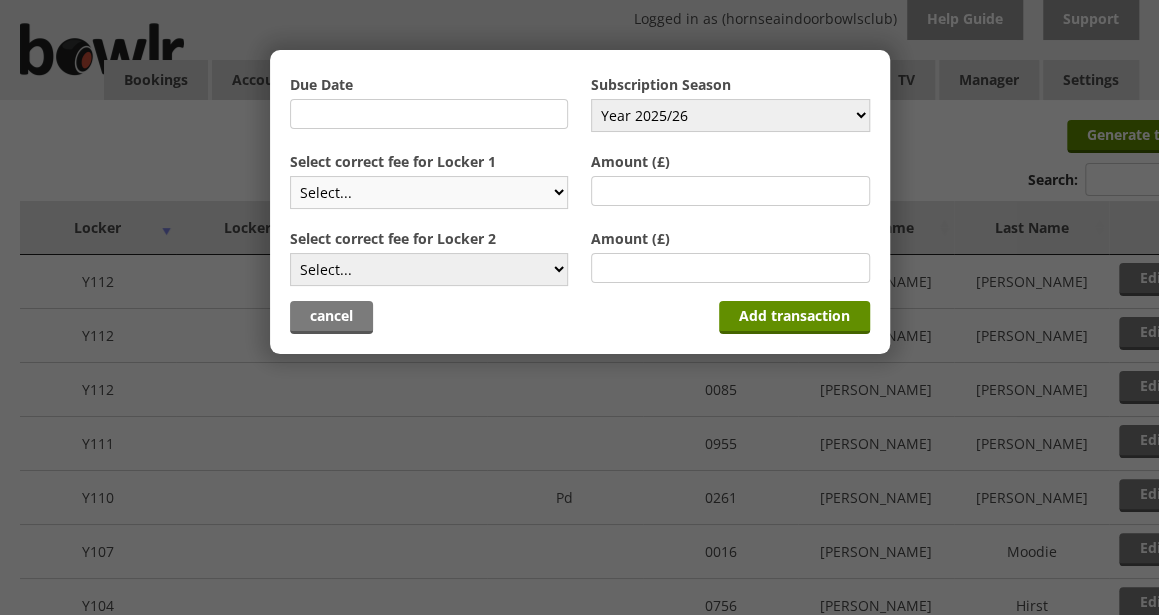 click on "Select... Full mem rink fee Locker Replacement key / card Subscription Discounted Full Member Subscription Full Subscription Junior Subscription social Subscription social bowl" at bounding box center (429, 192) 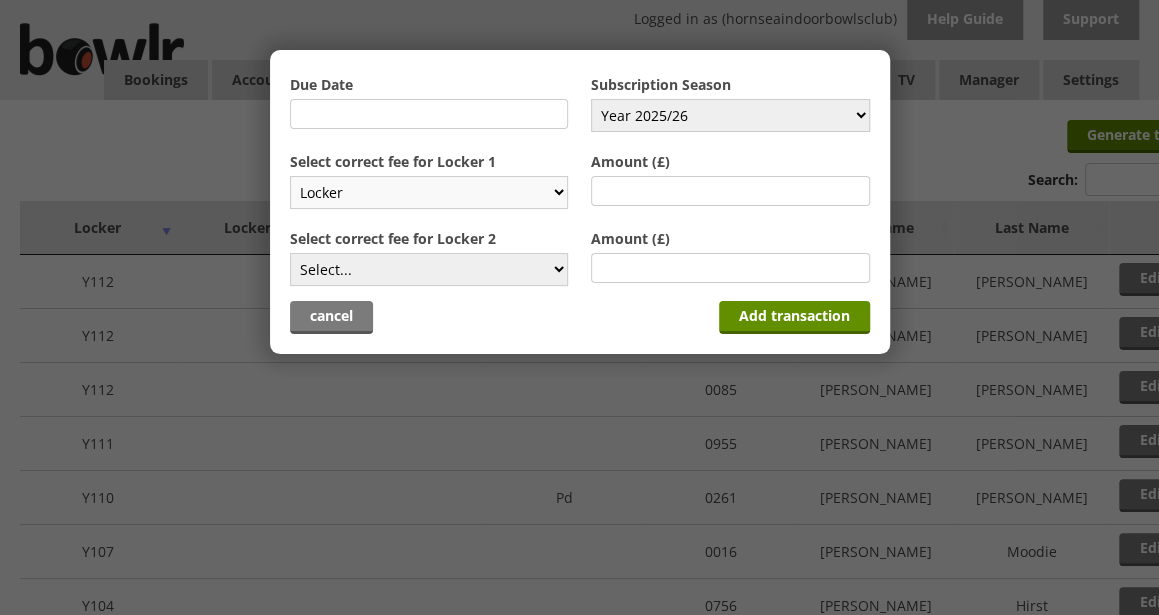 click on "Select... Full mem rink fee Locker Replacement key / card Subscription Discounted Full Member Subscription Full Subscription Junior Subscription social Subscription social bowl" at bounding box center (429, 192) 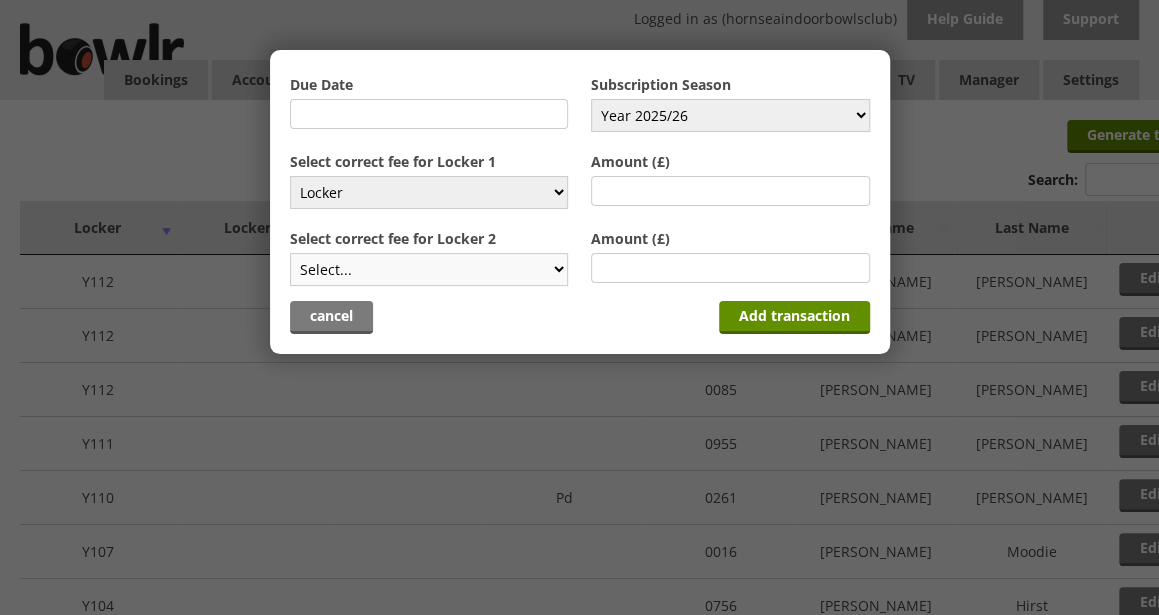 type on "5" 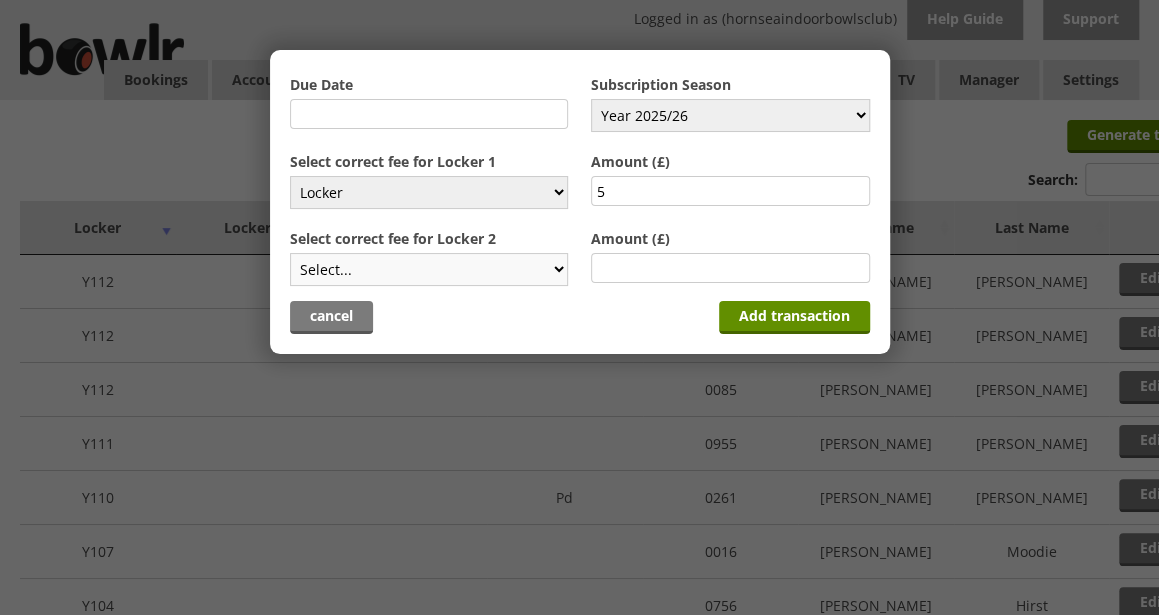 click on "Select... Full mem rink fee Locker Replacement key / card Subscription Discounted Full Member Subscription Full Subscription Junior Subscription social Subscription social bowl" at bounding box center [429, 269] 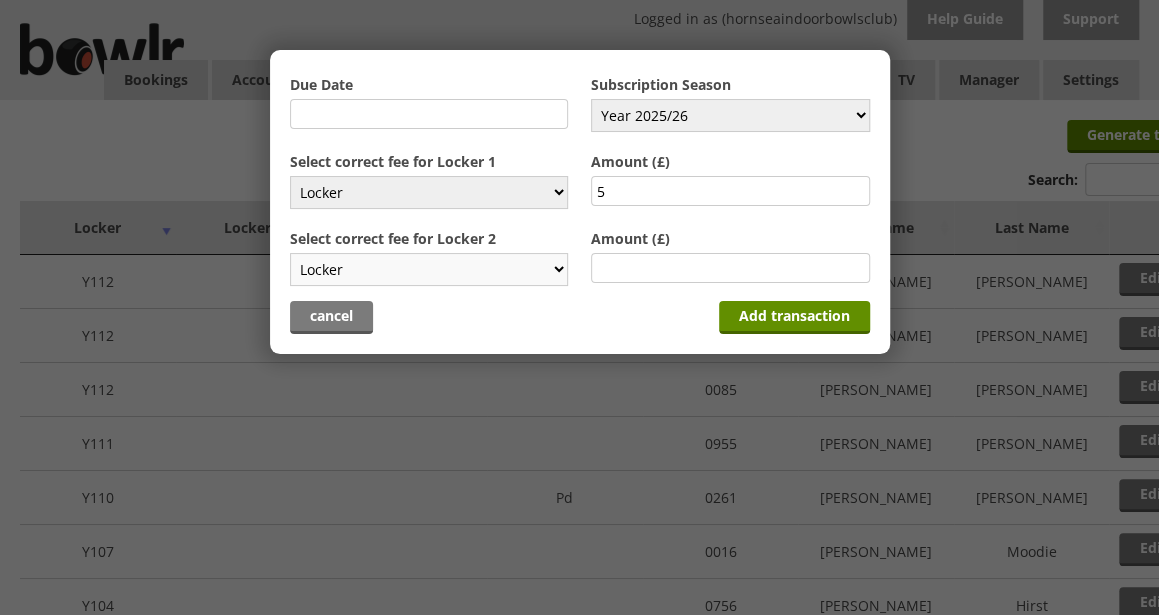 click on "Select... Full mem rink fee Locker Replacement key / card Subscription Discounted Full Member Subscription Full Subscription Junior Subscription social Subscription social bowl" at bounding box center [429, 269] 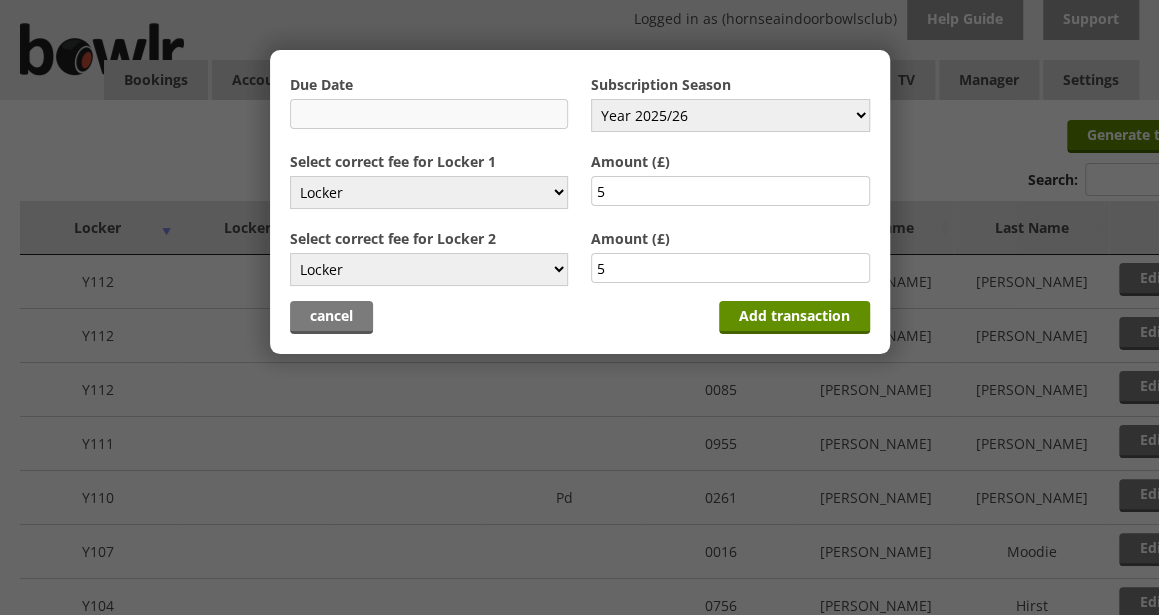 click at bounding box center [429, 114] 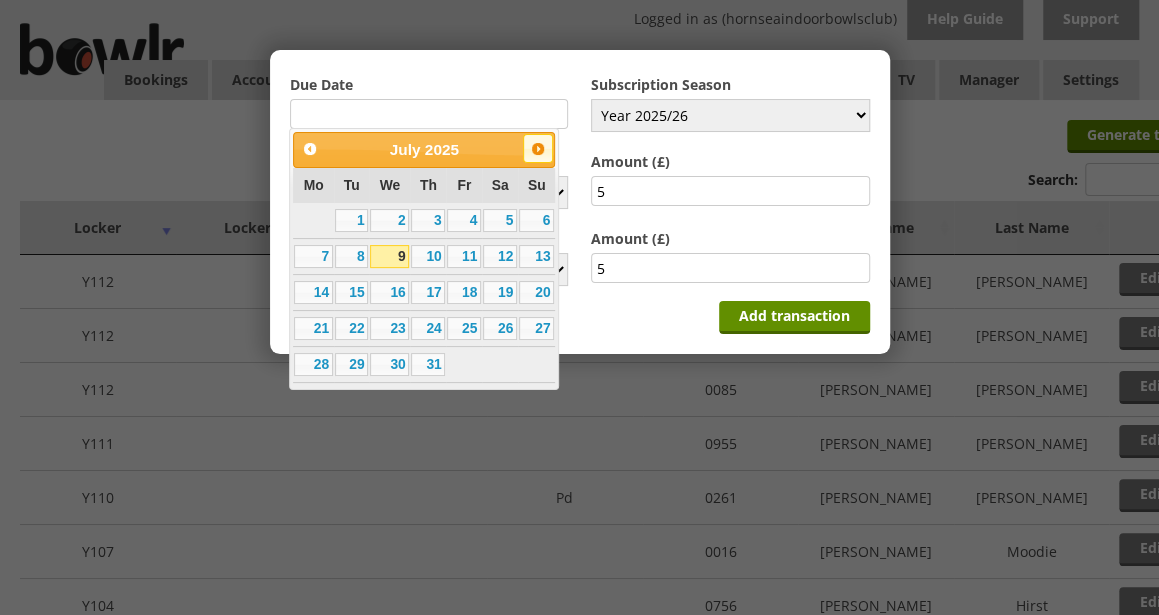 click on "Next" at bounding box center [538, 149] 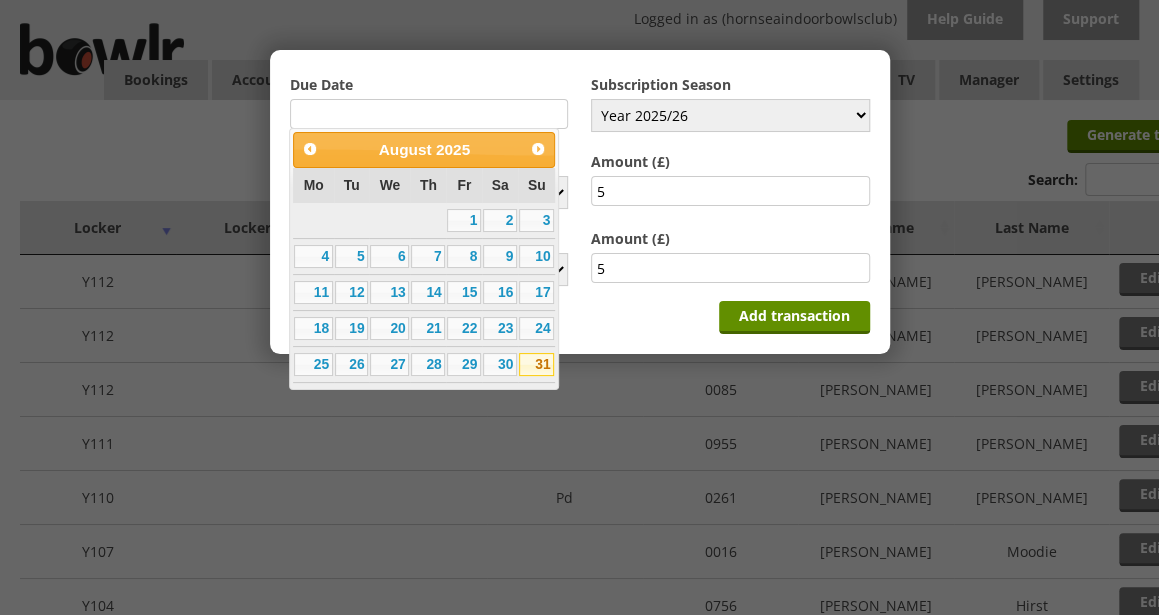 click on "31" at bounding box center [536, 365] 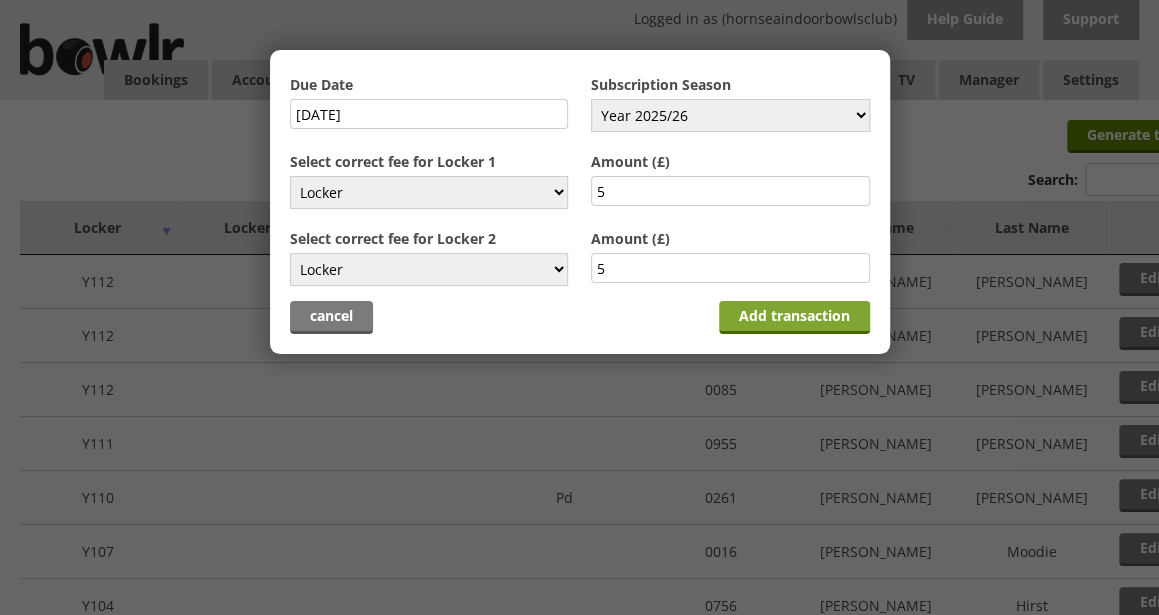 click on "Add transaction" at bounding box center (794, 317) 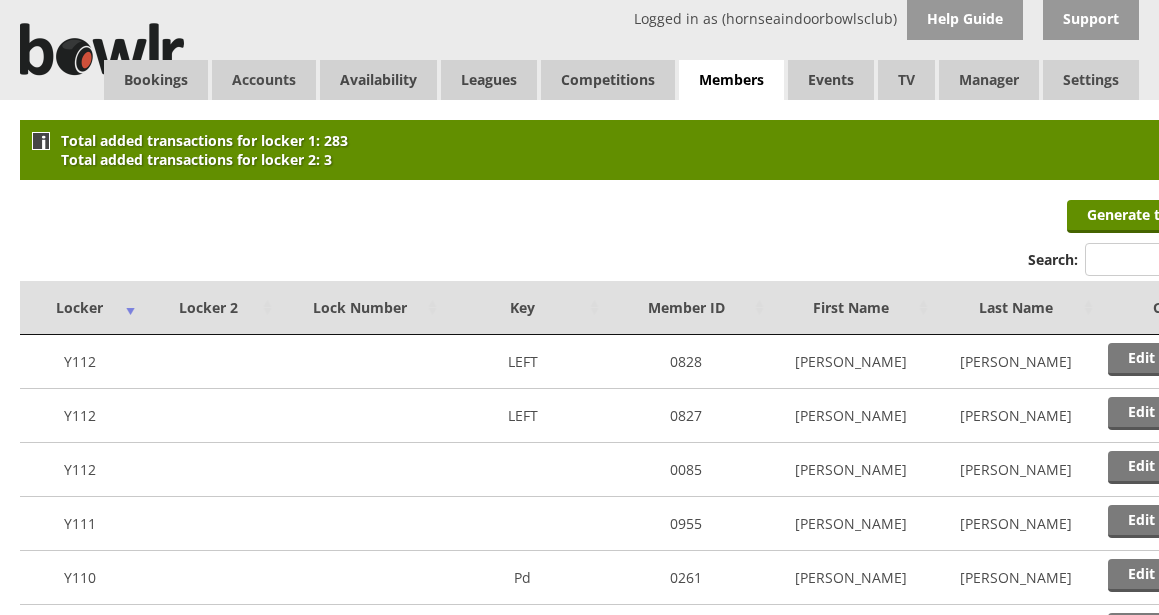 scroll, scrollTop: 0, scrollLeft: 0, axis: both 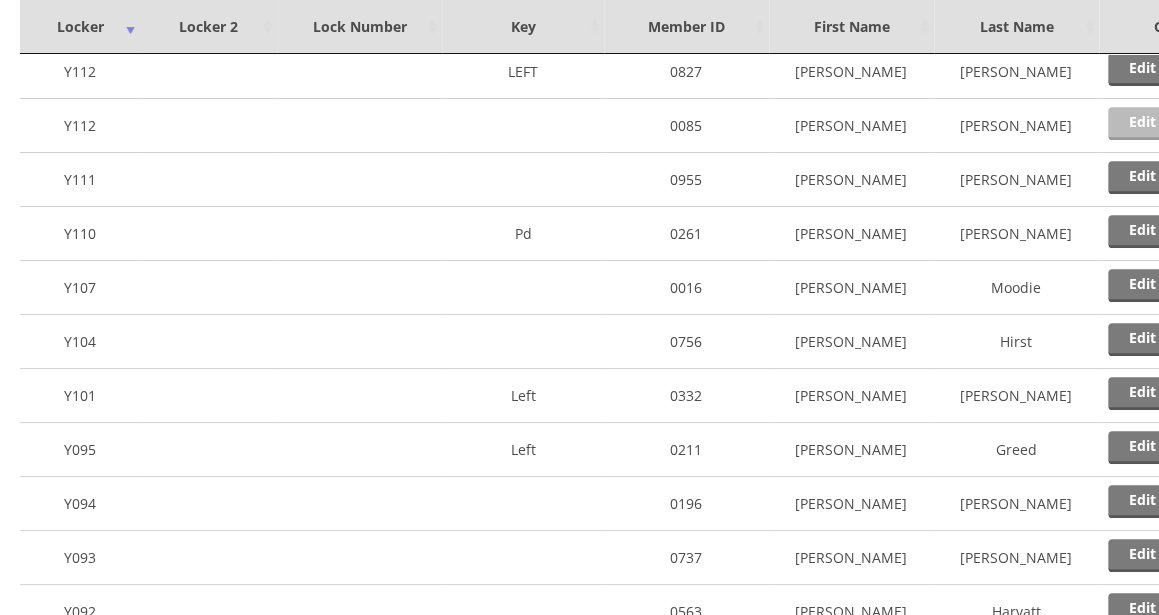 click on "Edit" at bounding box center [1141, 123] 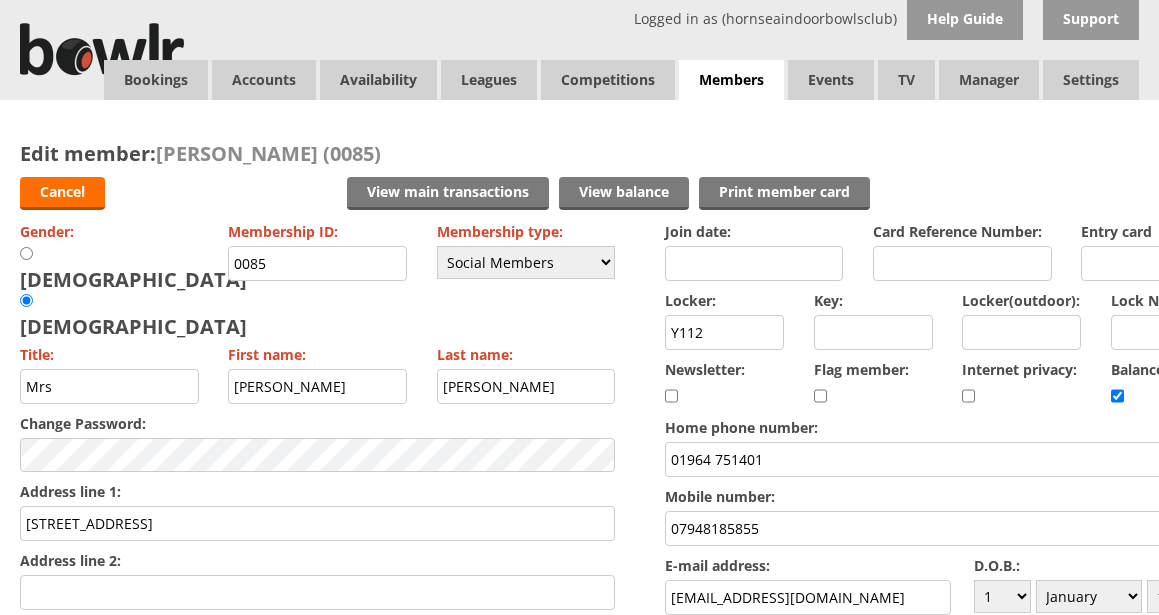 scroll, scrollTop: 0, scrollLeft: 0, axis: both 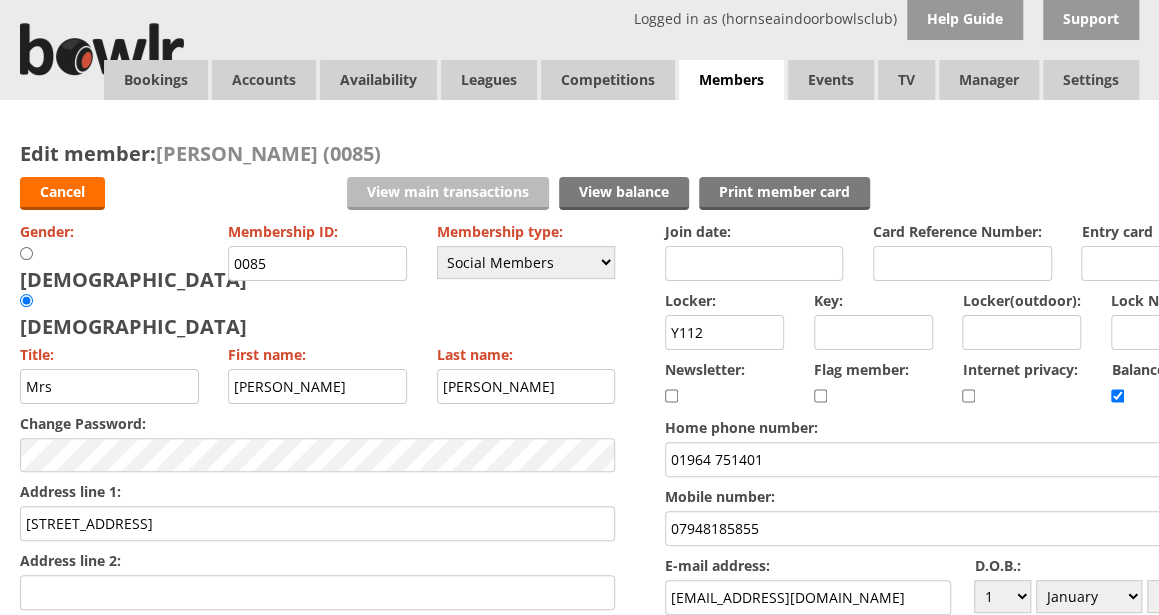 click on "View main transactions" at bounding box center (448, 193) 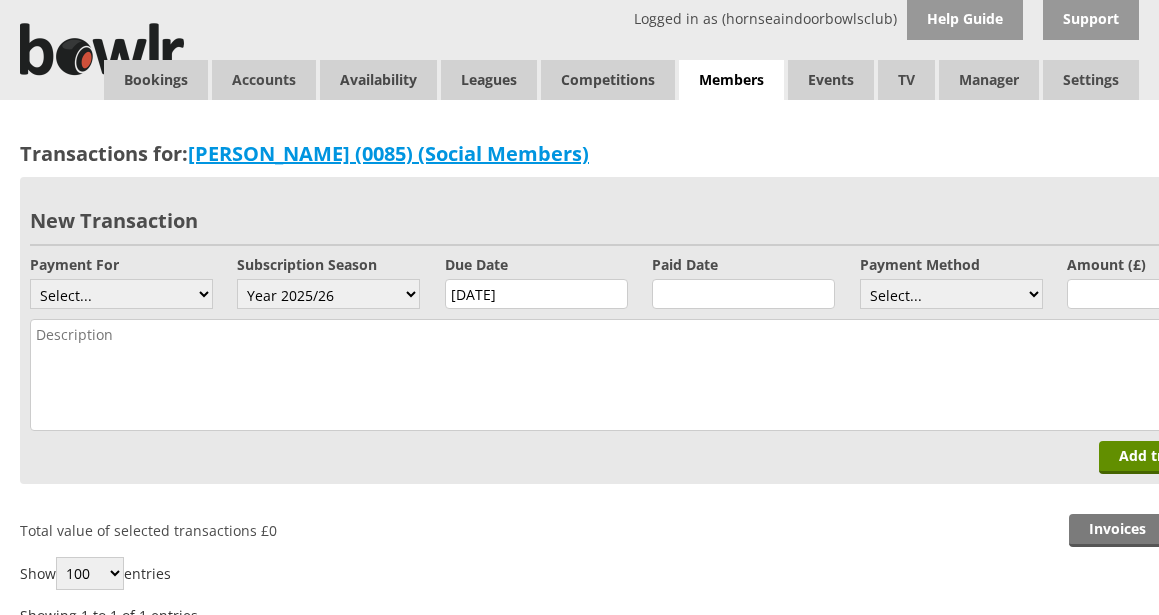 scroll, scrollTop: 0, scrollLeft: 0, axis: both 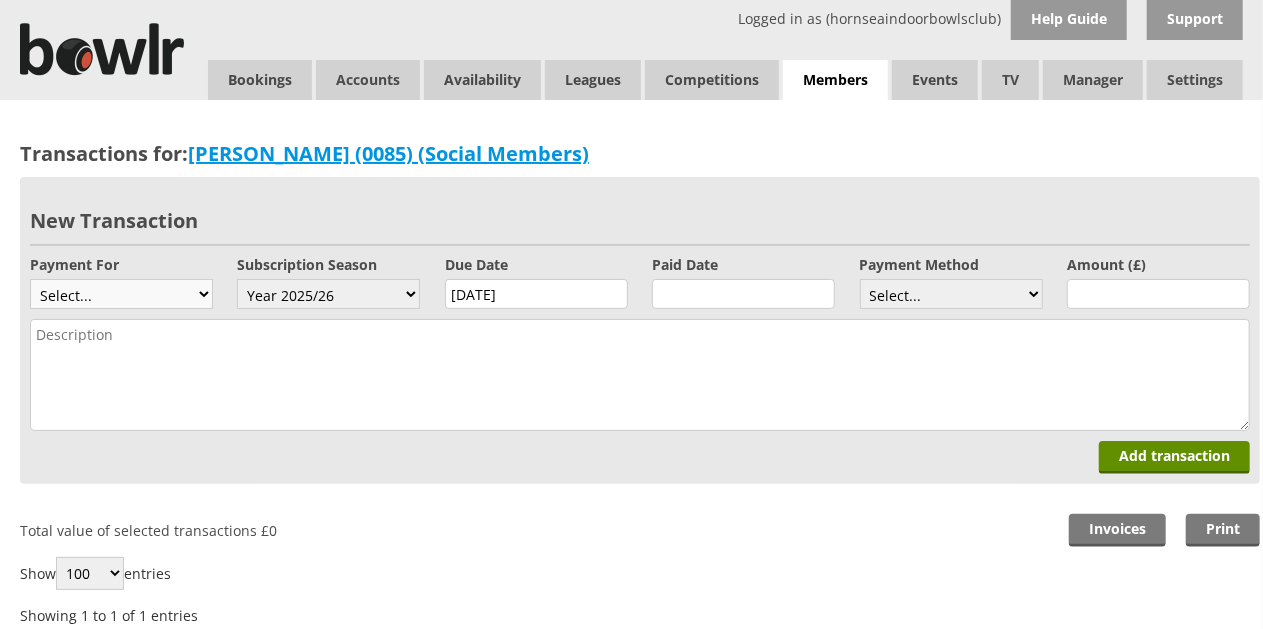 click on "Select... Full mem rink fee Locker Replacement key / card Subscription Discounted Full Member Subscription Full Subscription Junior Subscription social Subscription social bowl" at bounding box center (121, 294) 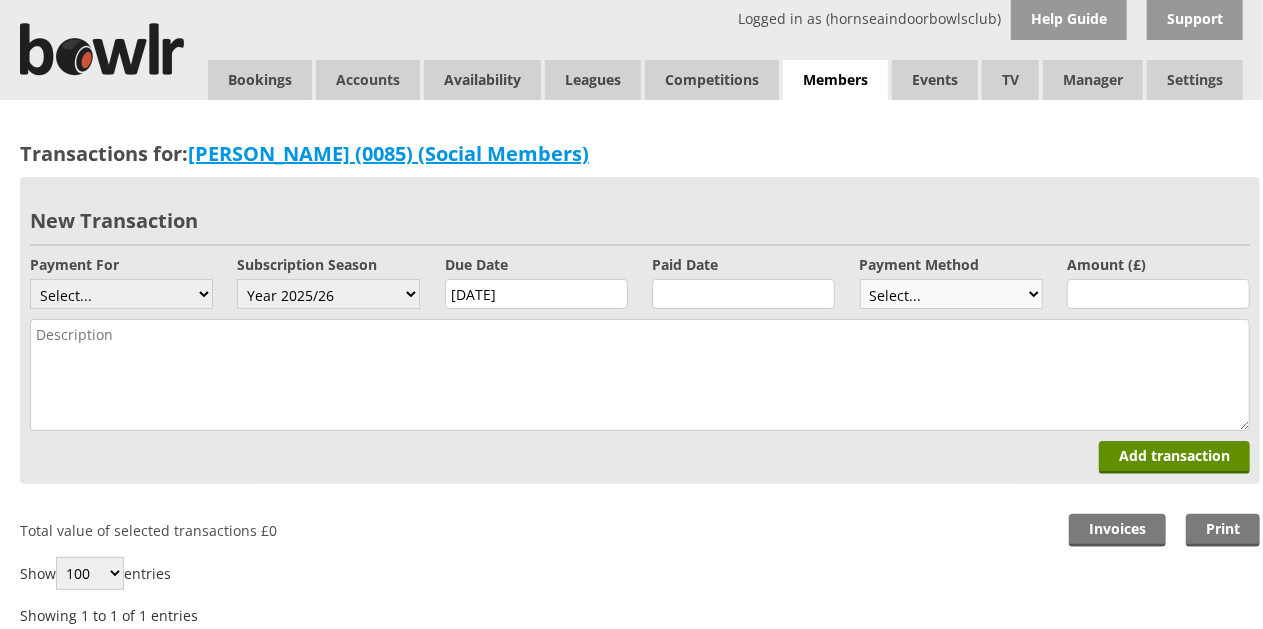 click on "Select... Cash Card Cheque Bank Transfer Other Member Card Gift Voucher Balance" at bounding box center (951, 294) 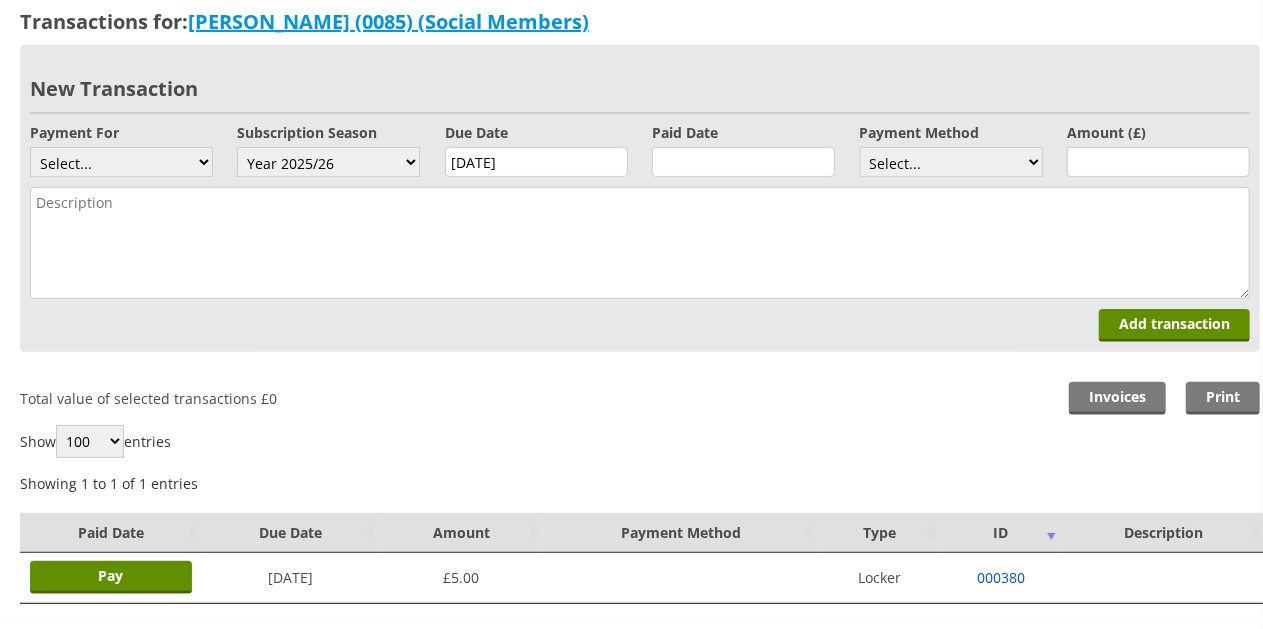 scroll, scrollTop: 0, scrollLeft: 0, axis: both 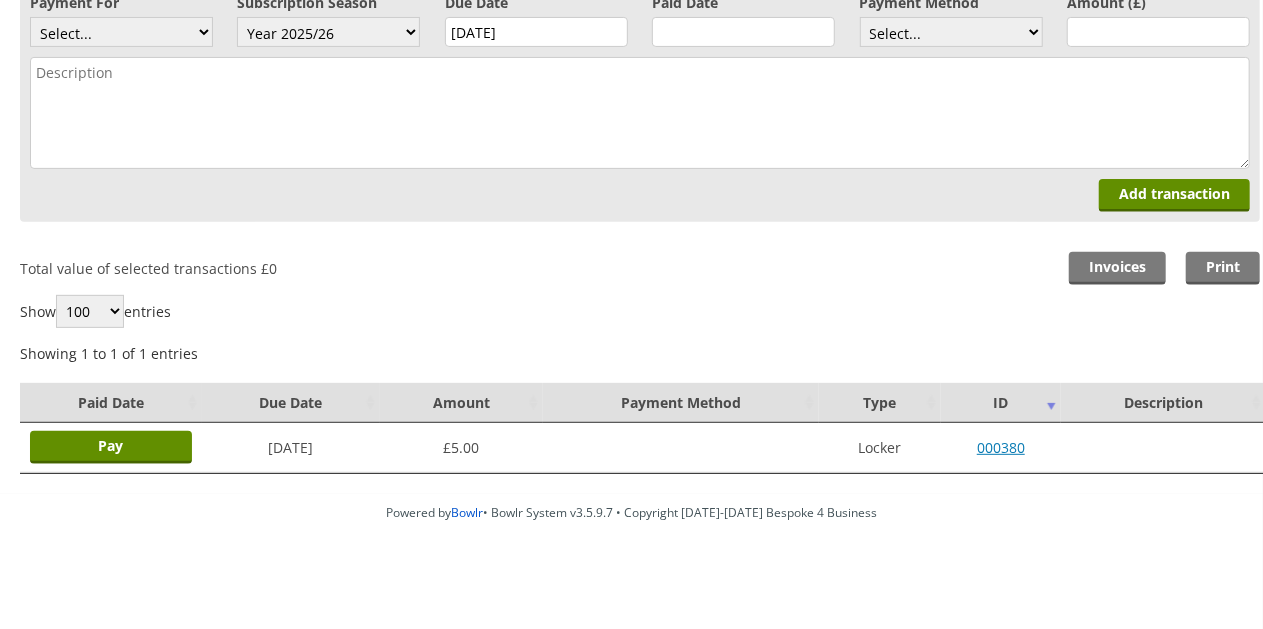 click on "000380" at bounding box center [1001, 447] 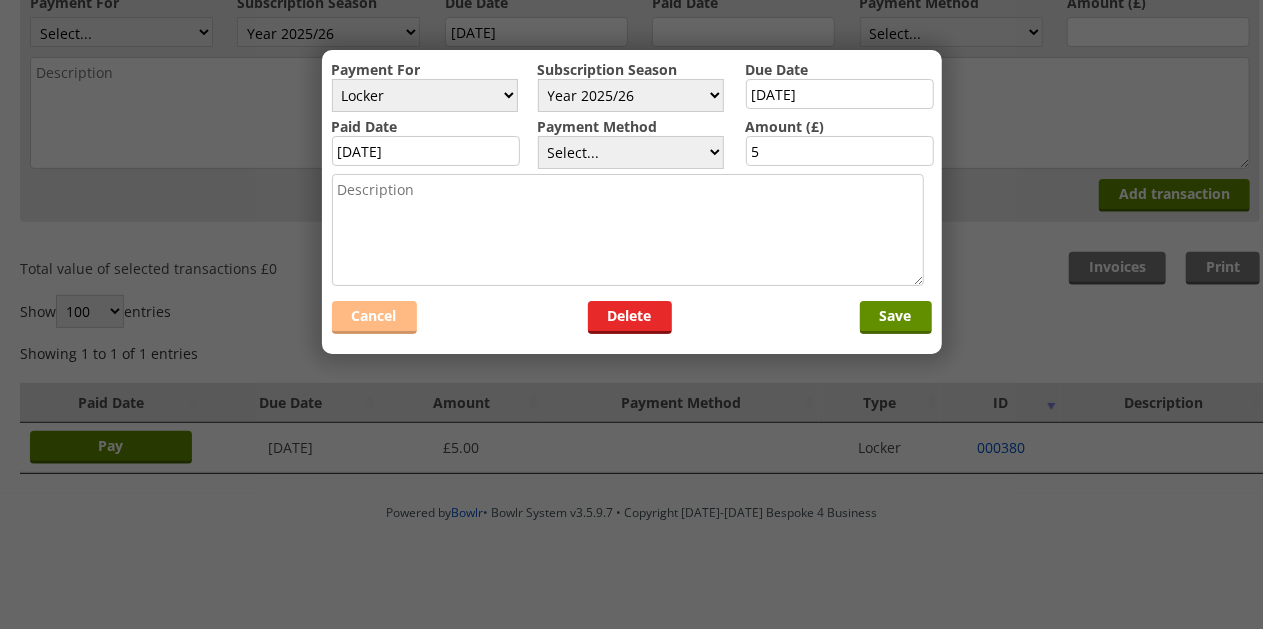click on "Cancel" at bounding box center (374, 317) 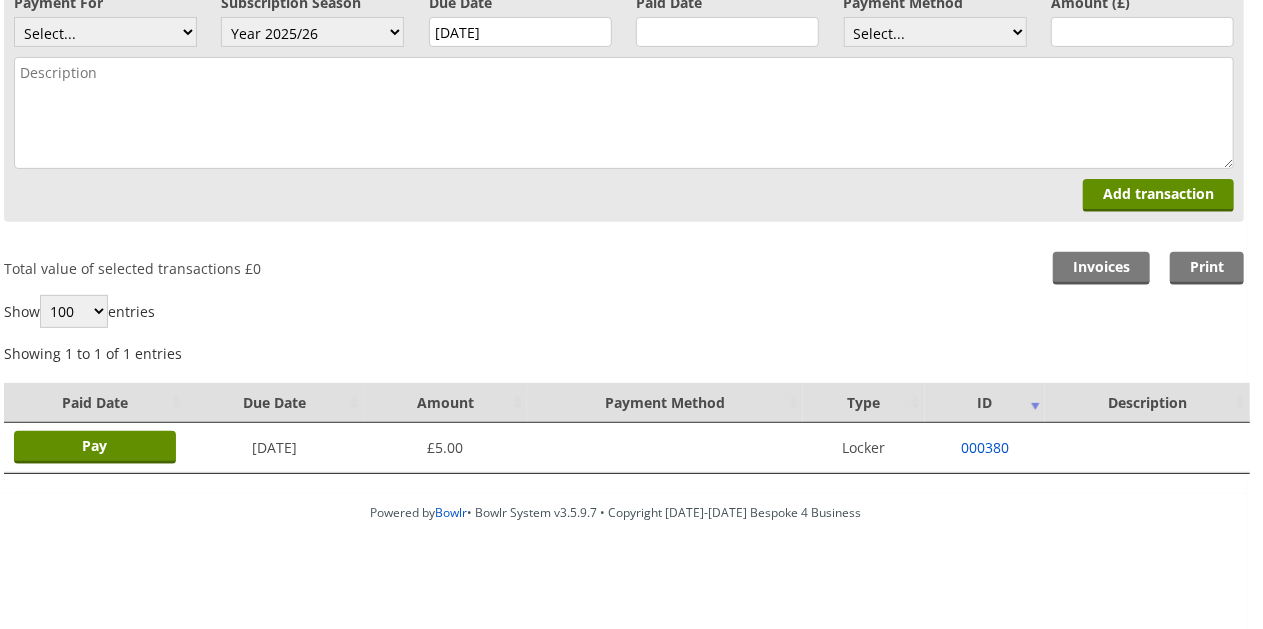 scroll, scrollTop: 262, scrollLeft: 16, axis: both 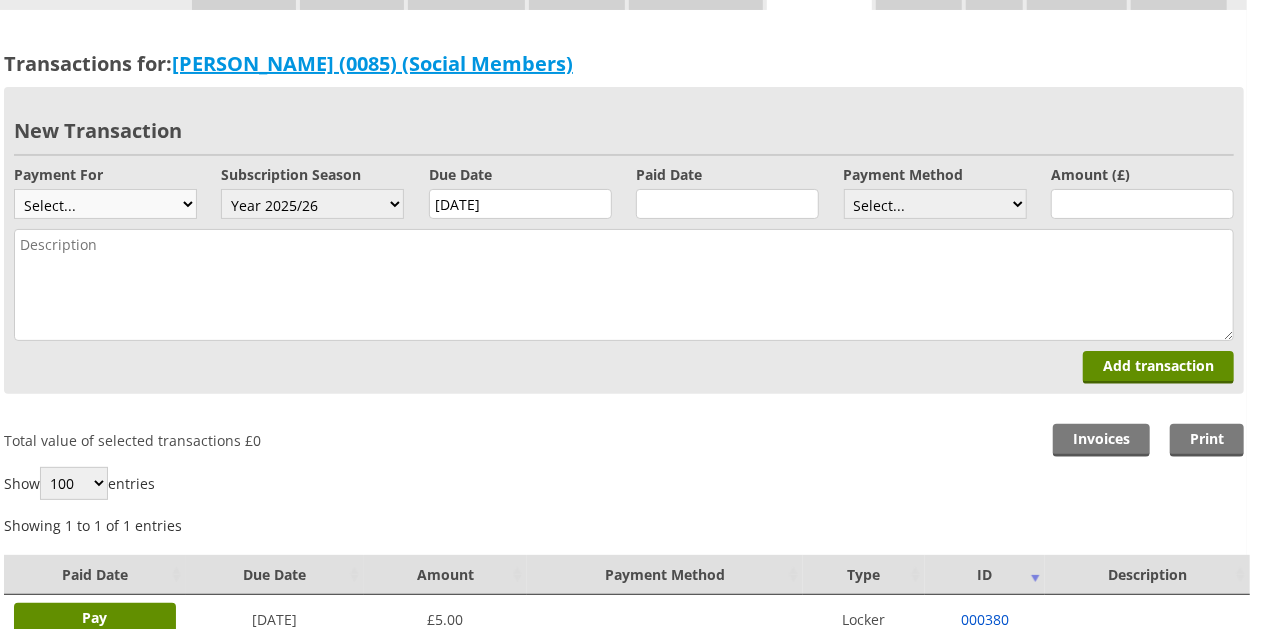 click on "Select... Full mem rink fee Locker Replacement key / card Subscription Discounted Full Member Subscription Full Subscription Junior Subscription social Subscription social bowl" at bounding box center [105, 204] 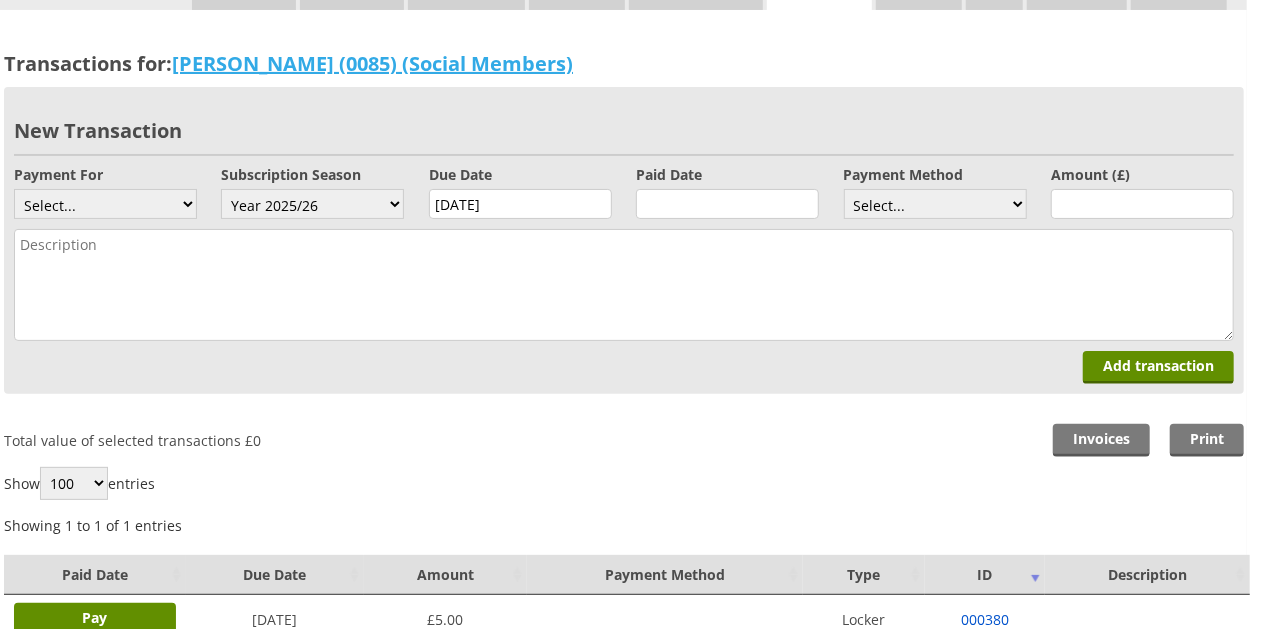 click on "Jennifer Smith (0085) (Social Members)" at bounding box center (372, 63) 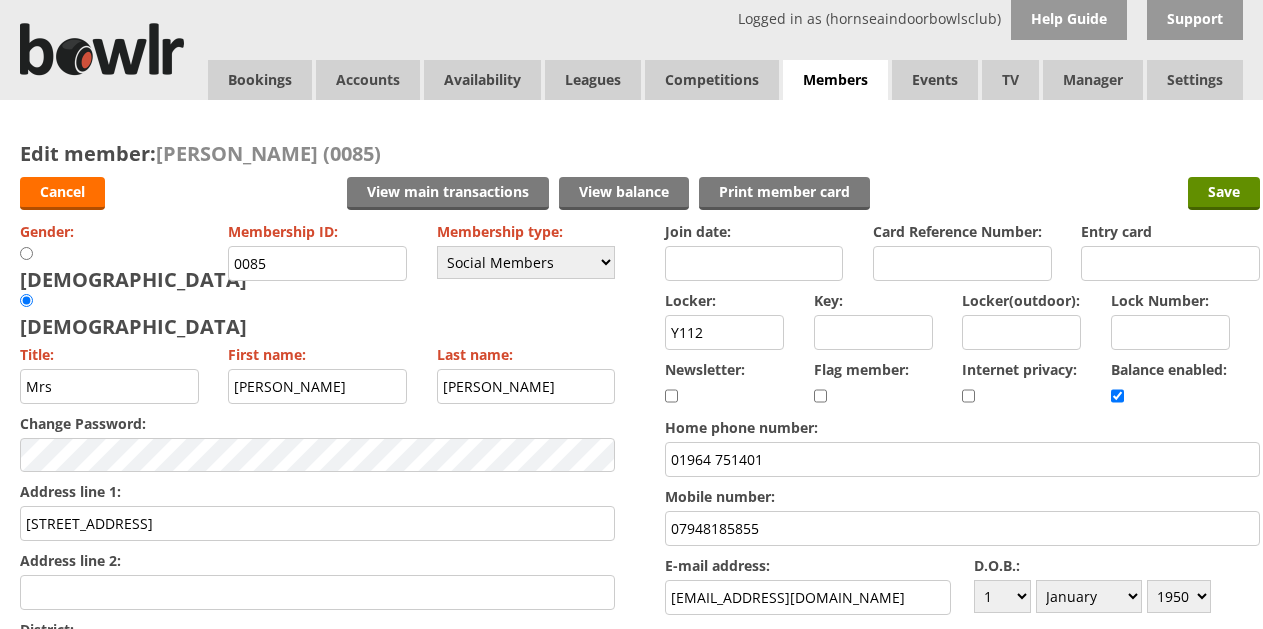 scroll, scrollTop: 0, scrollLeft: 0, axis: both 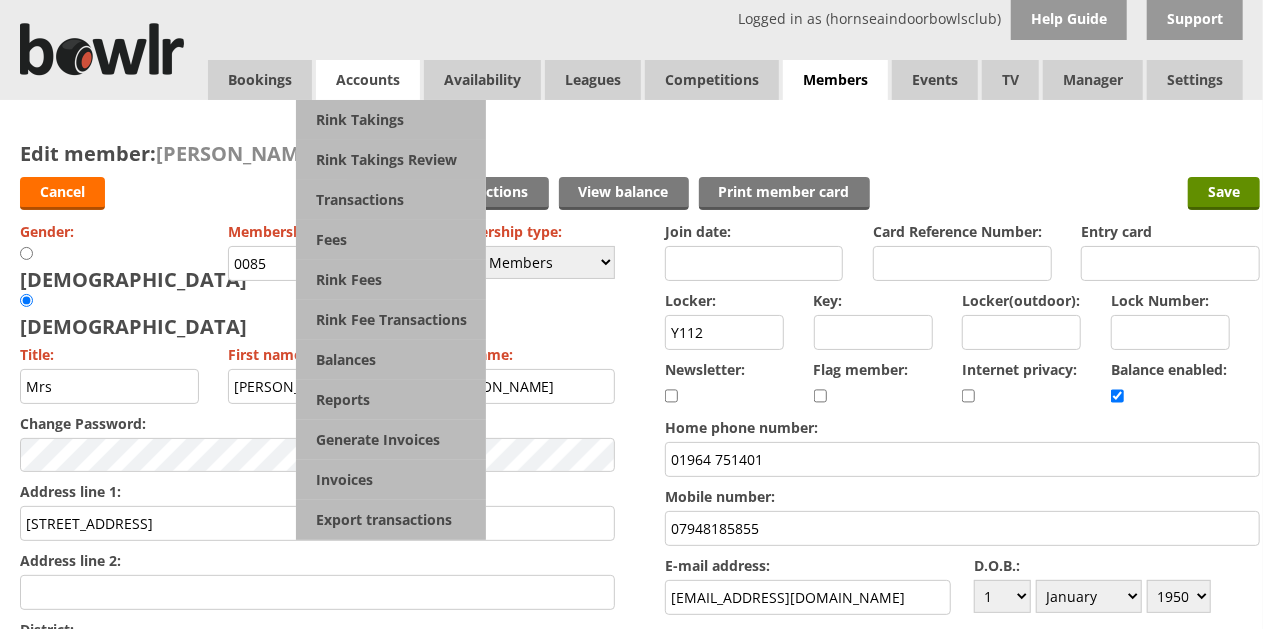 click on "Accounts" at bounding box center (368, 80) 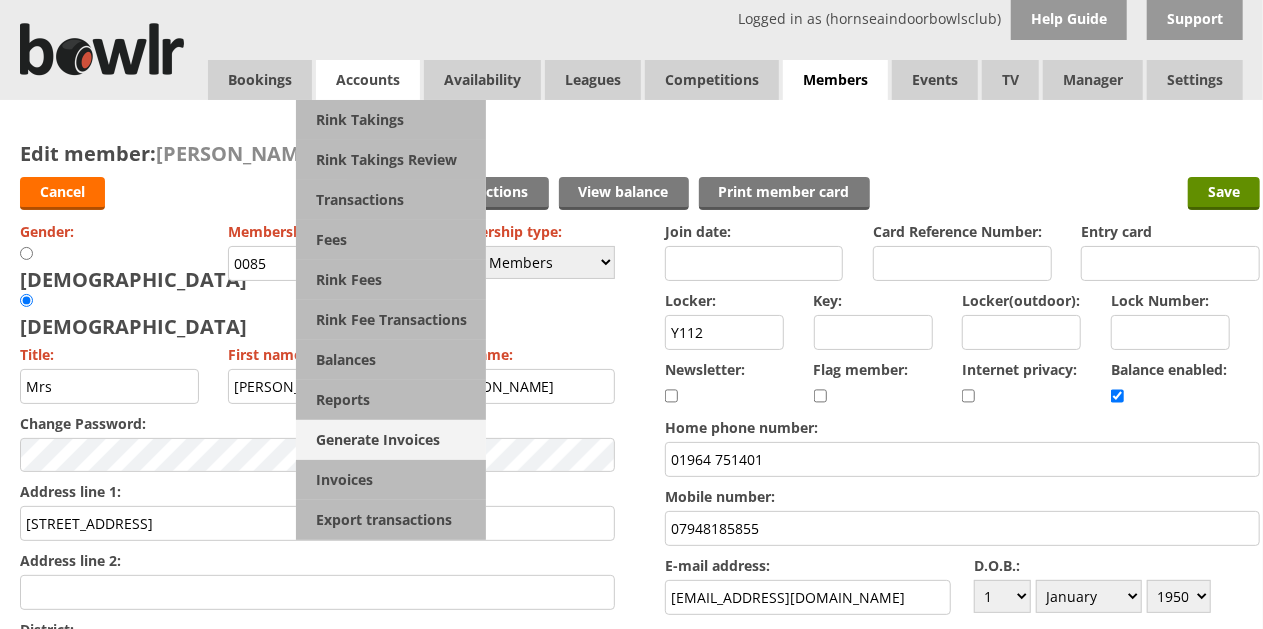 click on "Generate Invoices" at bounding box center [391, 440] 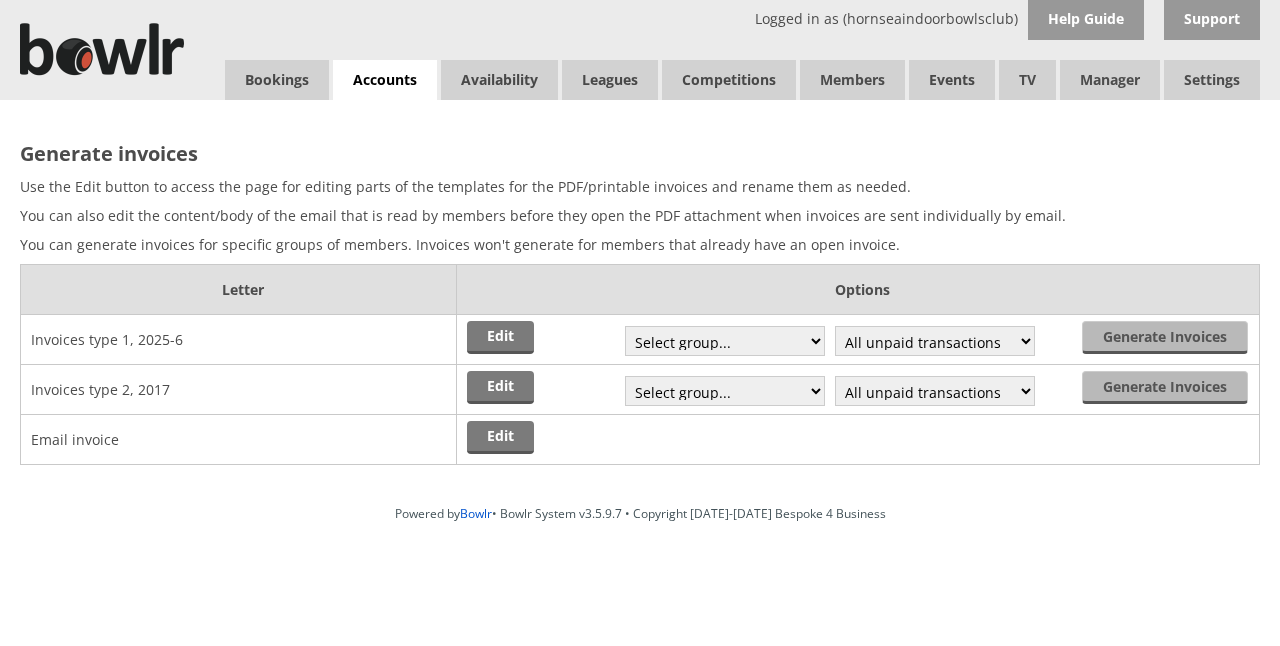 scroll, scrollTop: 0, scrollLeft: 0, axis: both 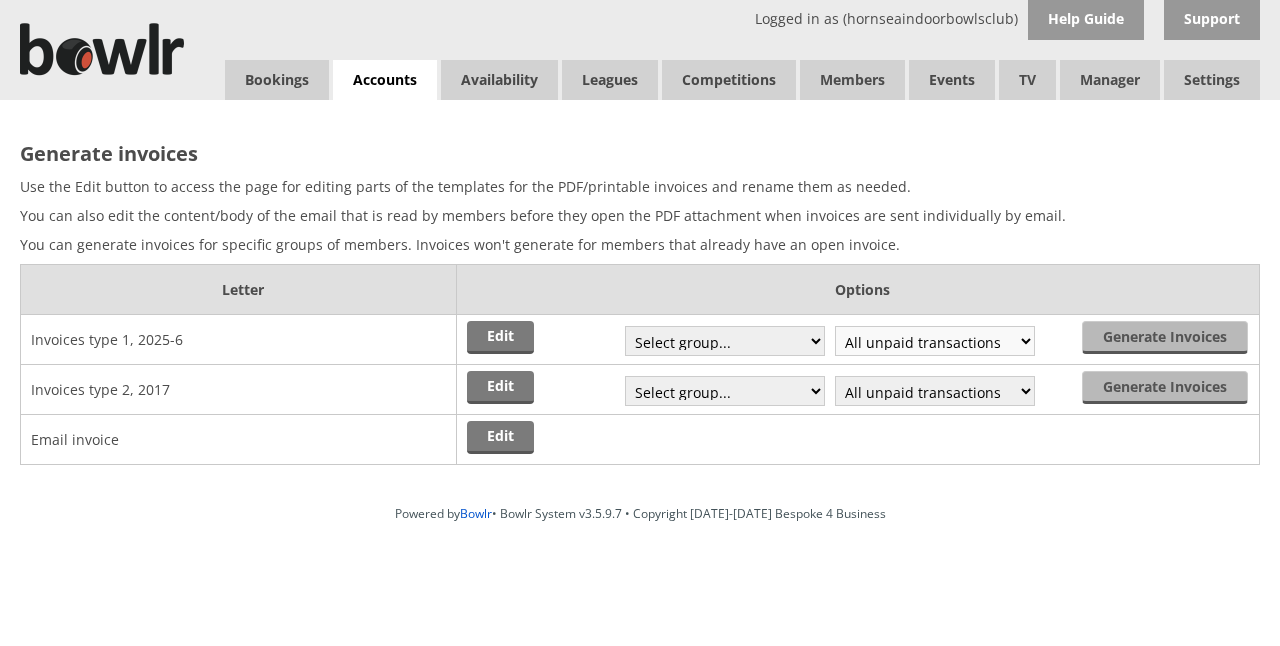 click on "All unpaid transactions Season 2021/22 Season 2022/23 Season 2023/24 Year 2024/25 Year 2025/26" at bounding box center (935, 341) 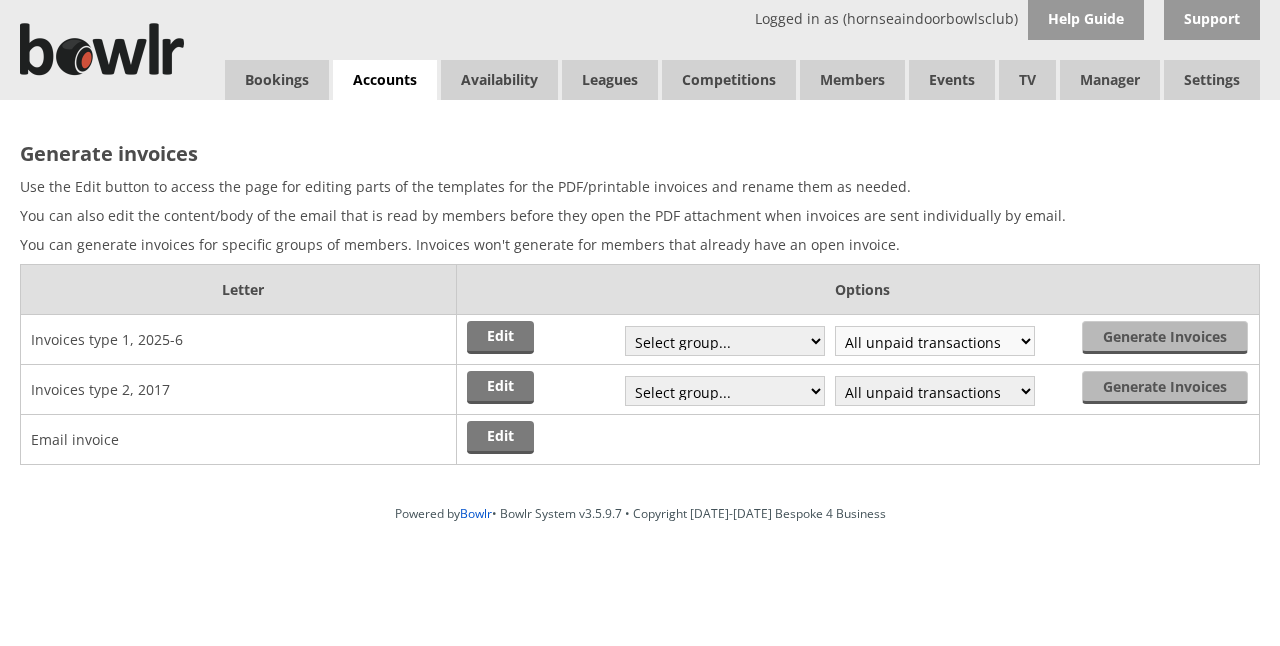 select on "5" 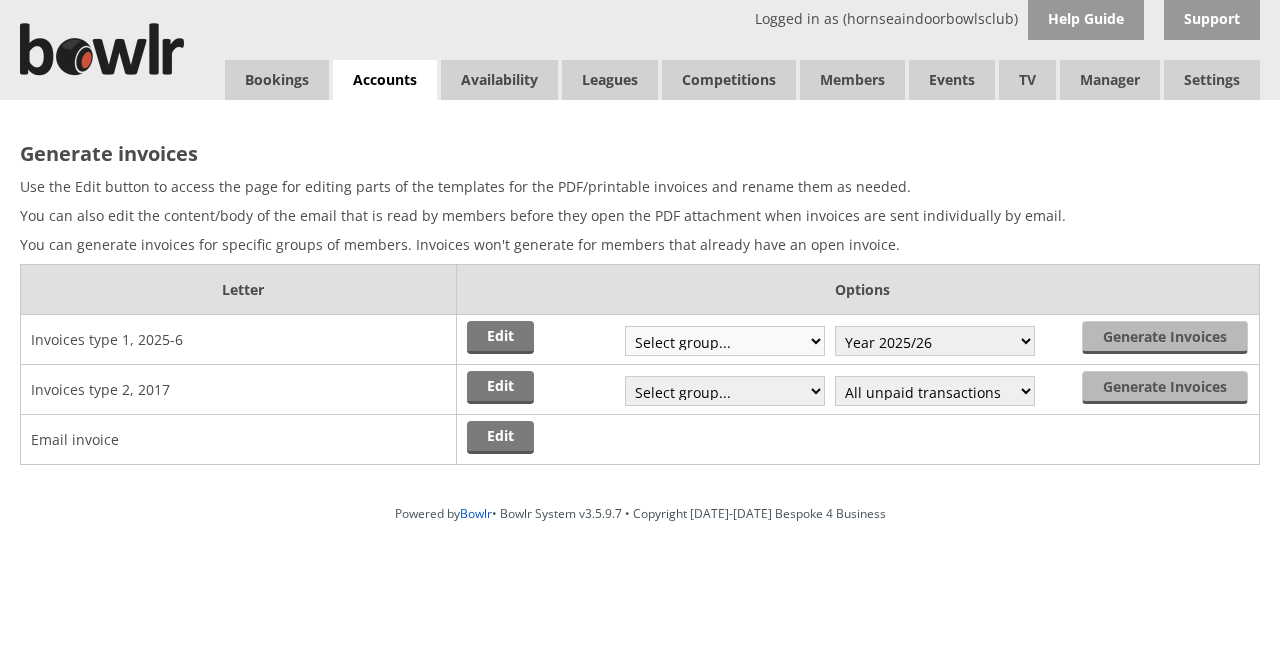 click on "Select group... Saved filter - Everyone Saved filter - Pending Saved filter - 6 Saved filter - Roll-a-bowl Members Saved filter - Junior Members Saved filter - Social Members emails Saved filter - Social Bowlers Saved filter - Full With Email Saved filter - FULL MEMBERS --- 6 without email Club Competitions 2024-25 Coaches Female Bowlers Friday Eve League 24-25 Ladies' Team Male Full Members Monday Eve League New Members 2024-5 Newsletter test Over 55's A team Over 55's B Team Panthers New Shirts  PF Summer Bowlers 2025 TEST Test Invoices Thurs pm captains Top Club Wednesday Morn League Yorks League Captains Yorkshire A team Younger Members for Return of Shirts" at bounding box center (725, 341) 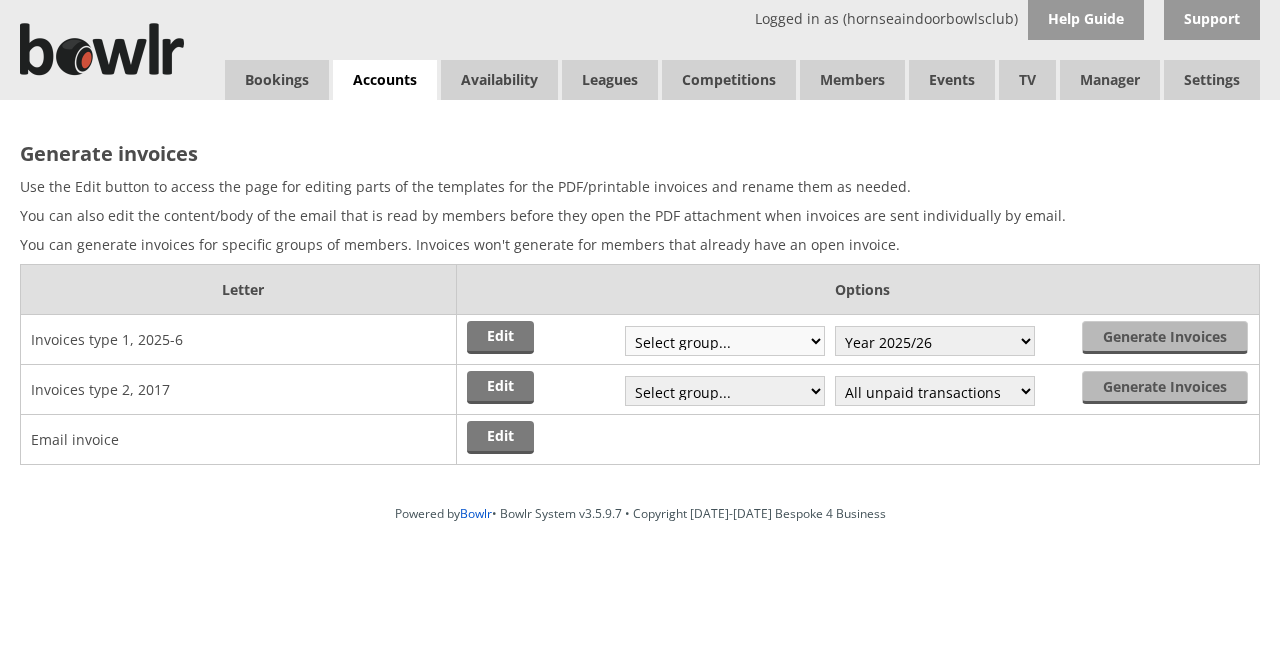 select on "50" 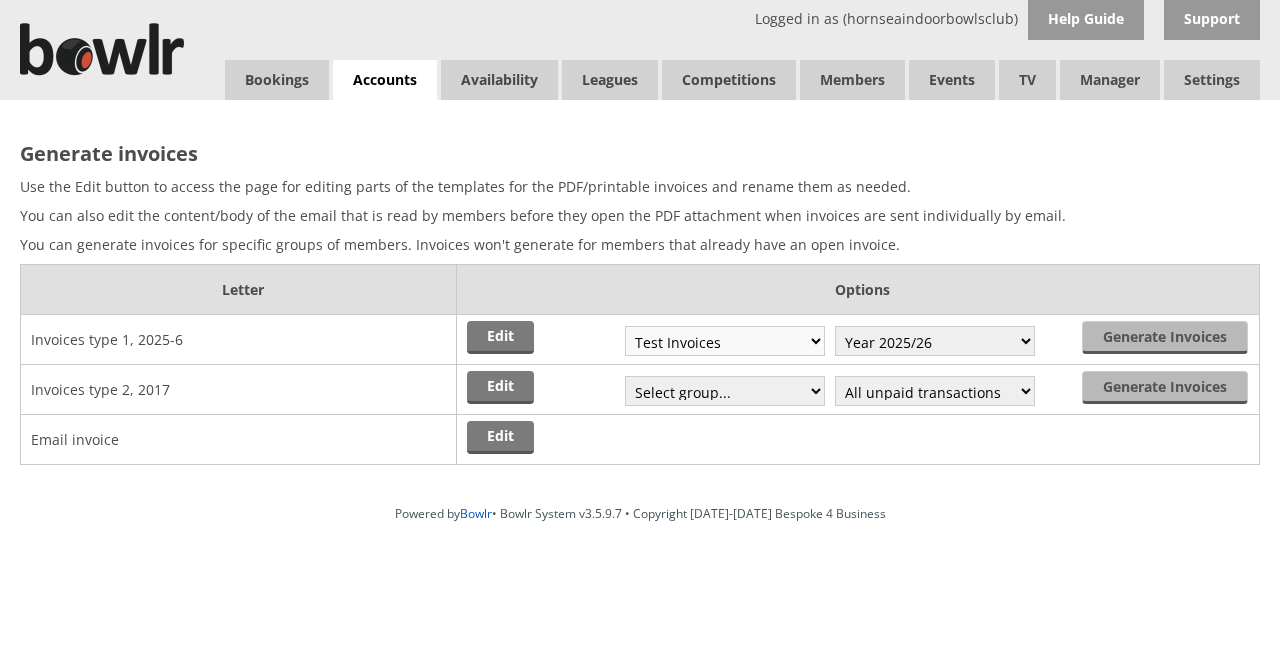 click on "Select group... Saved filter - Everyone Saved filter - Pending Saved filter - 6 Saved filter - Roll-a-bowl Members Saved filter - Junior Members Saved filter - Social Members emails Saved filter - Social Bowlers Saved filter - Full With Email Saved filter - FULL MEMBERS --- 6 without email Club Competitions 2024-25 Coaches Female Bowlers Friday Eve League 24-25 Ladies' Team Male Full Members Monday Eve League New Members 2024-5 Newsletter test Over 55's A team Over 55's B Team Panthers New Shirts  PF Summer Bowlers 2025 TEST Test Invoices Thurs pm captains Top Club Wednesday Morn League Yorks League Captains Yorkshire A team Younger Members for Return of Shirts" at bounding box center [725, 341] 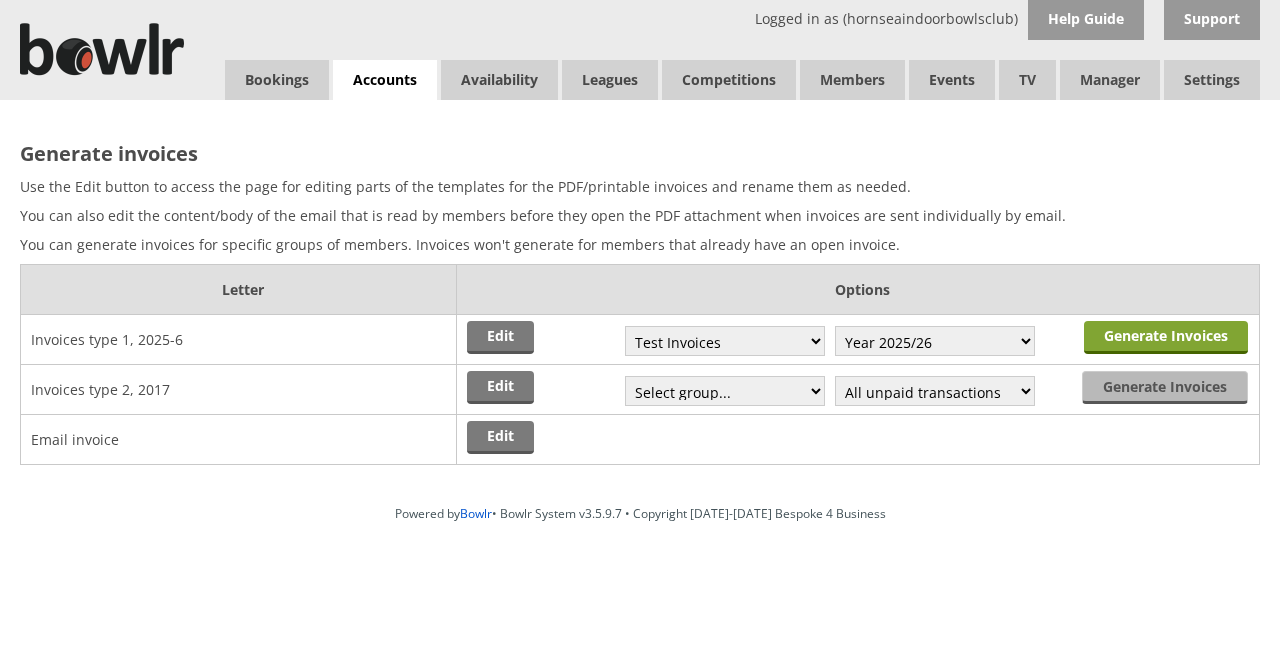 click on "Generate Invoices" at bounding box center (1166, 337) 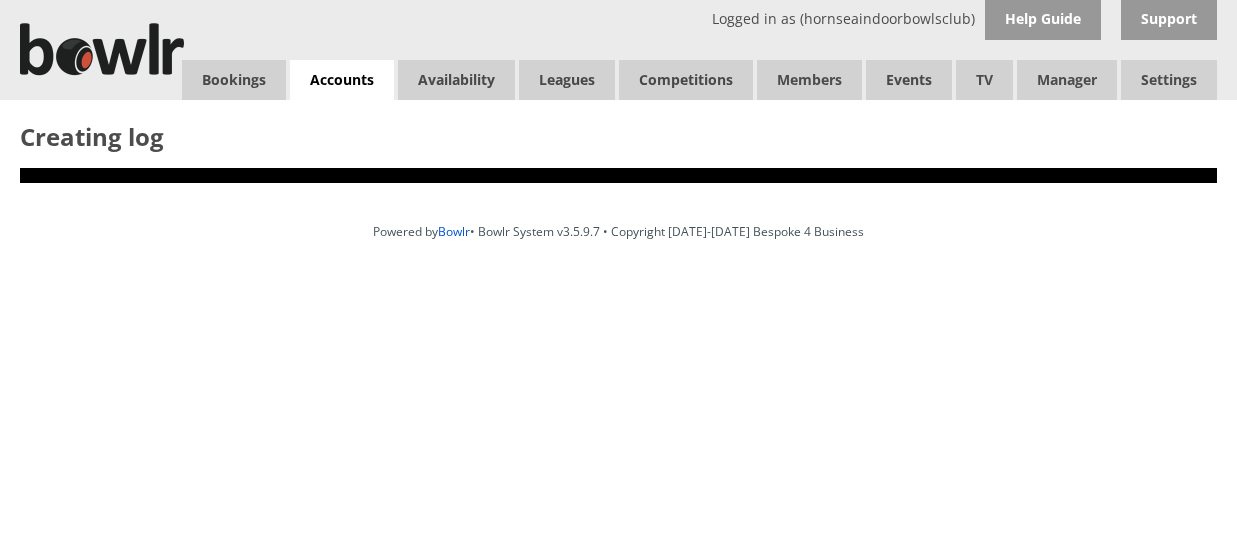 scroll, scrollTop: 0, scrollLeft: 0, axis: both 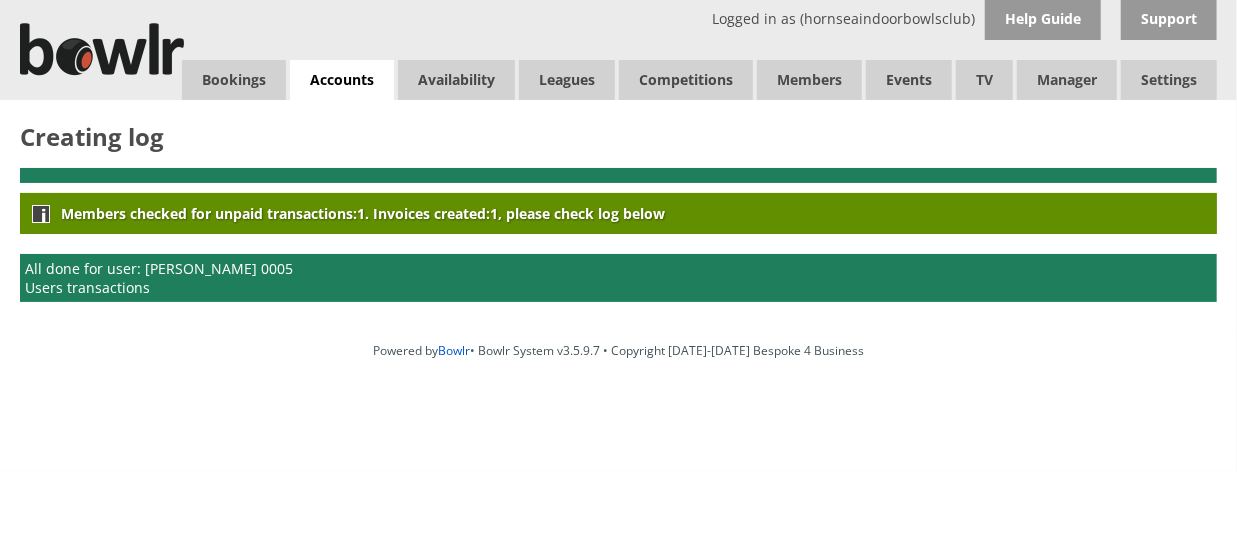 click on "All done for user: [PERSON_NAME] 0005 Users transactions" at bounding box center (618, 278) 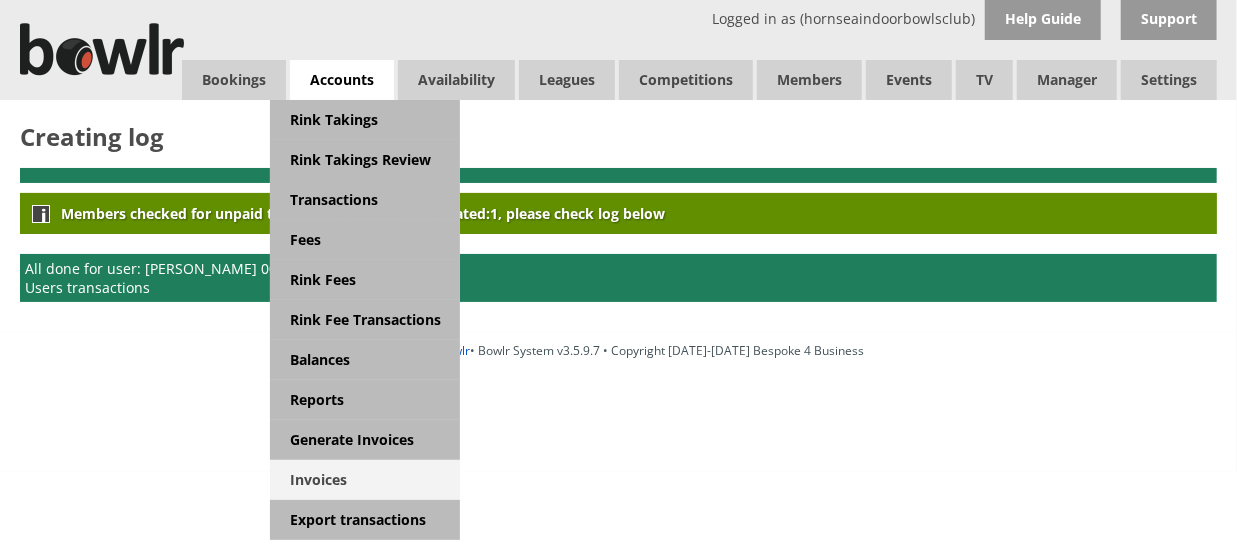 click on "Invoices" at bounding box center [365, 480] 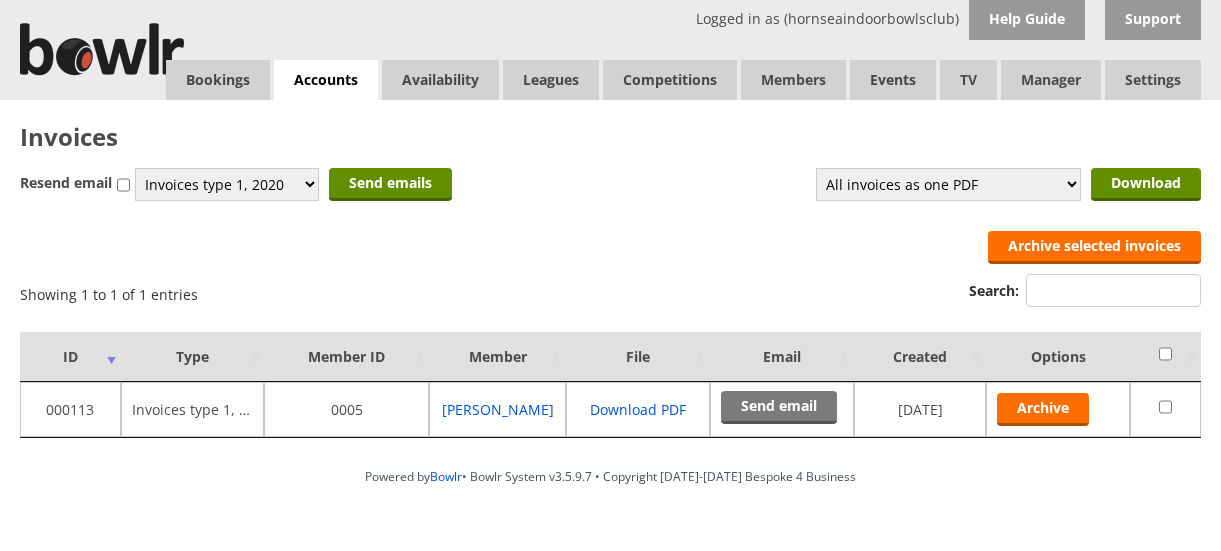 scroll, scrollTop: 0, scrollLeft: 0, axis: both 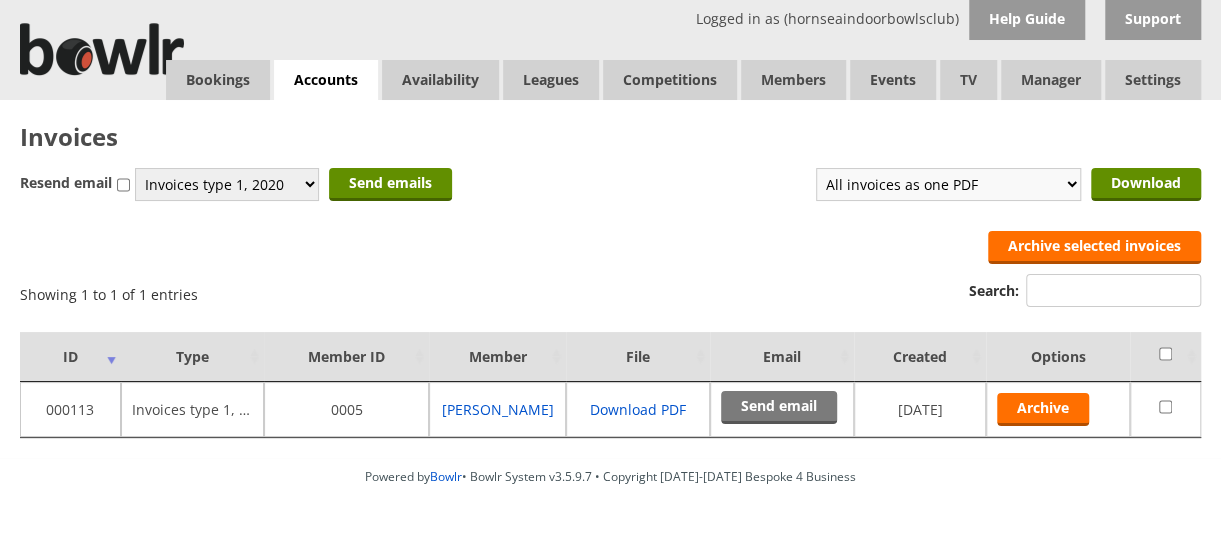 click on "All invoices as one PDF
All invoices in a ZIP
Invoices type 1, 2025-6, as one PDF Invoices type 1, 2025-6, in a ZIP Invoices type 2, 2017, as one PDF Invoices type 2, 2017, in a ZIP" at bounding box center [948, 184] 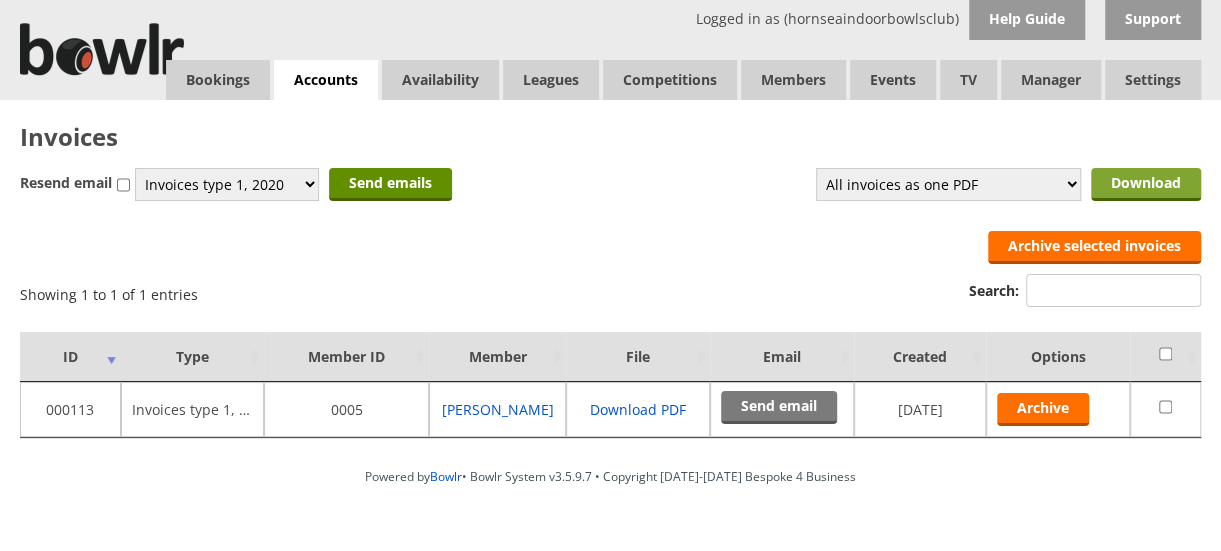 click on "Download" at bounding box center (1146, 184) 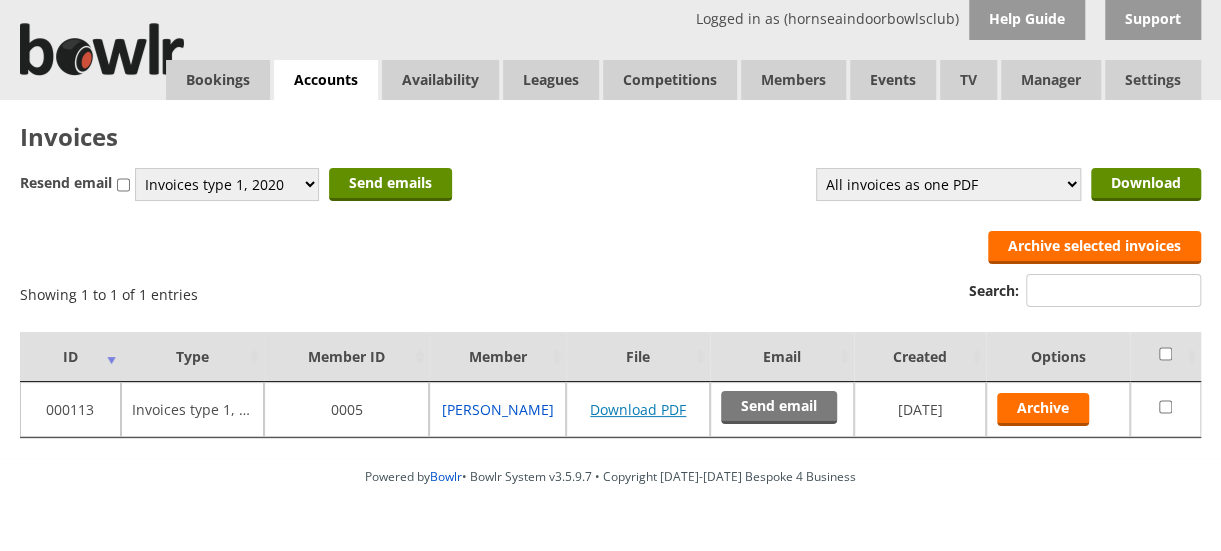 click on "Download PDF" at bounding box center (638, 409) 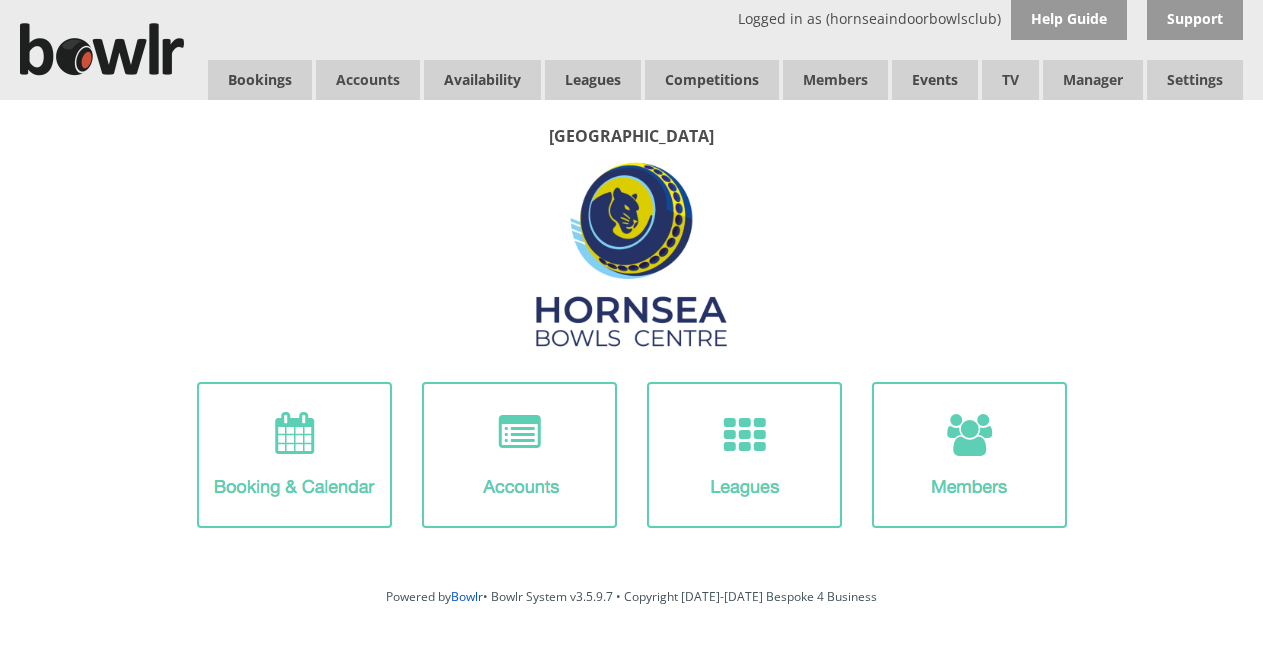 scroll, scrollTop: 0, scrollLeft: 0, axis: both 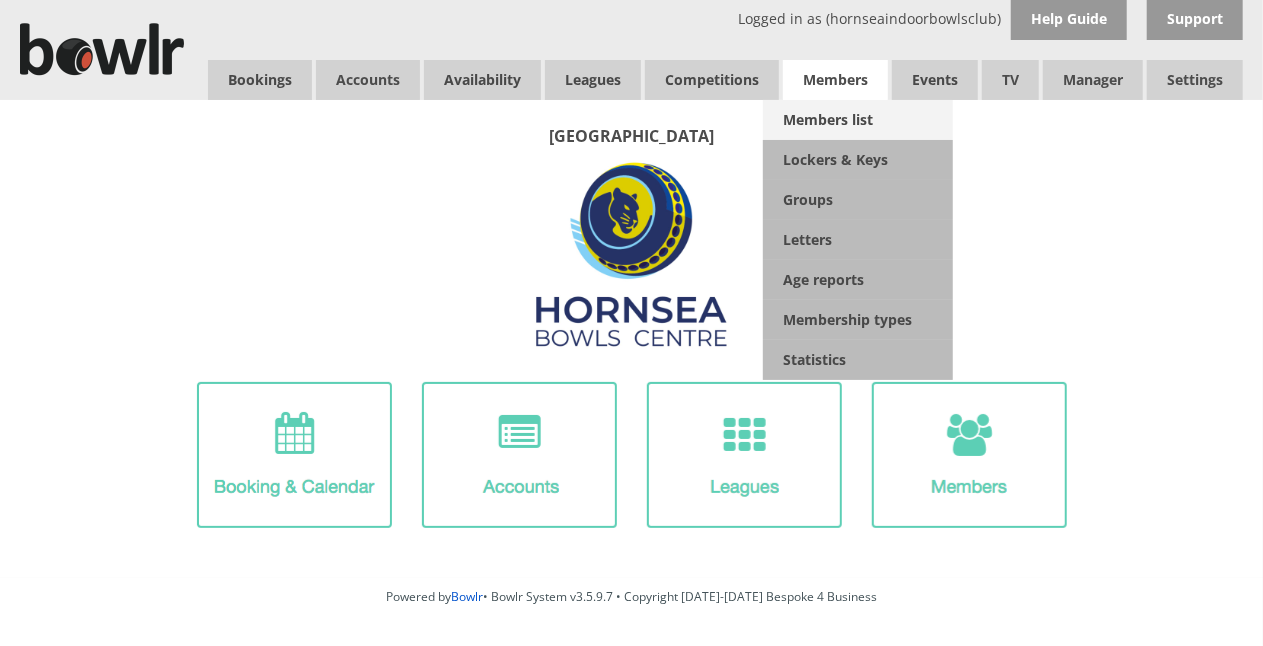 click on "Members list" at bounding box center (858, 120) 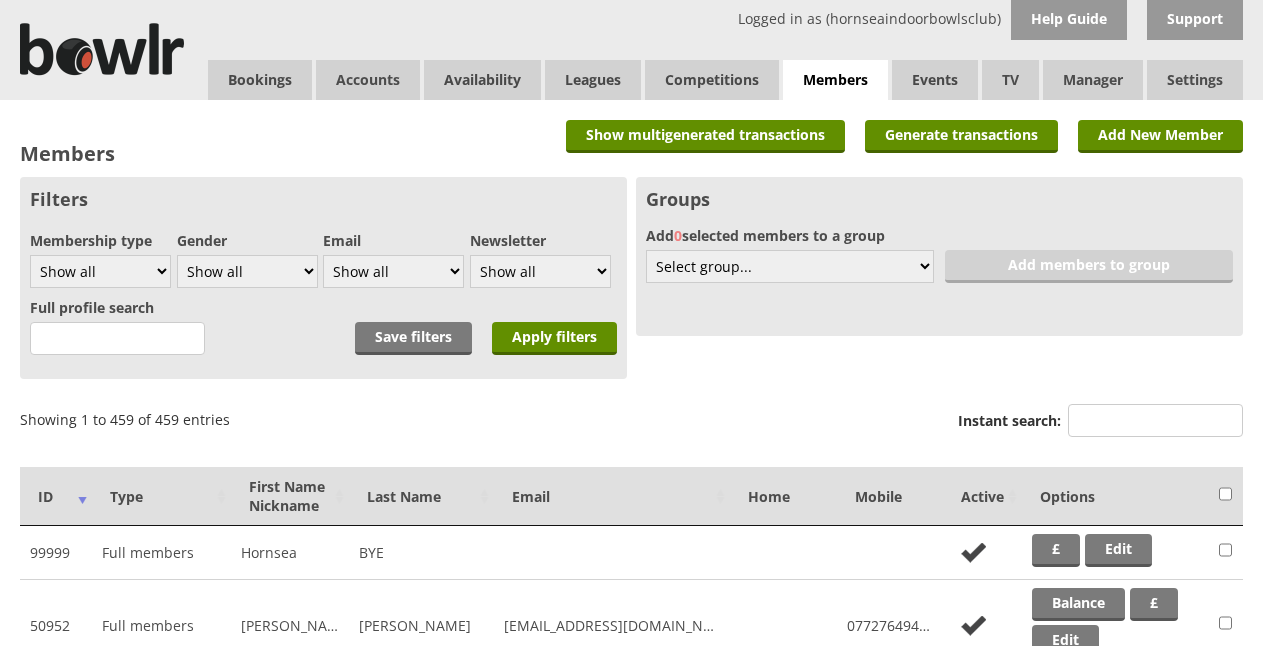 scroll, scrollTop: 0, scrollLeft: 0, axis: both 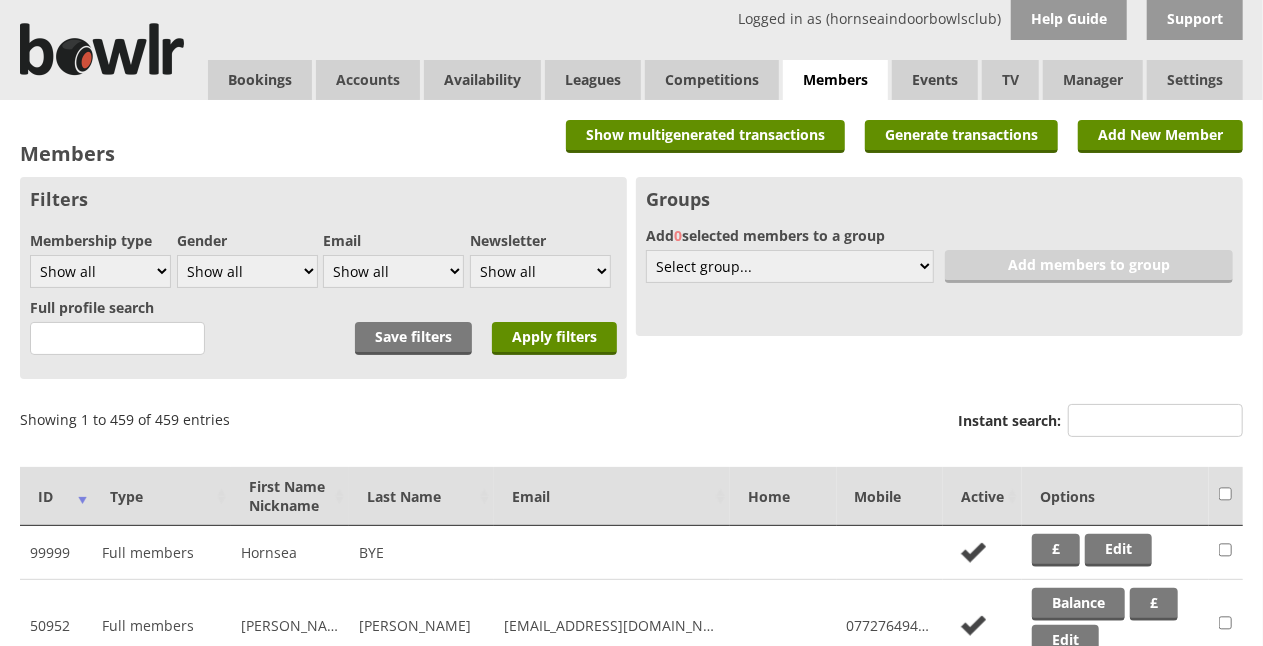 click on "Filters
Membership type
Show all Full members Rollabowl Juniors Social Members Pending Left R.I.P. PF Locker Only - not a member SB - Do Not Use Bowlr Support
Gender
Show all
Male
Female
Email
Show all
Show with email
Show without email
Newsletter
Show all
Yes
No
Full profile search" at bounding box center (631, 19886) 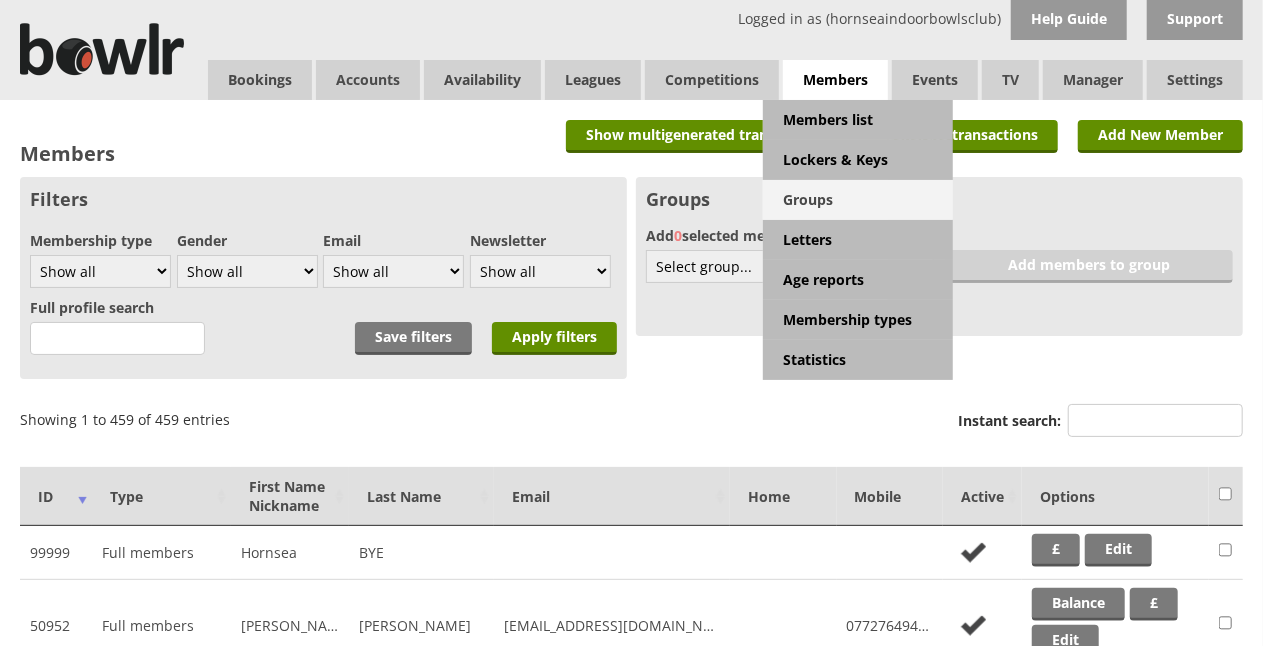 click on "Groups" at bounding box center [858, 200] 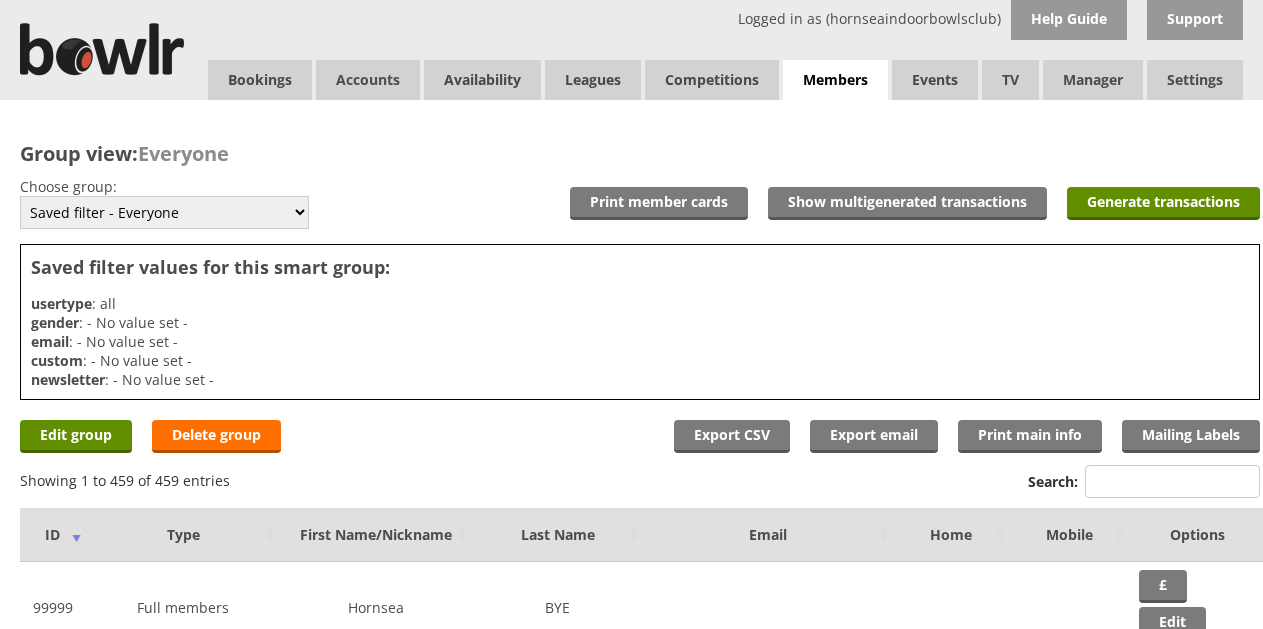 scroll, scrollTop: 0, scrollLeft: 0, axis: both 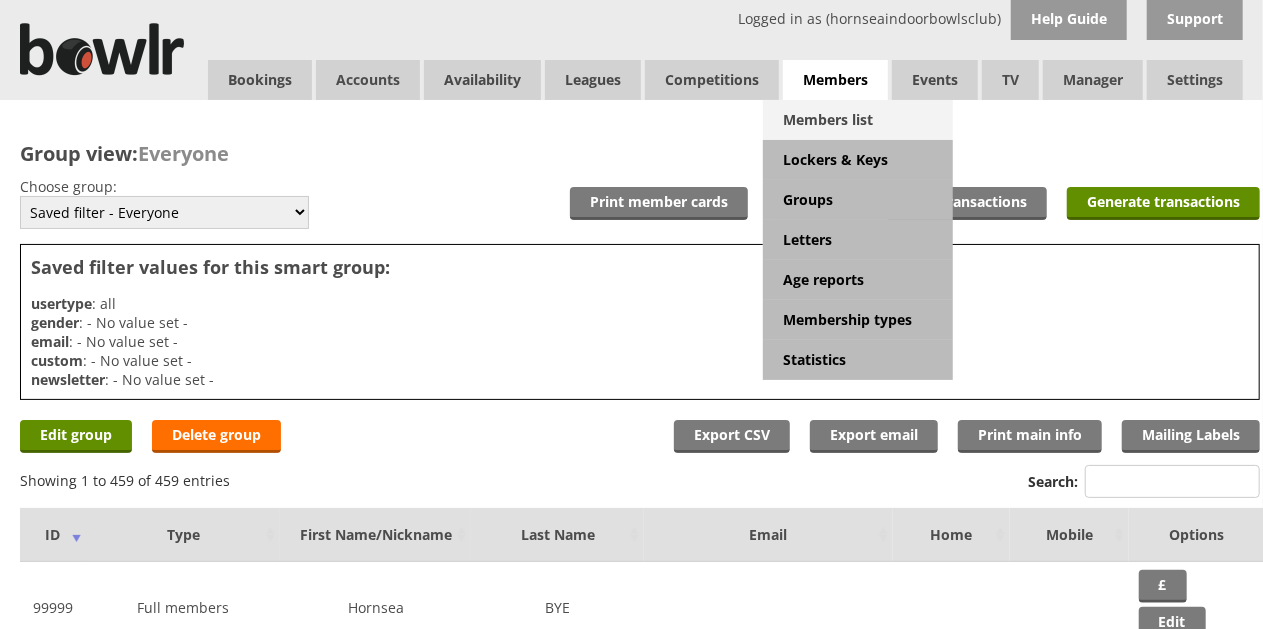 click on "Members list" at bounding box center (858, 120) 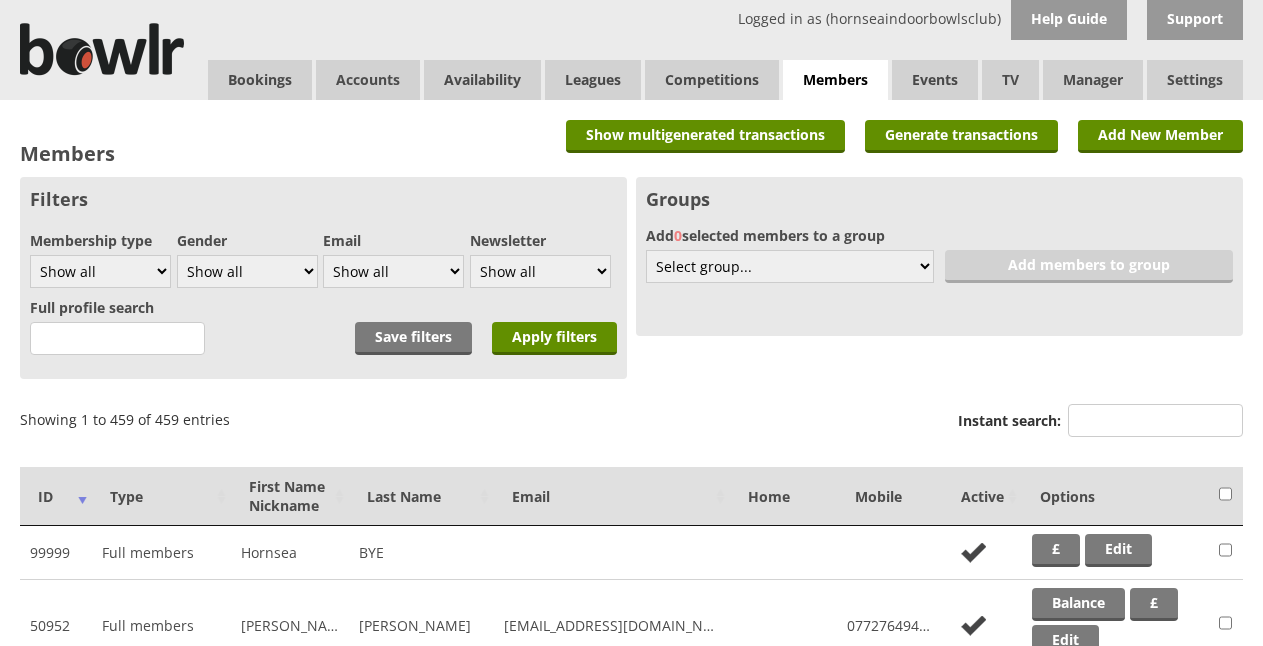 scroll, scrollTop: 0, scrollLeft: 0, axis: both 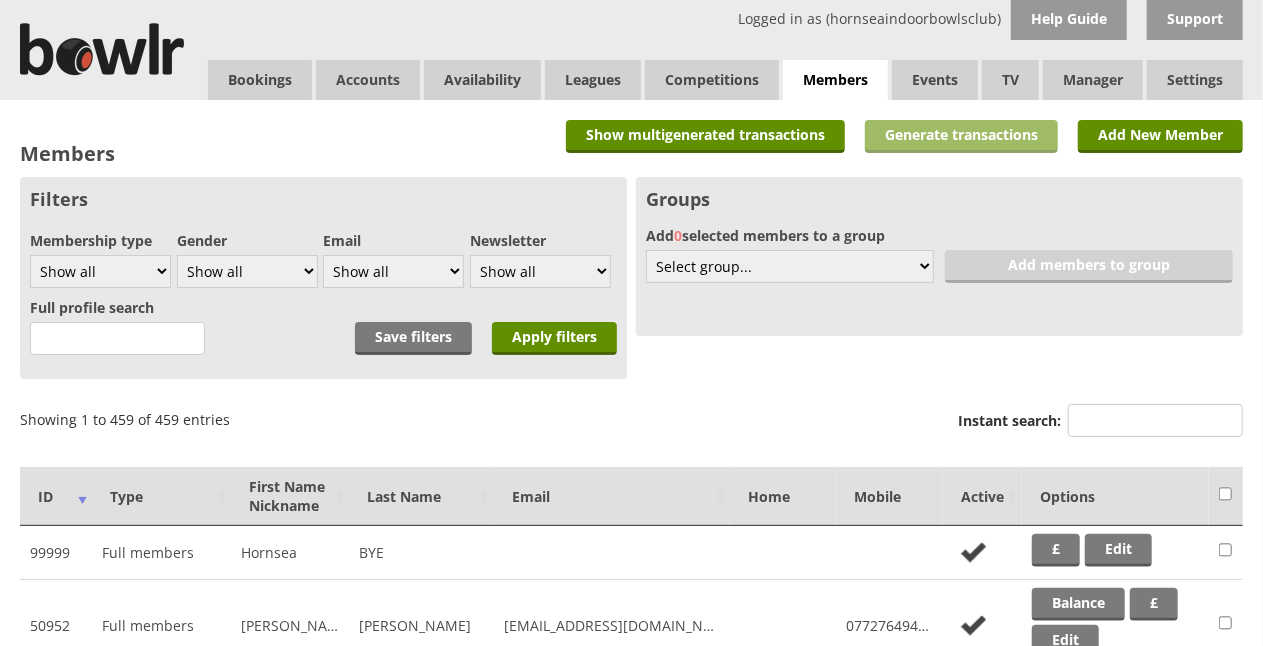 click on "Generate transactions" at bounding box center [961, 136] 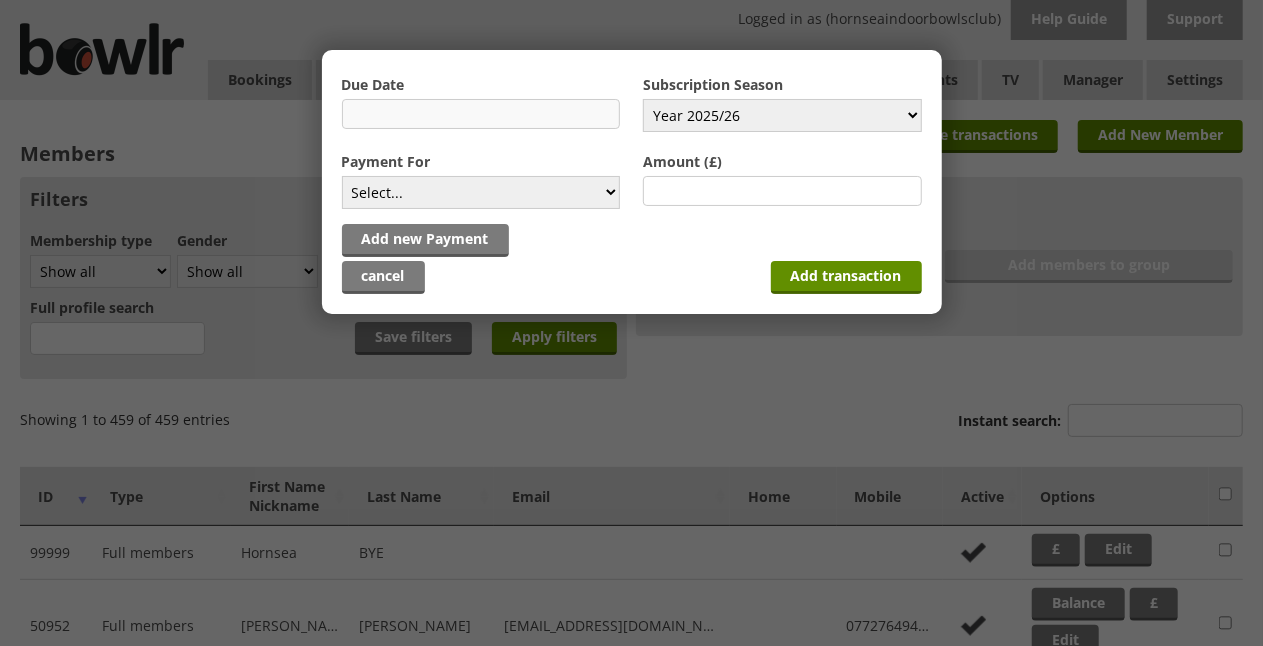 click at bounding box center [481, 114] 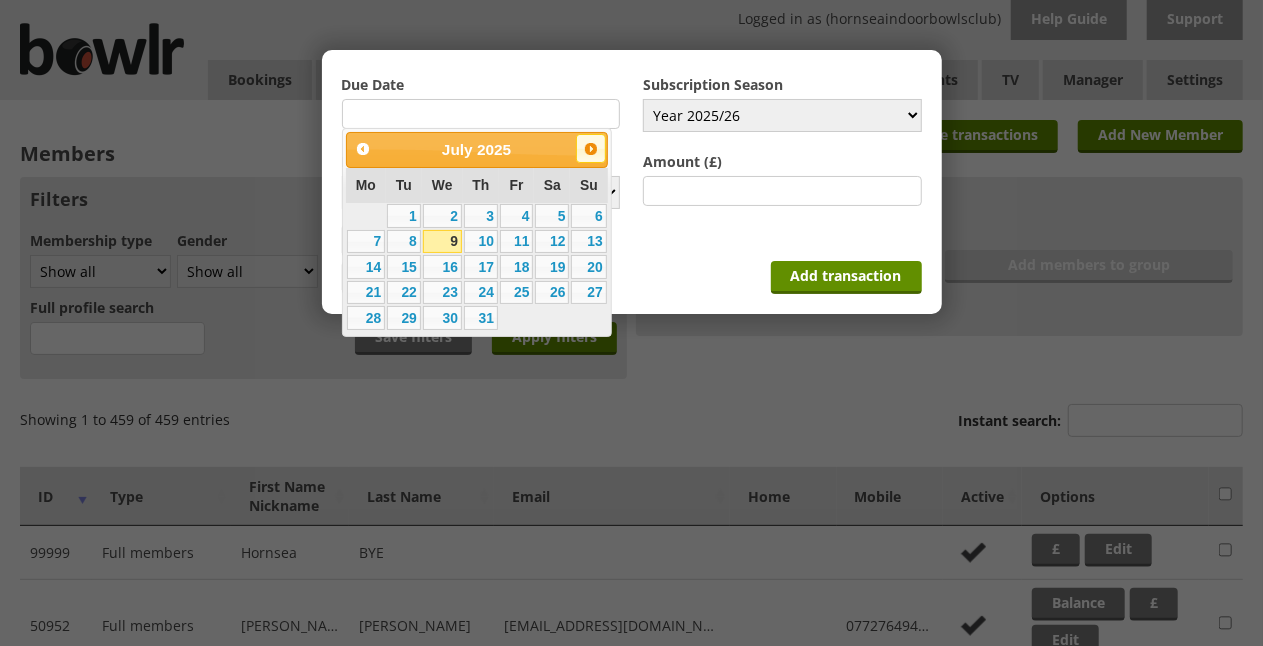 click on "Next" at bounding box center [591, 149] 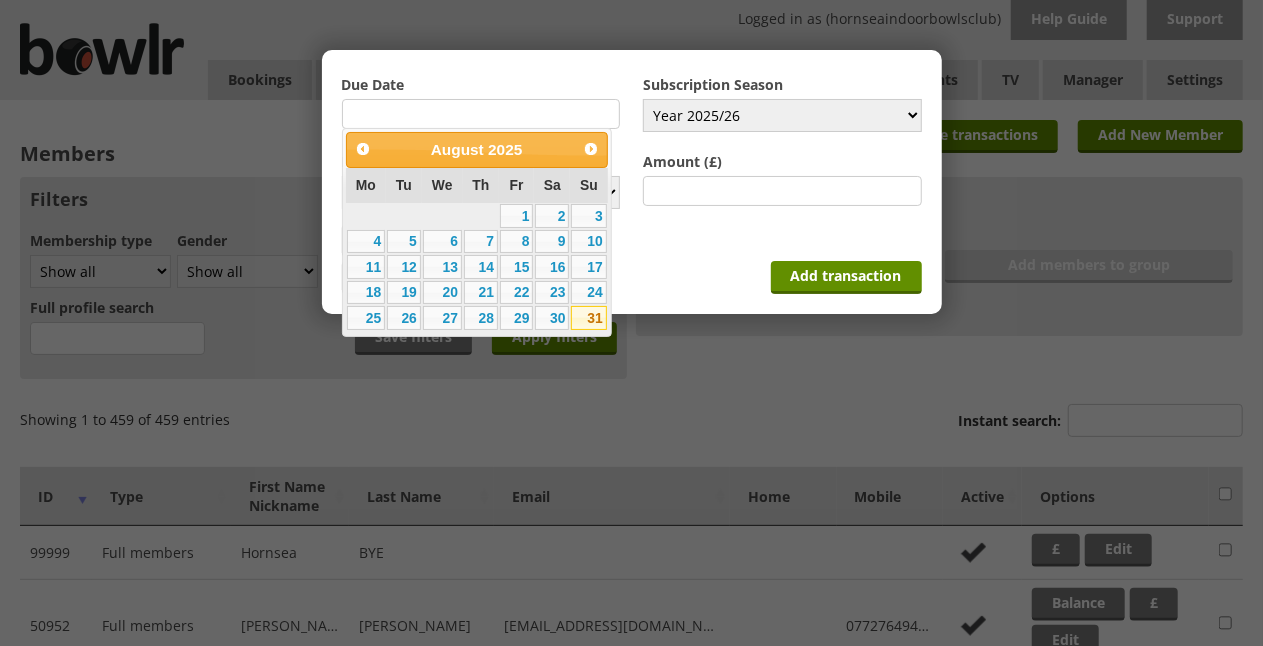 click on "31" at bounding box center [588, 318] 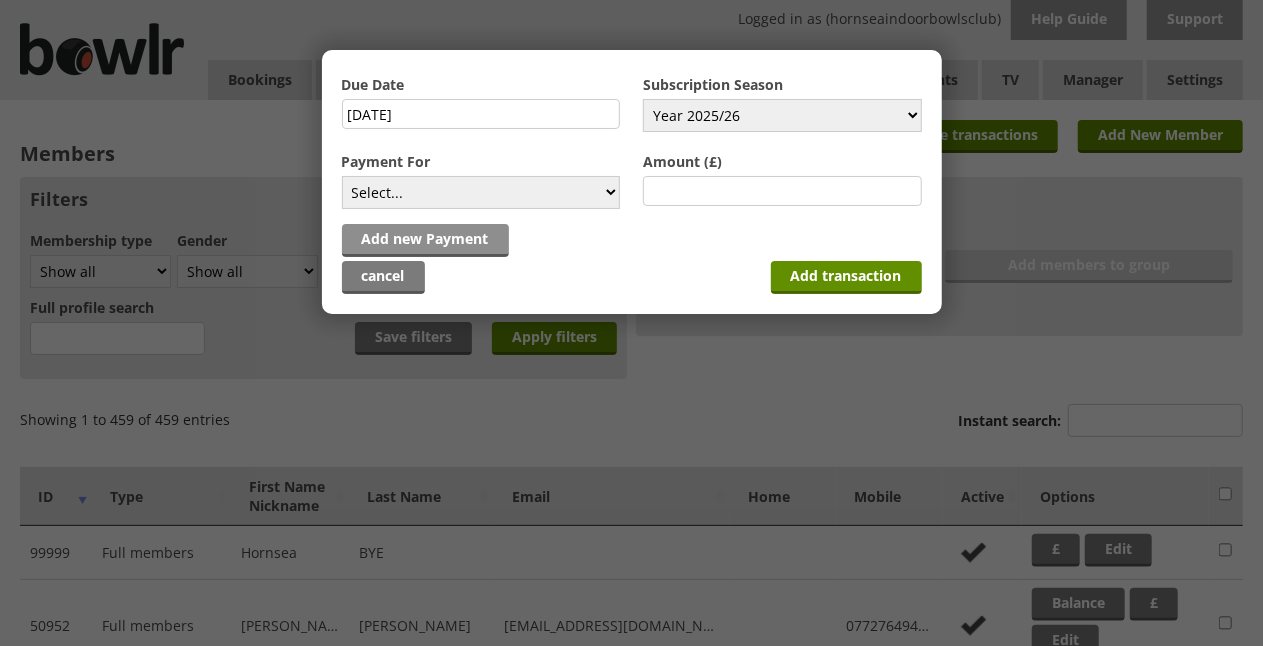 drag, startPoint x: 608, startPoint y: 199, endPoint x: 413, endPoint y: 244, distance: 200.12495 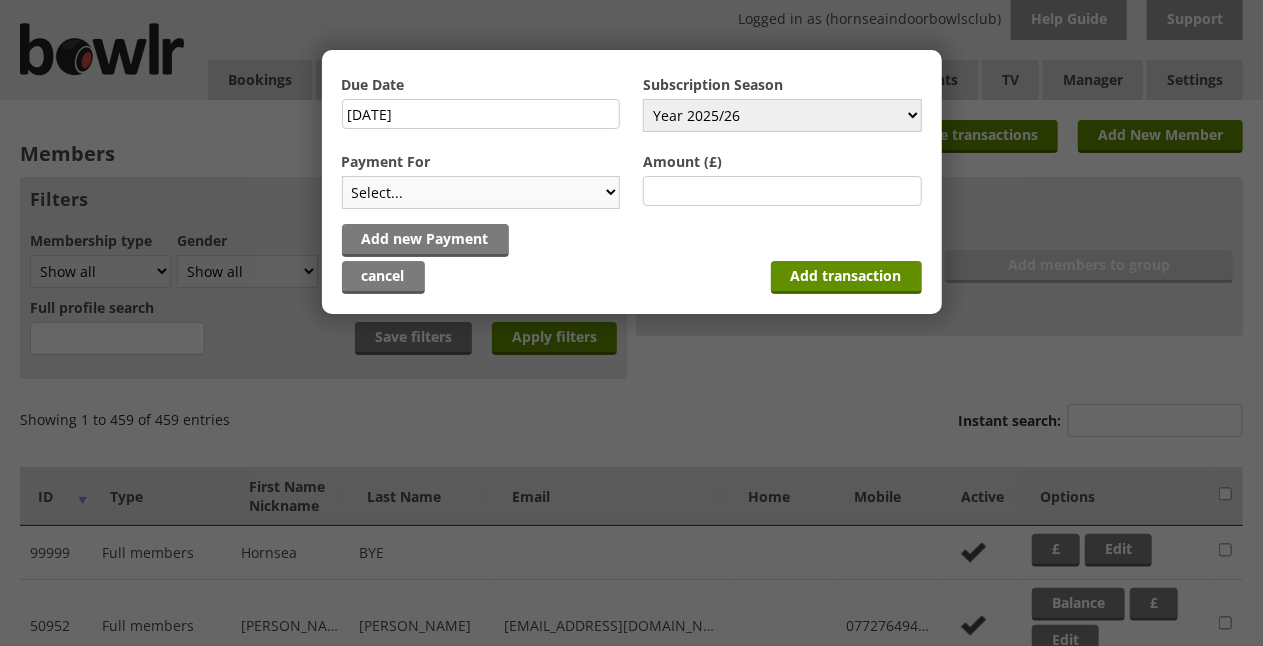 click on "Select... Full mem rink fee Locker Replacement key / card Subscription Discounted Full Member Subscription Full Subscription Junior Subscription social Subscription social bowl" at bounding box center (481, 192) 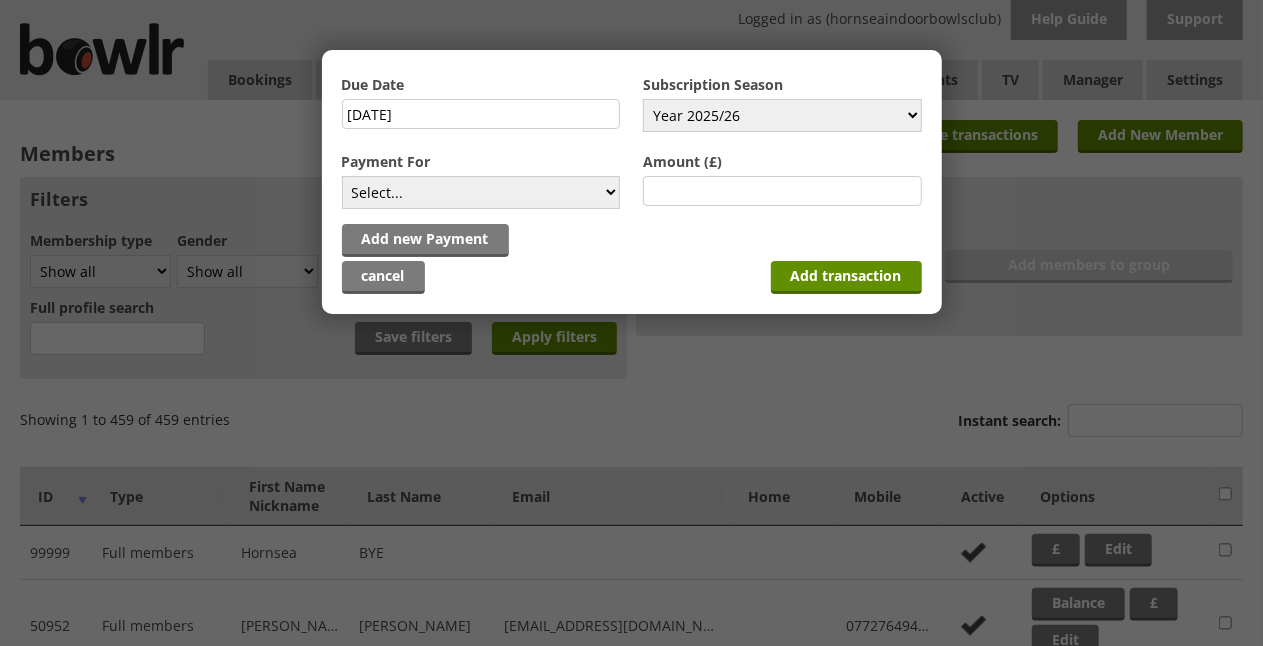 click on "Due Date
31-08-2025
Subscription Season
Year 2025/26 Year 2024/25 Season 2023/24 Season 2022/23 Season 2021/22
Payment For
Select... Full mem rink fee Locker Replacement key / card Subscription Discounted Full Member Subscription Full Subscription Junior Subscription social Subscription social bowl
Amount (£)
Add new Payment
cancel
Add transaction" at bounding box center [632, 182] 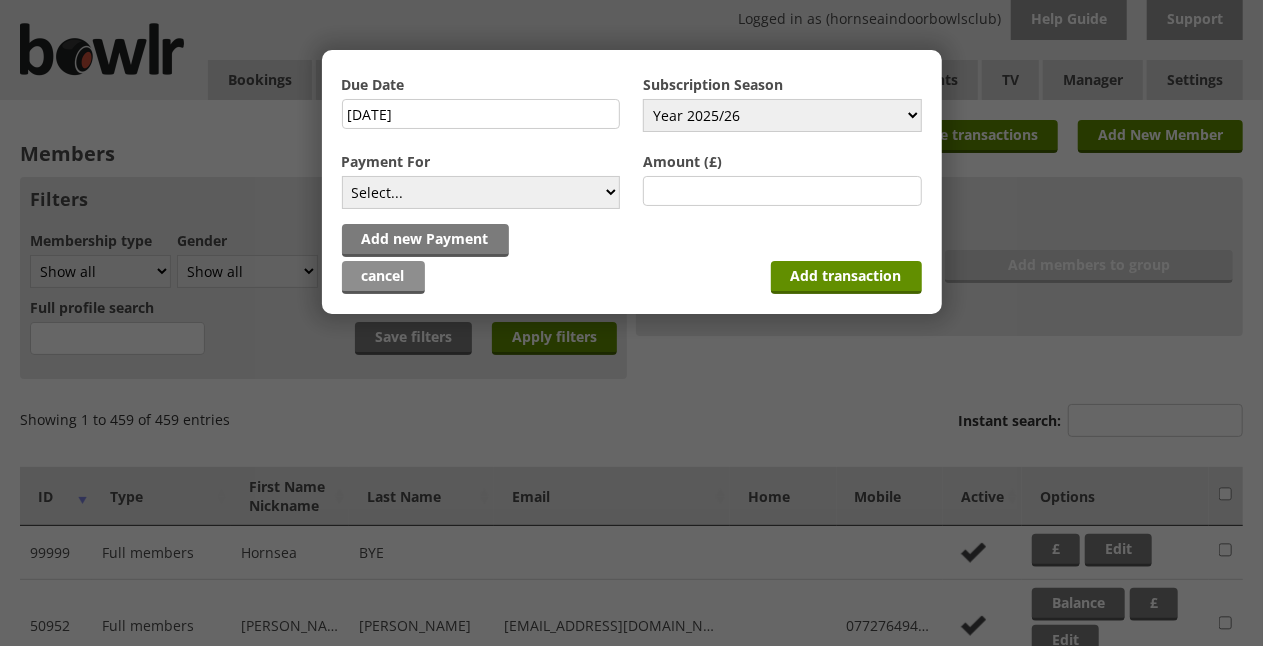 click on "cancel" at bounding box center [383, 277] 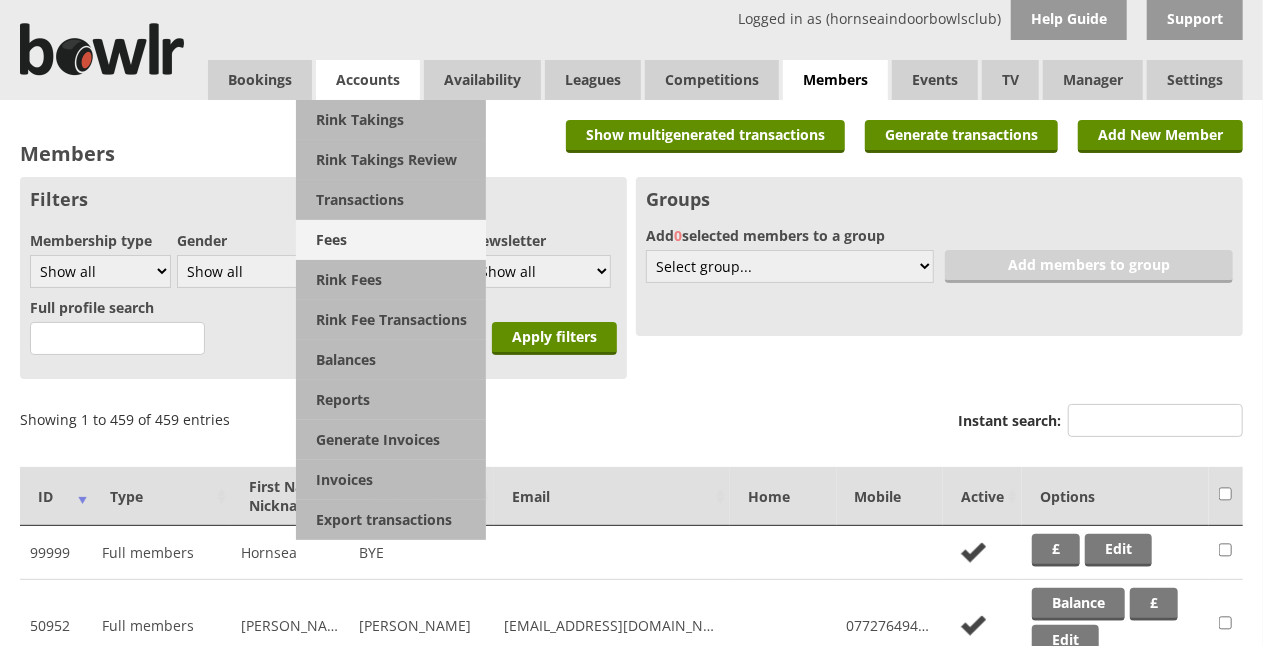 click on "Fees" at bounding box center (391, 240) 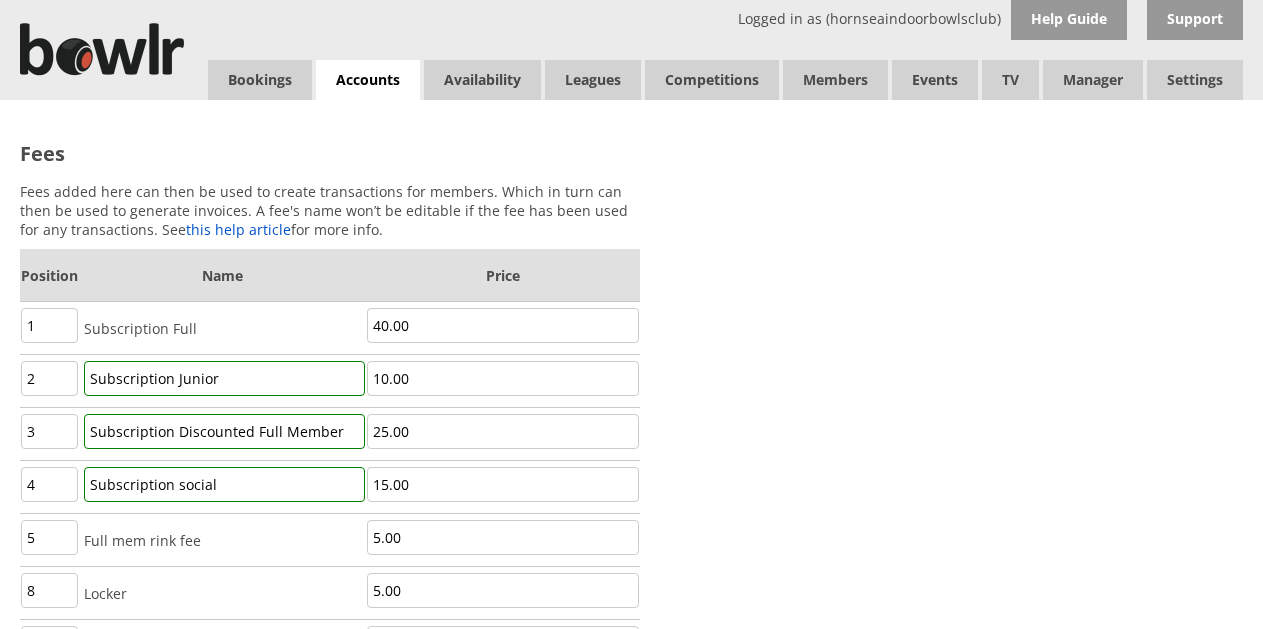 scroll, scrollTop: 0, scrollLeft: 0, axis: both 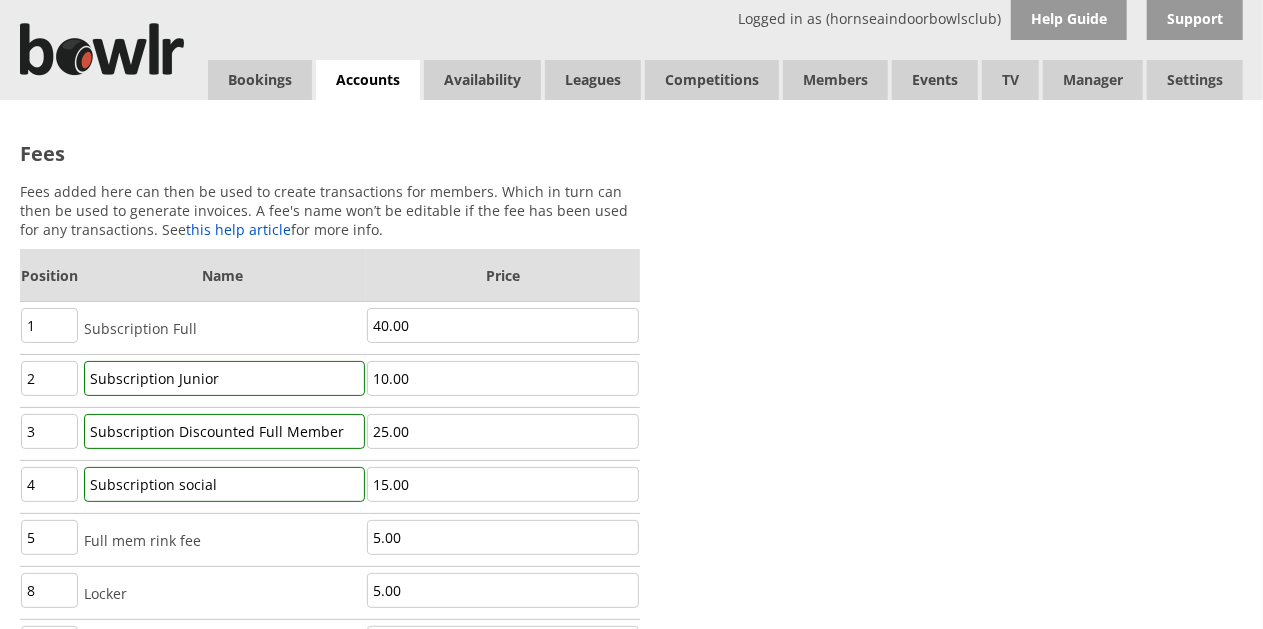 click on "Subscription Full" at bounding box center [222, 328] 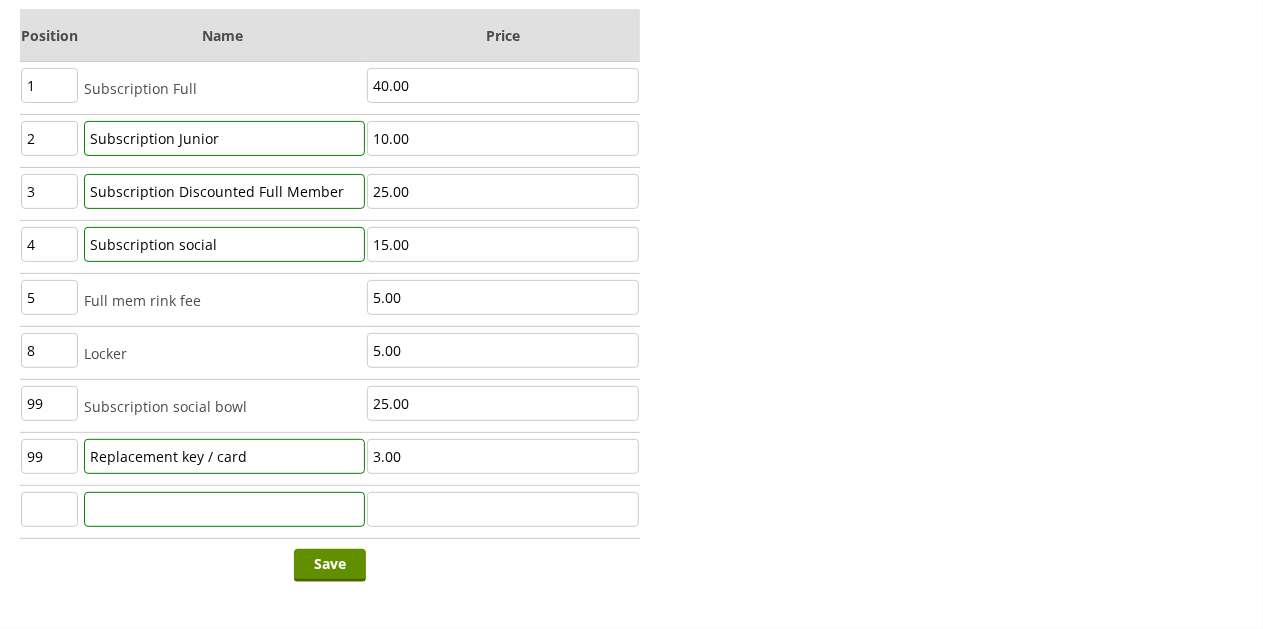 scroll, scrollTop: 242, scrollLeft: 0, axis: vertical 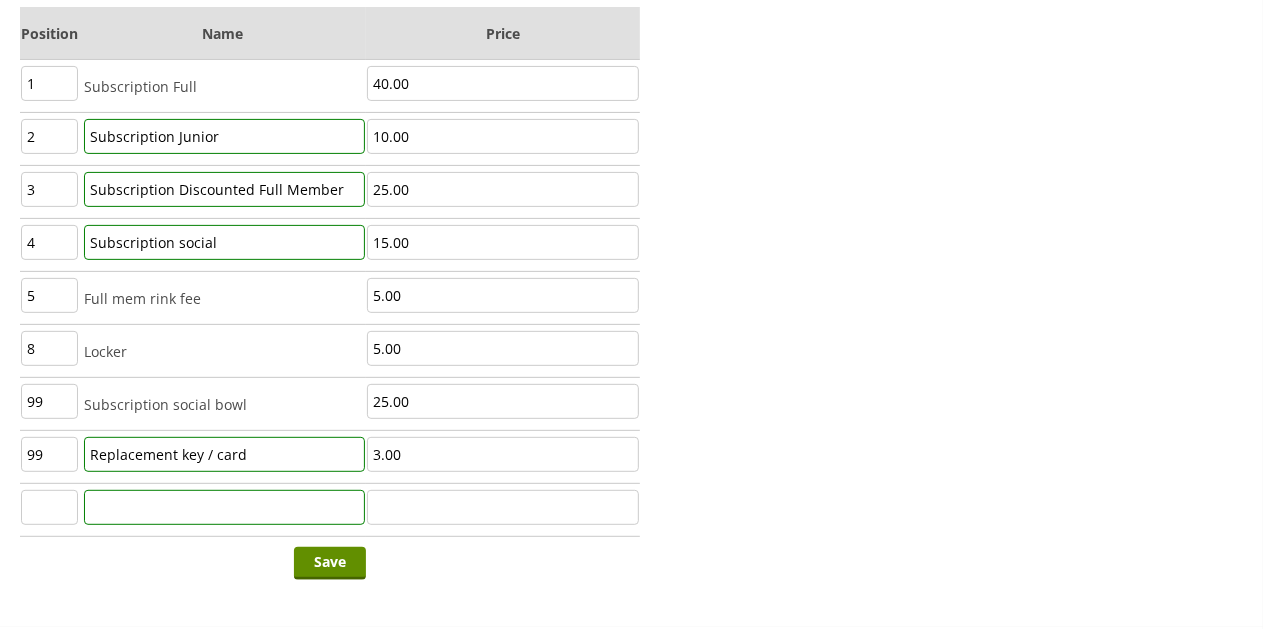 drag, startPoint x: 52, startPoint y: 85, endPoint x: 21, endPoint y: 85, distance: 31 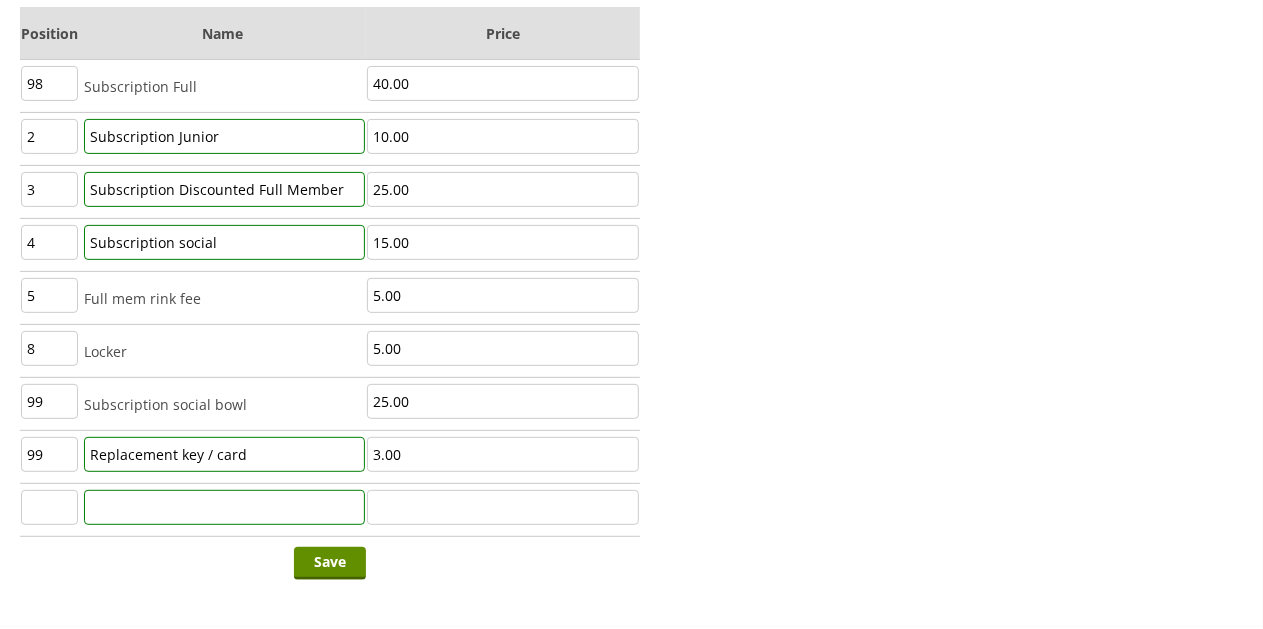 type on "98" 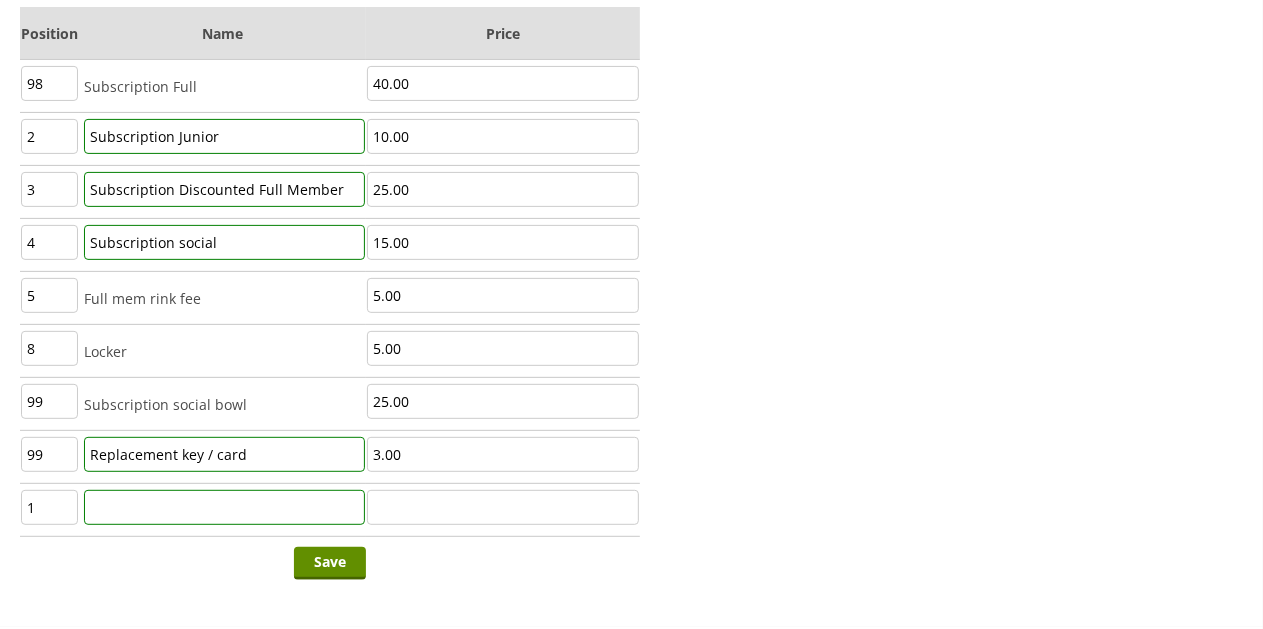 type on "1" 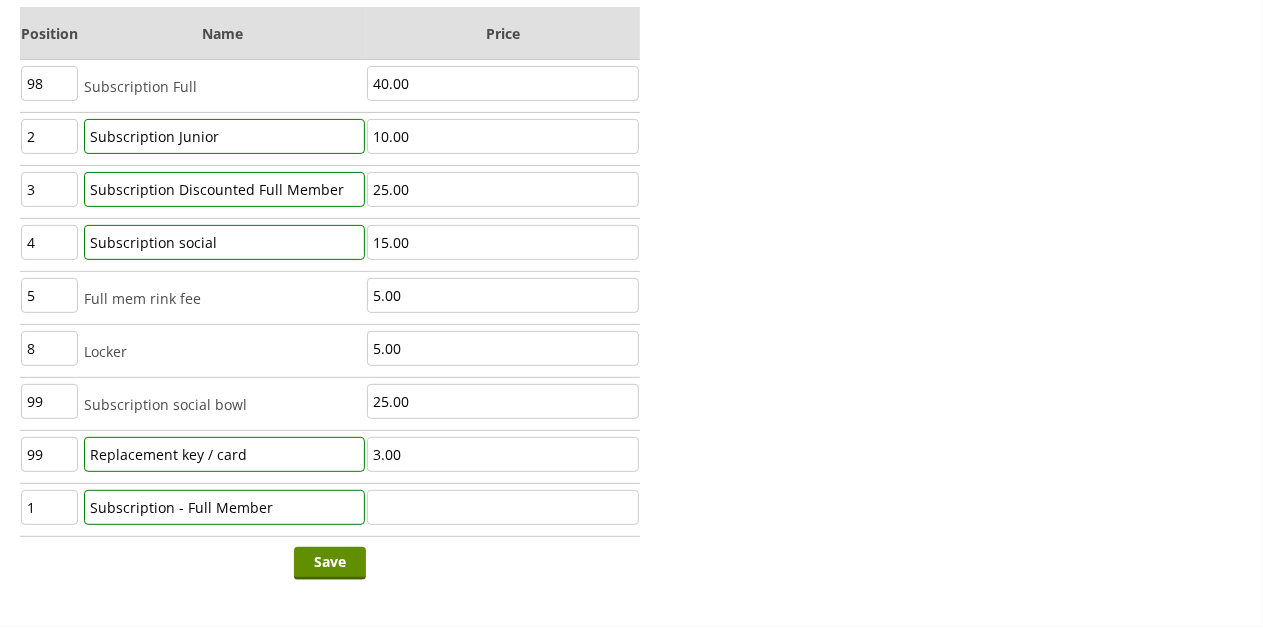 type on "Subscription - Full Member" 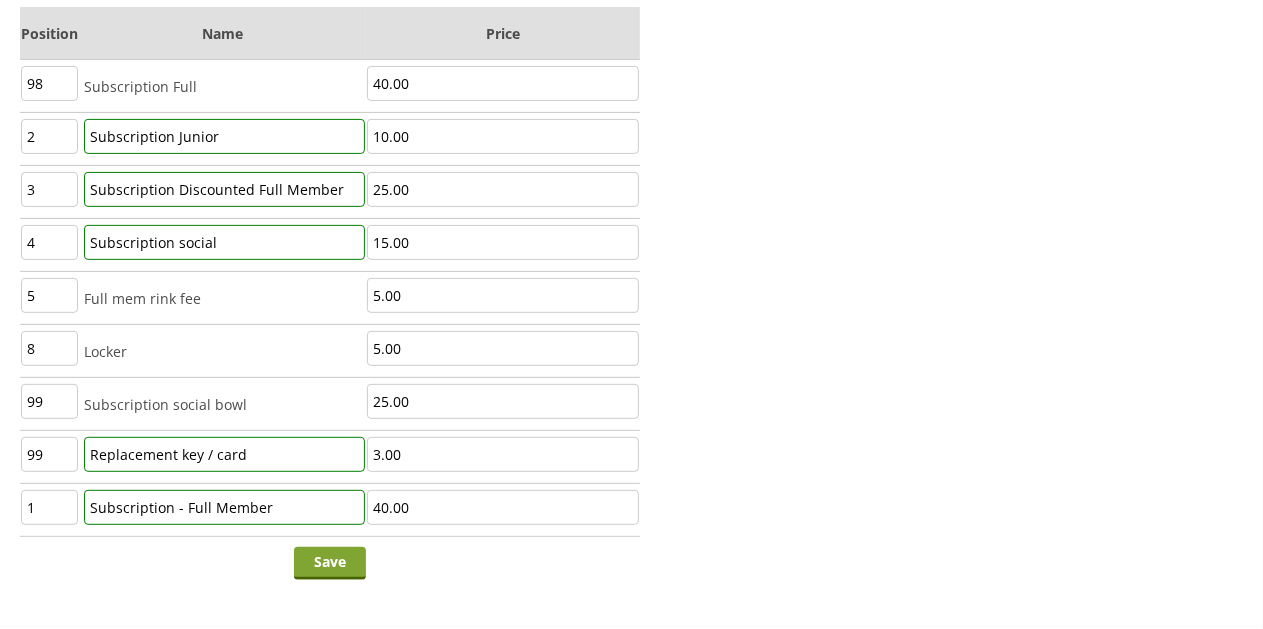 type on "40.00" 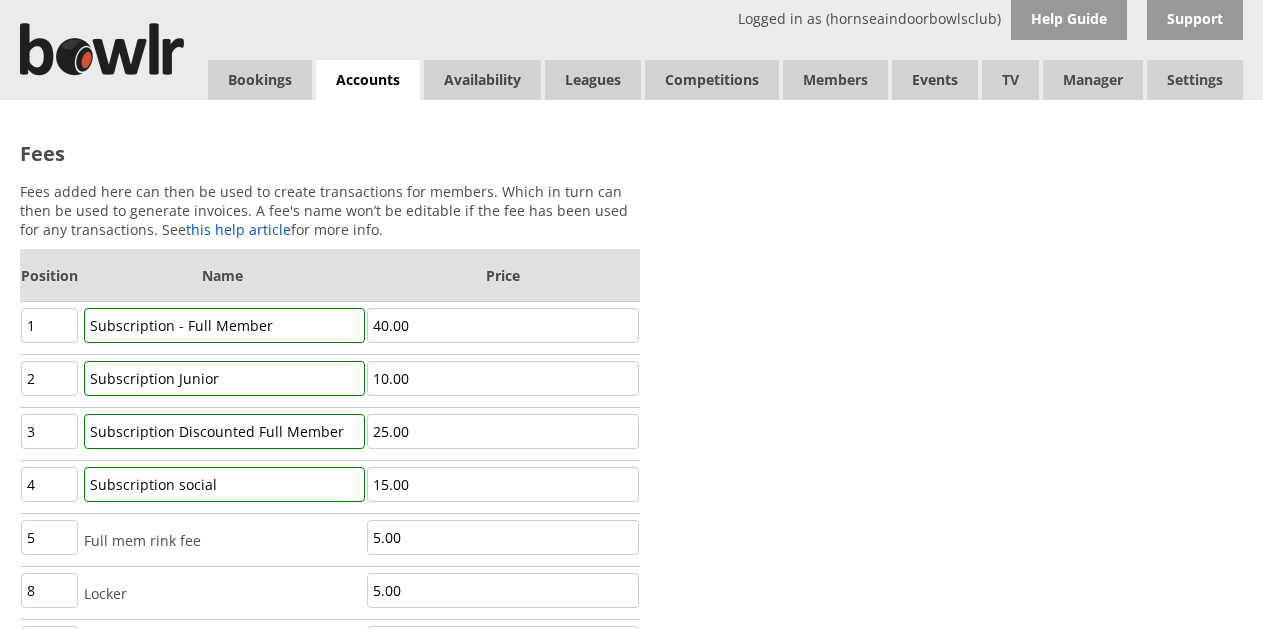 scroll, scrollTop: 0, scrollLeft: 0, axis: both 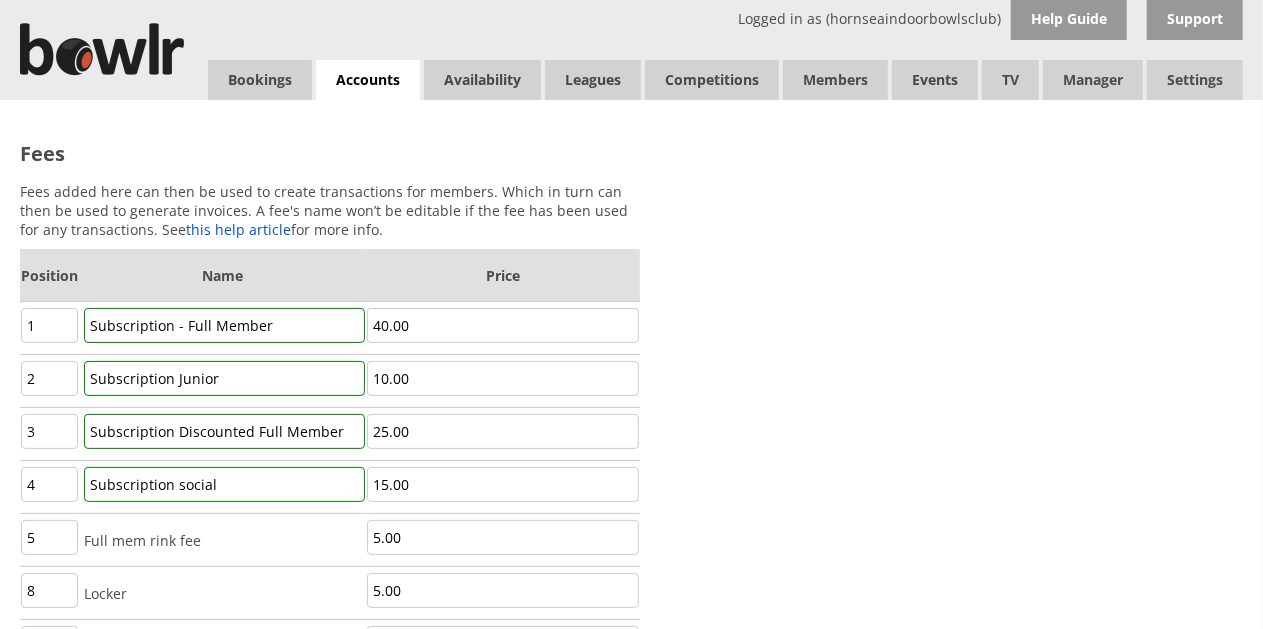 click on "Subscription Junior" at bounding box center [224, 378] 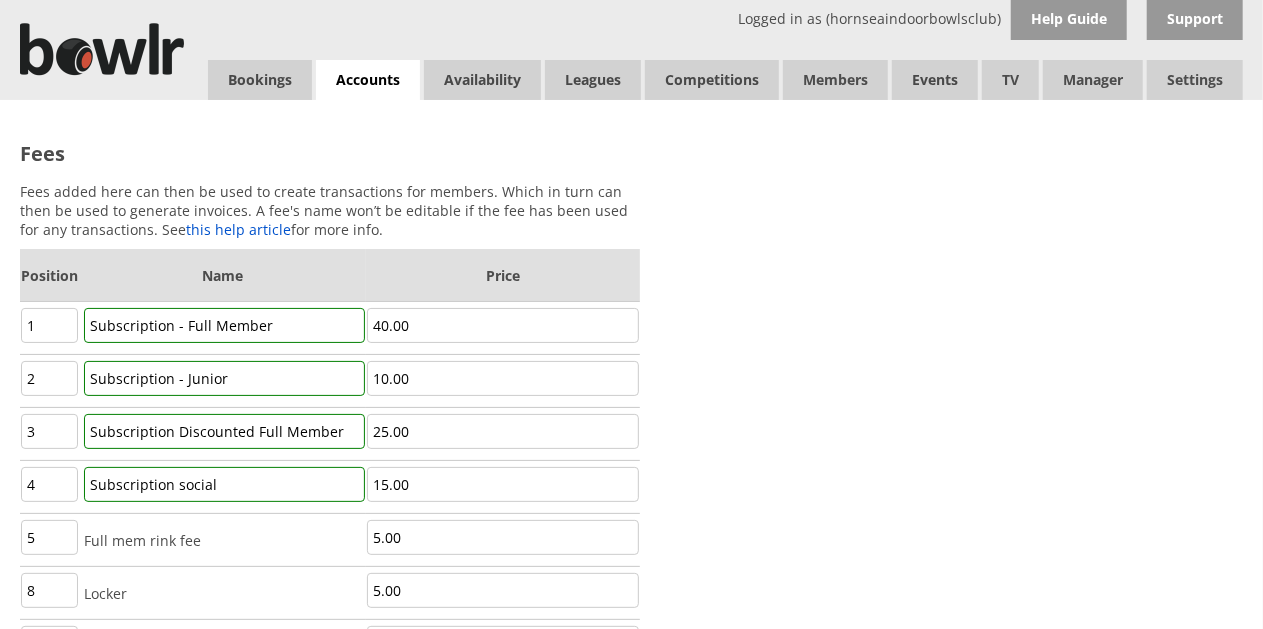 click on "Subscription - Junior" at bounding box center (224, 378) 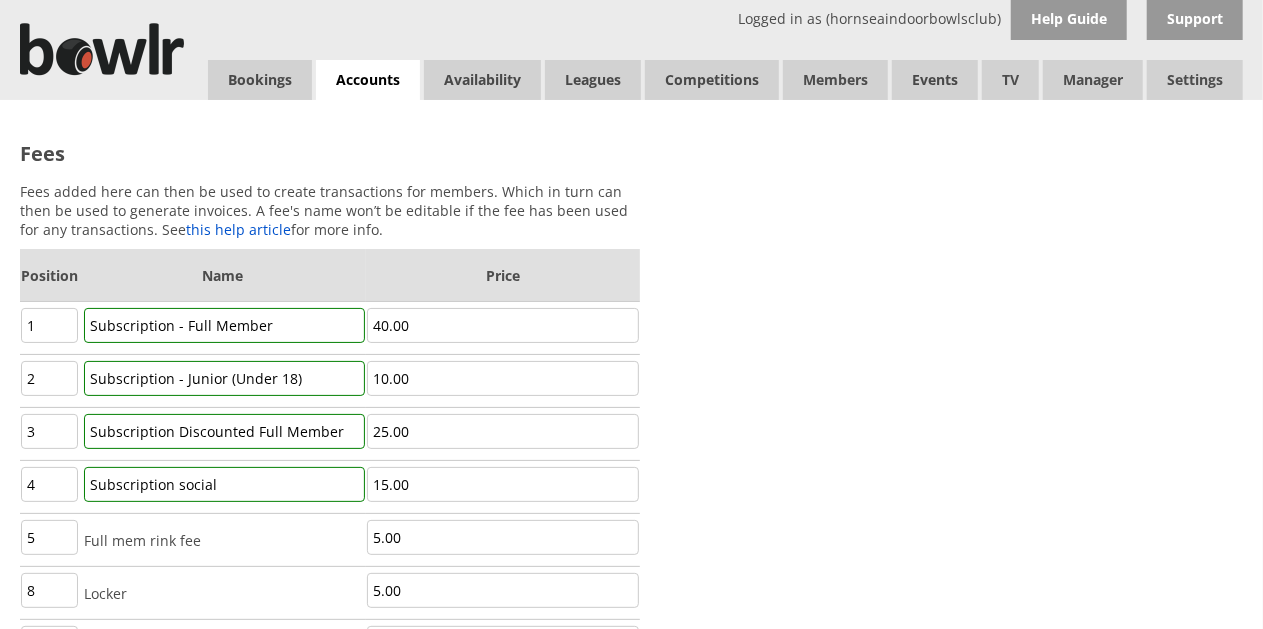 type on "Subscription - Junior (Under 18)" 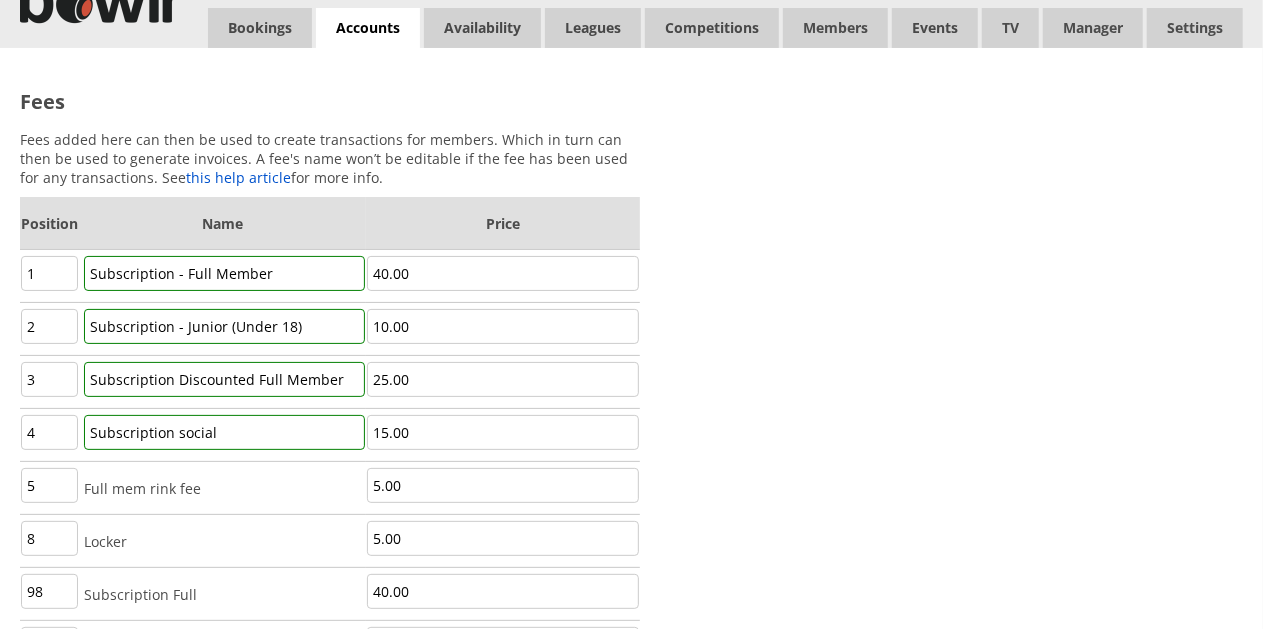 scroll, scrollTop: 0, scrollLeft: 0, axis: both 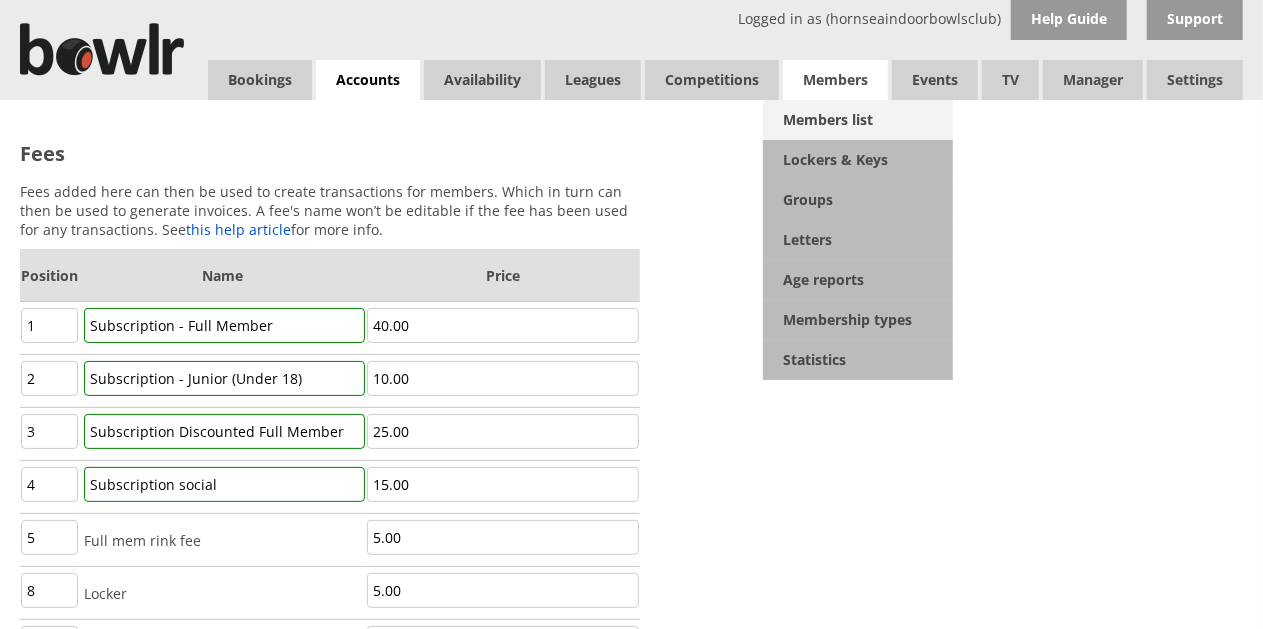 click on "Members list" at bounding box center (858, 120) 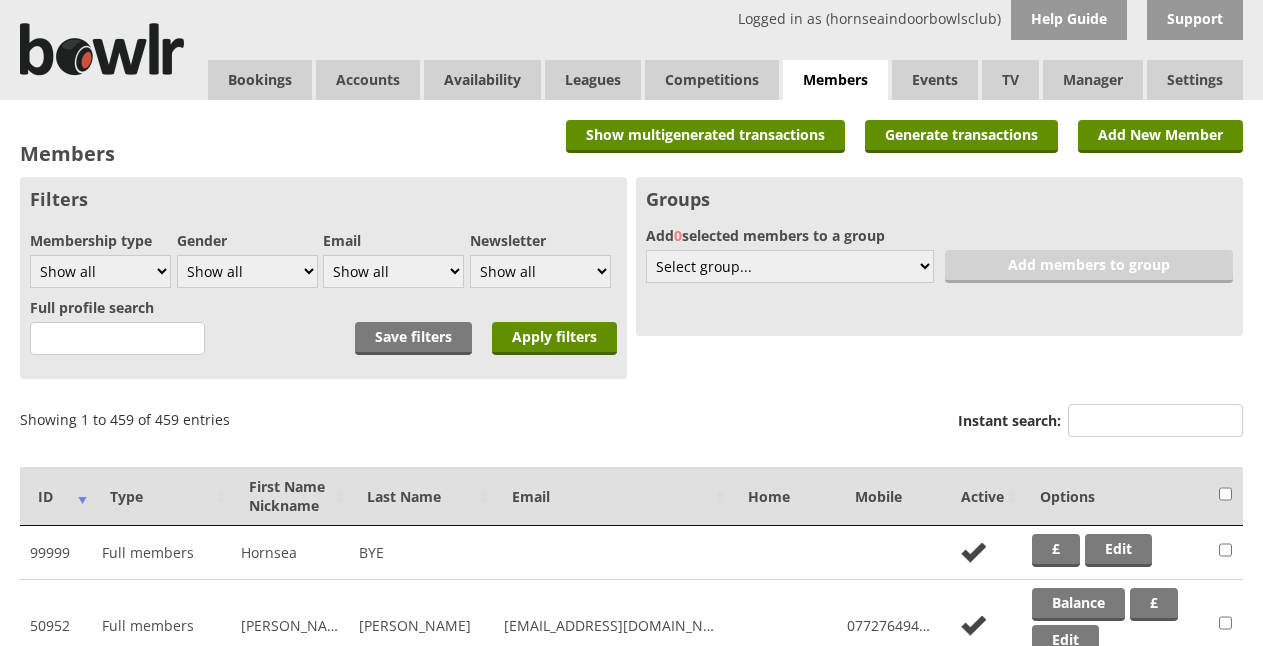 scroll, scrollTop: 0, scrollLeft: 0, axis: both 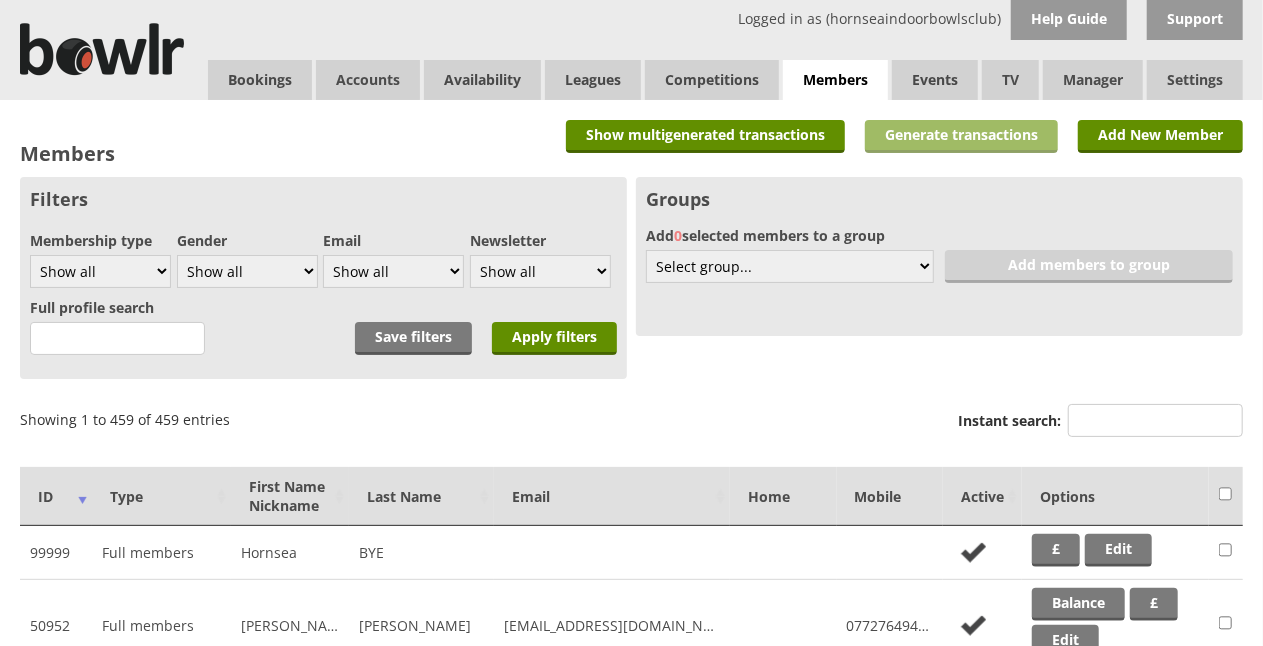 click on "Generate transactions" at bounding box center (961, 136) 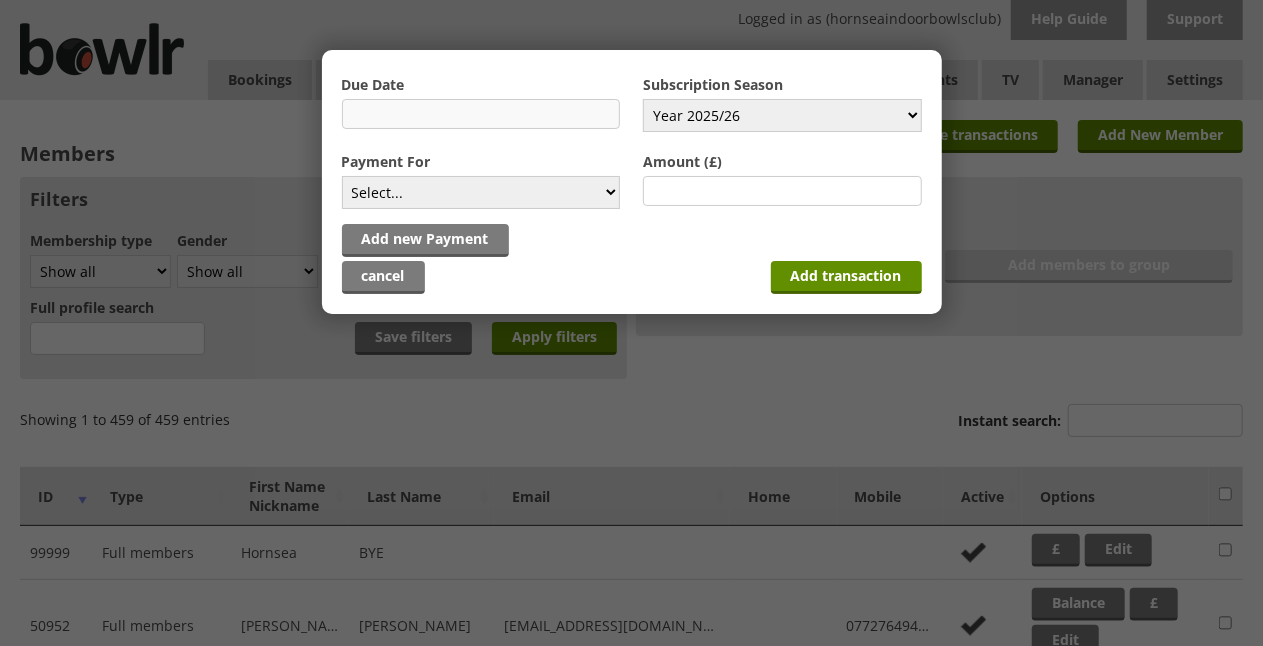 click at bounding box center (481, 114) 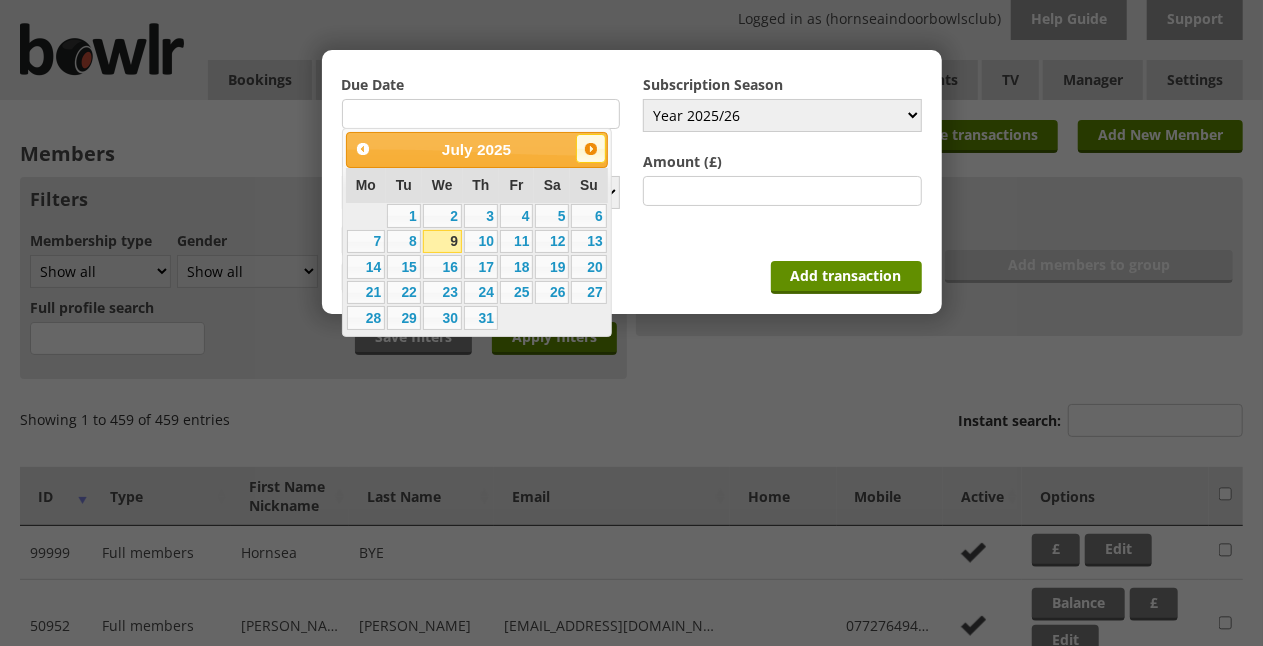 click on "Next" at bounding box center [591, 149] 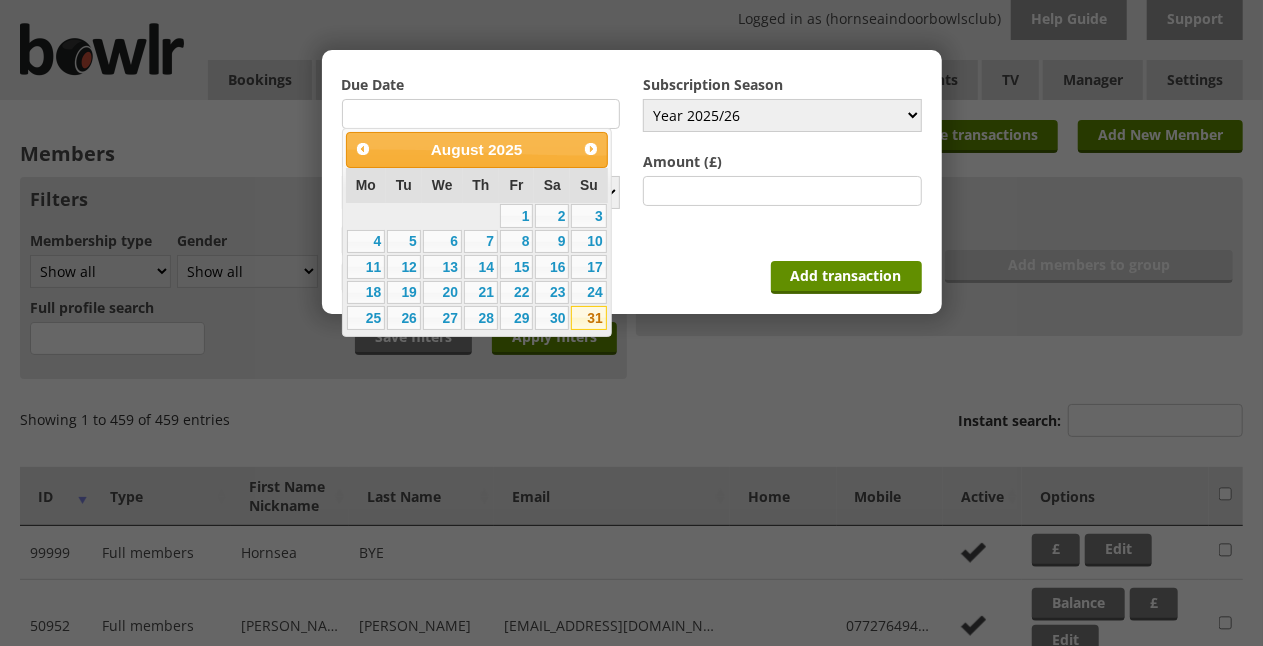 click on "31" at bounding box center (588, 318) 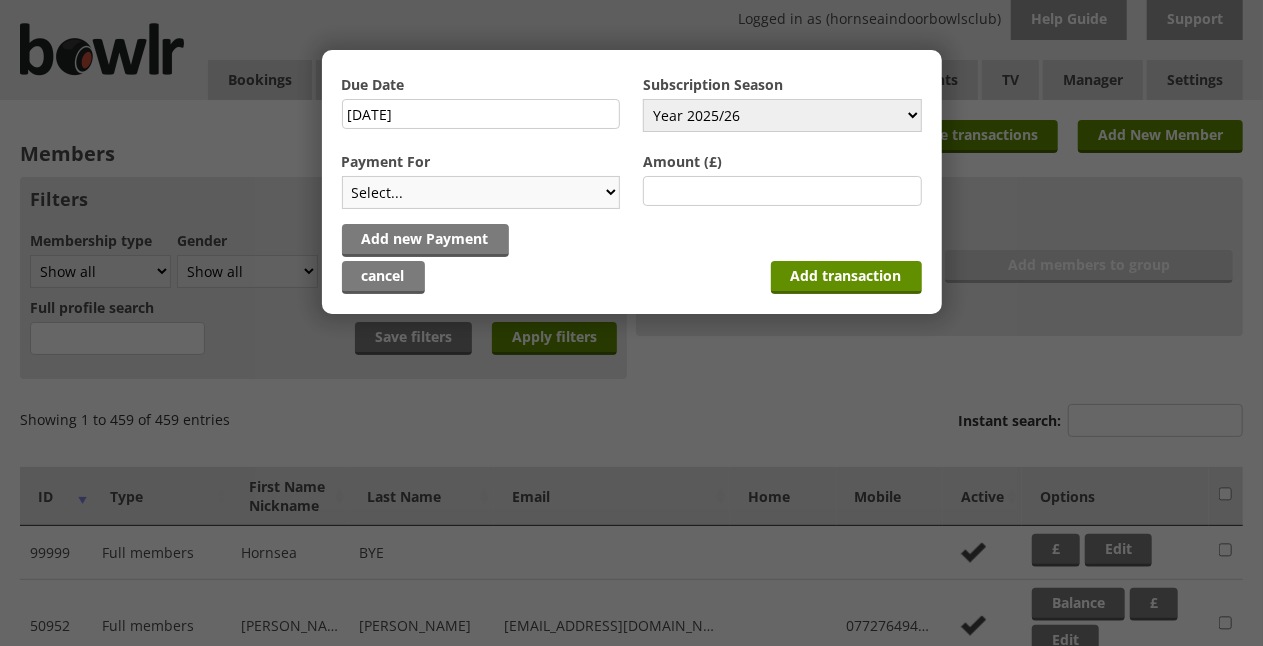 click on "Select... Full mem rink fee Locker Replacement key / card Subscription - Full Member Subscription Discounted Full Member Subscription Full Subscription Junior Subscription social Subscription social bowl" at bounding box center (481, 192) 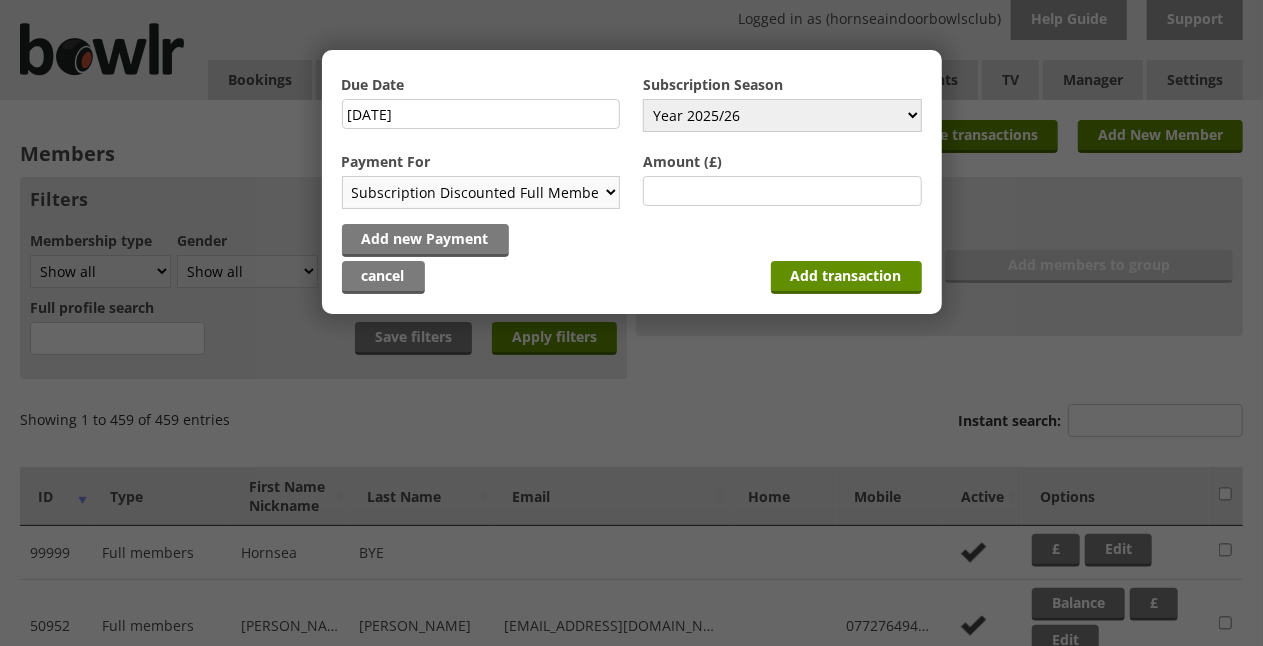 click on "Select... Full mem rink fee Locker Replacement key / card Subscription - Full Member Subscription Discounted Full Member Subscription Full Subscription Junior Subscription social Subscription social bowl" at bounding box center [481, 192] 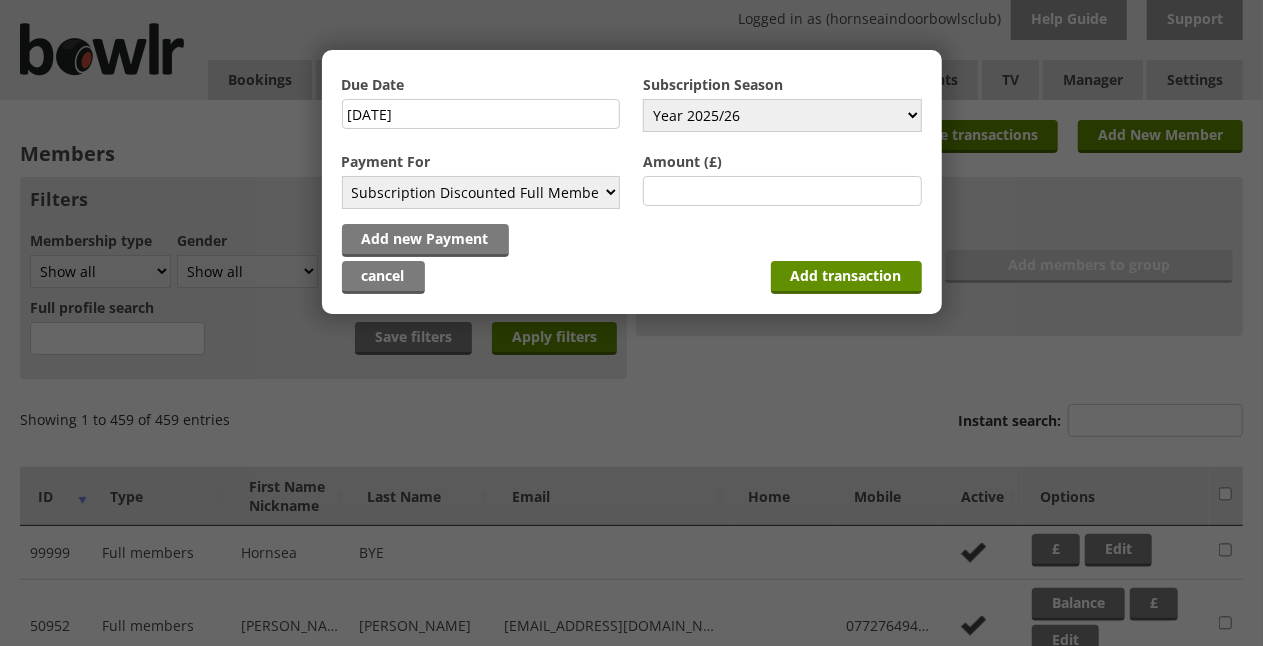 type on "25" 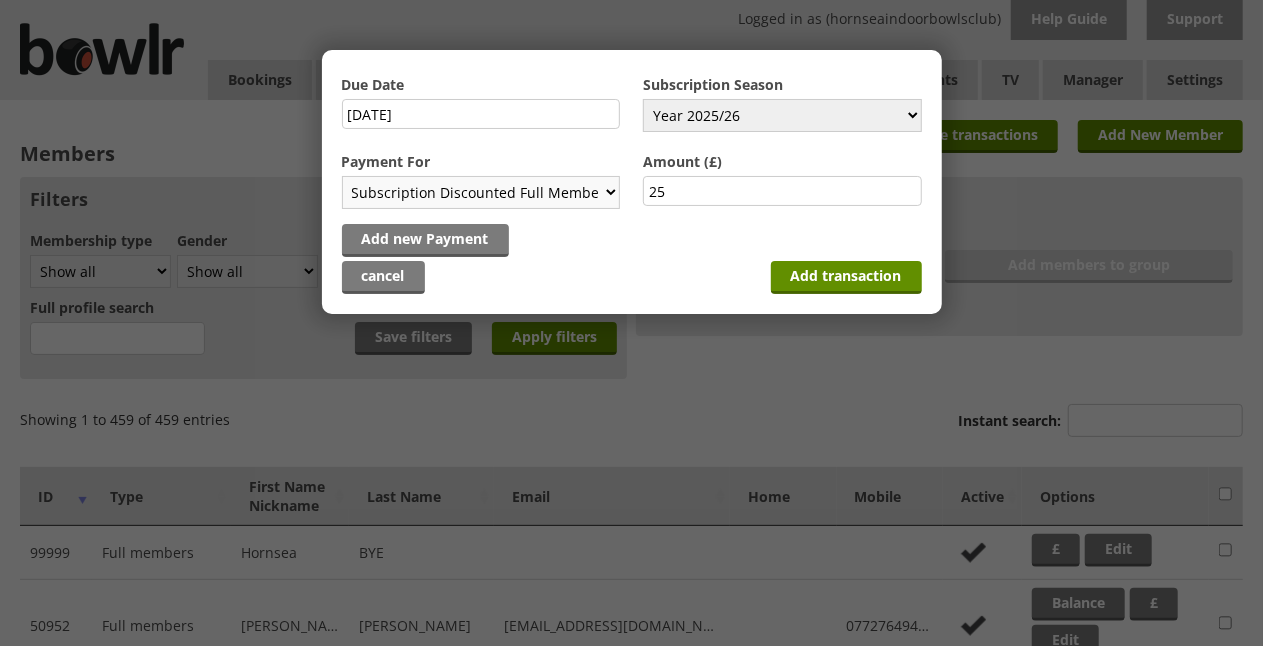 click on "Select... Full mem rink fee Locker Replacement key / card Subscription - Full Member Subscription Discounted Full Member Subscription Full Subscription Junior Subscription social Subscription social bowl" at bounding box center (481, 192) 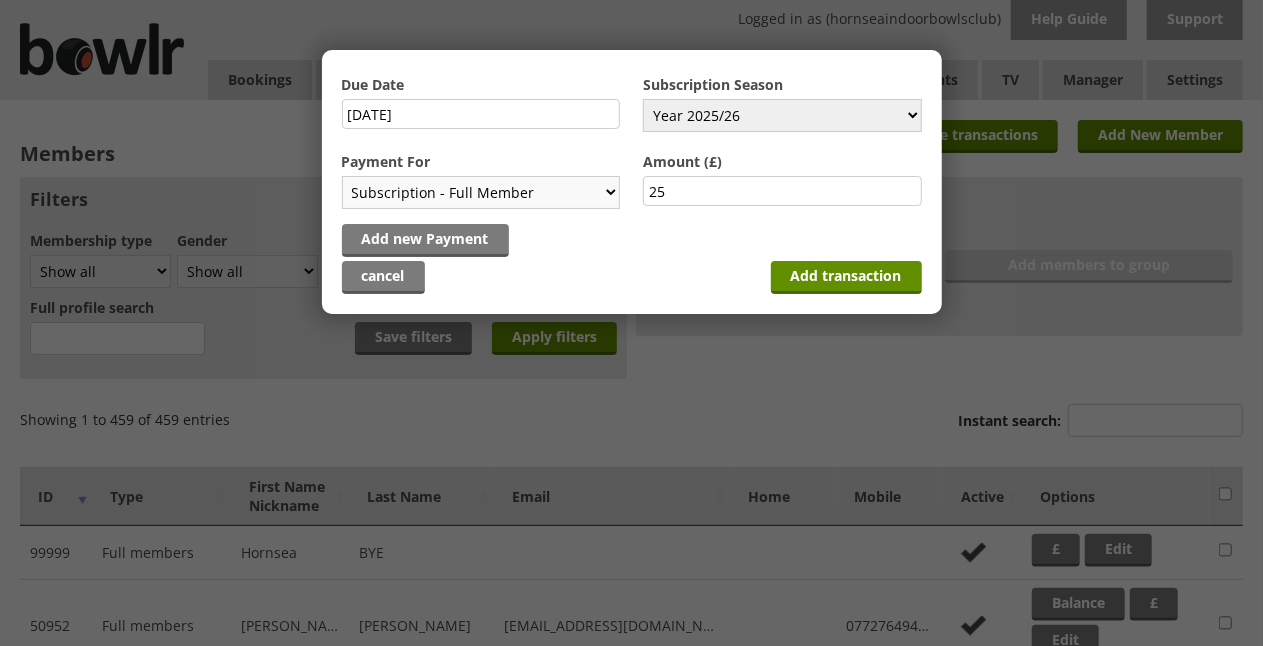 click on "Select... Full mem rink fee Locker Replacement key / card Subscription - Full Member Subscription Discounted Full Member Subscription Full Subscription Junior Subscription social Subscription social bowl" at bounding box center [481, 192] 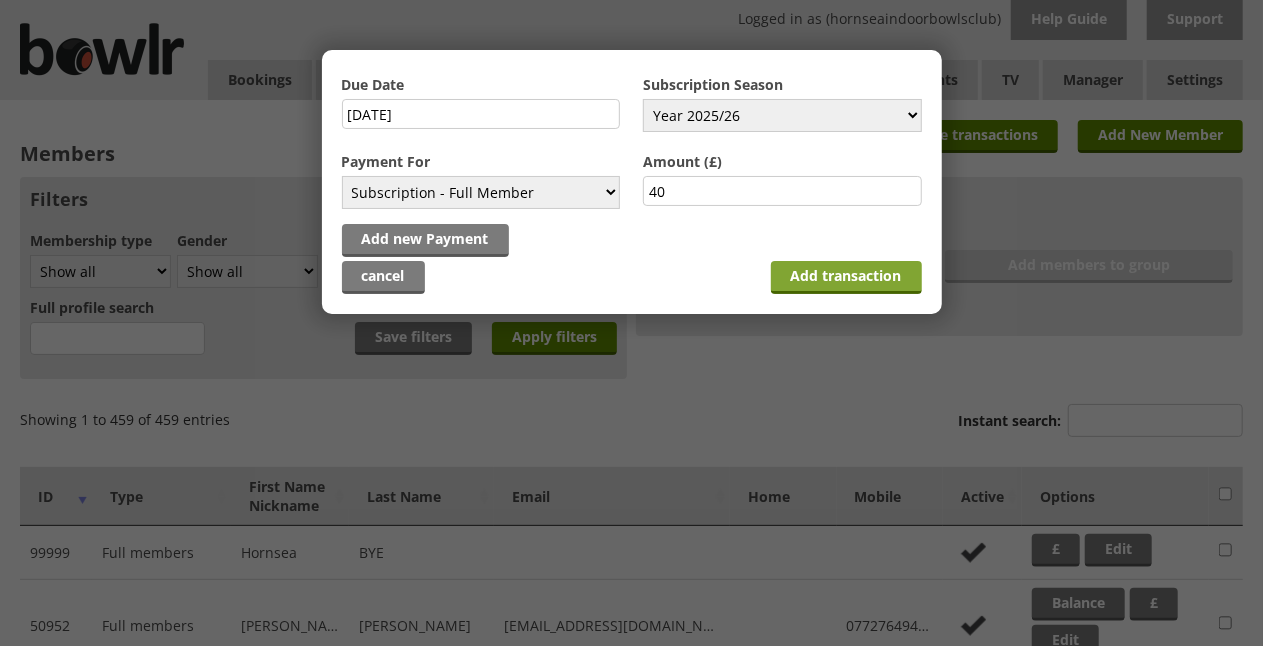 click on "Add transaction" at bounding box center [846, 277] 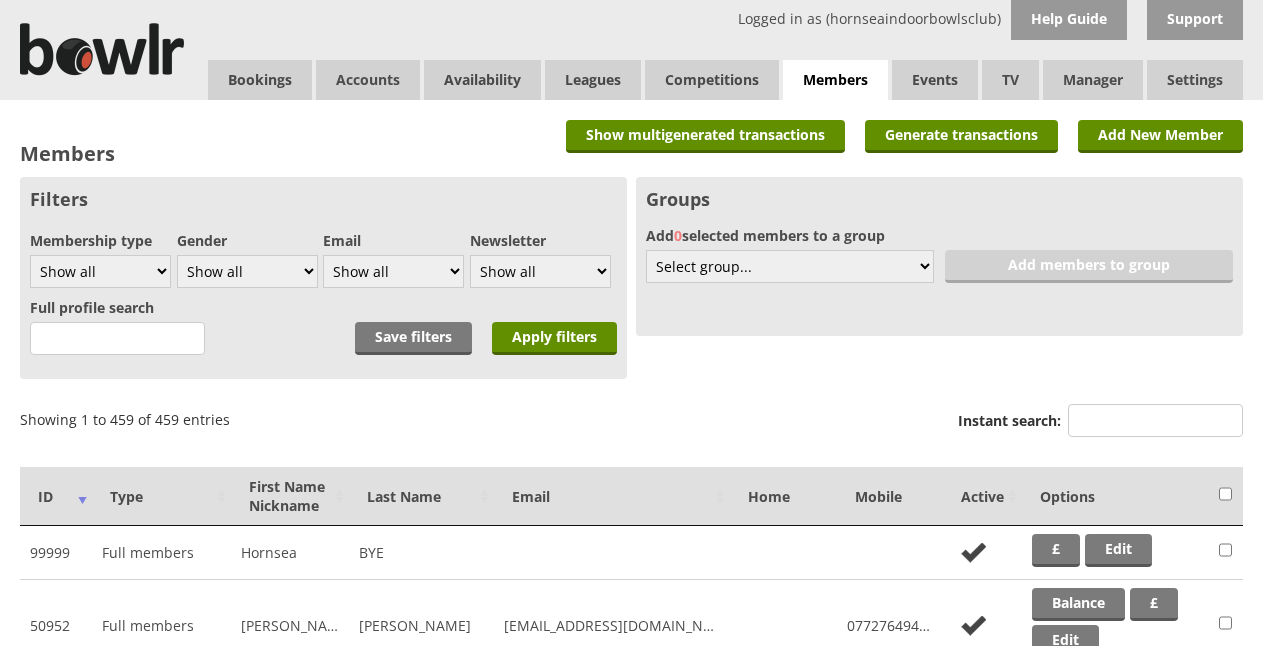 scroll, scrollTop: 0, scrollLeft: 0, axis: both 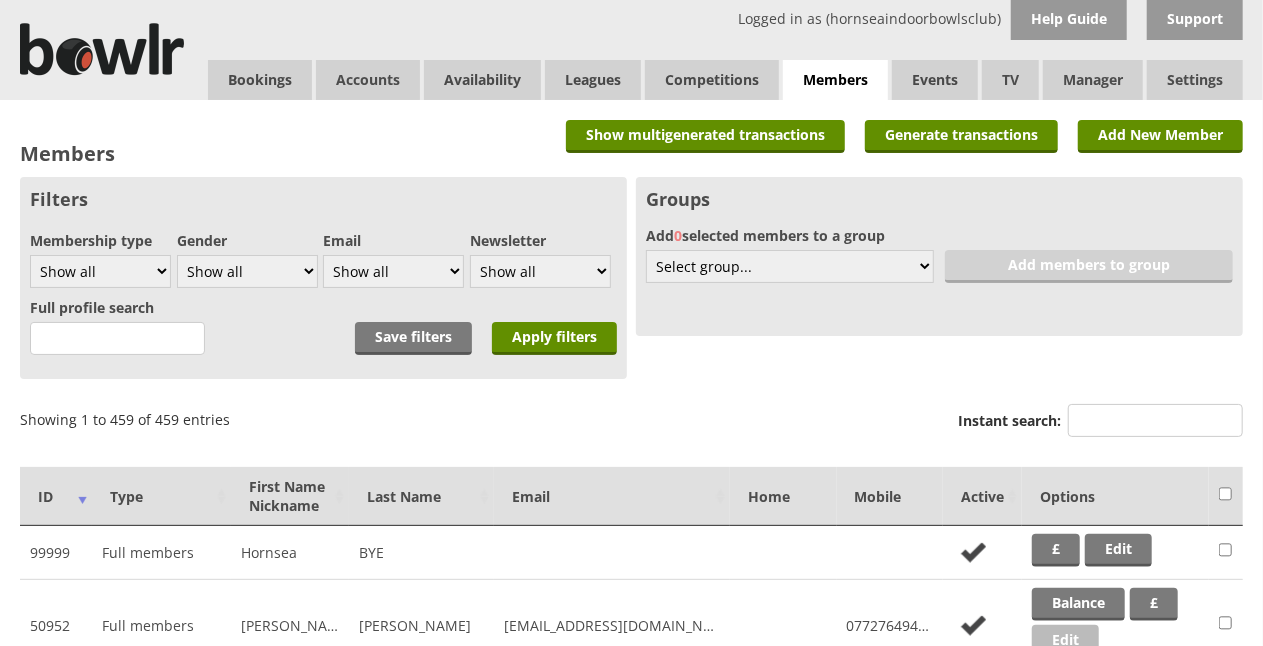 click on "Edit" at bounding box center (1065, 641) 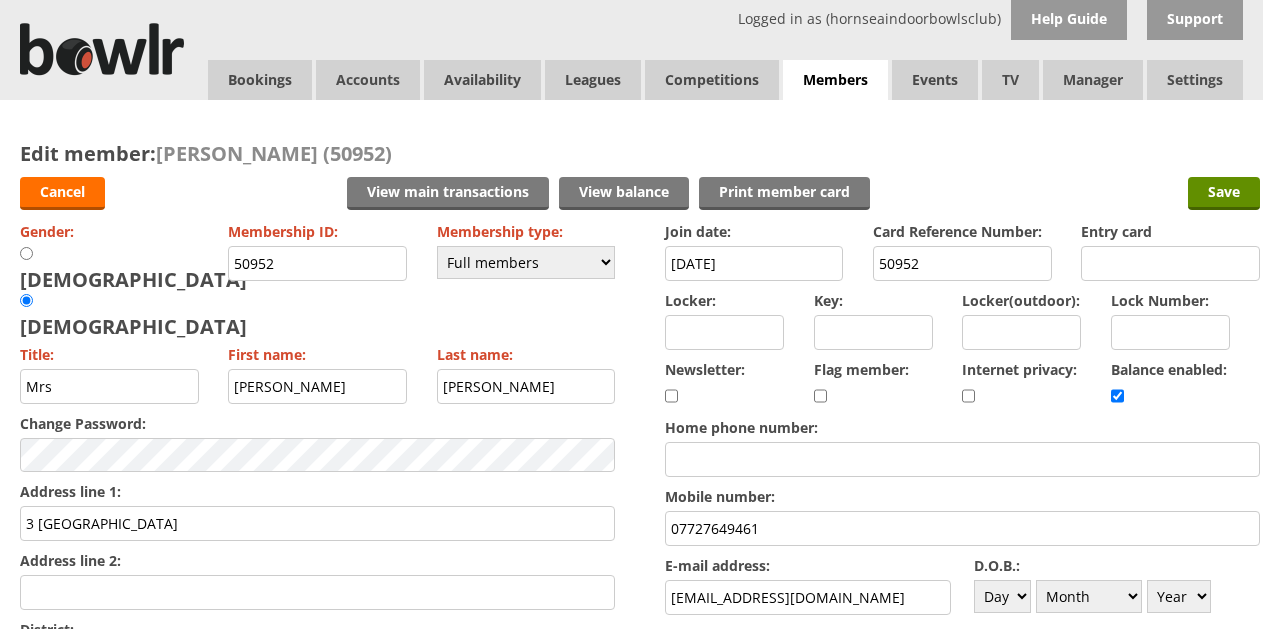 scroll, scrollTop: 0, scrollLeft: 0, axis: both 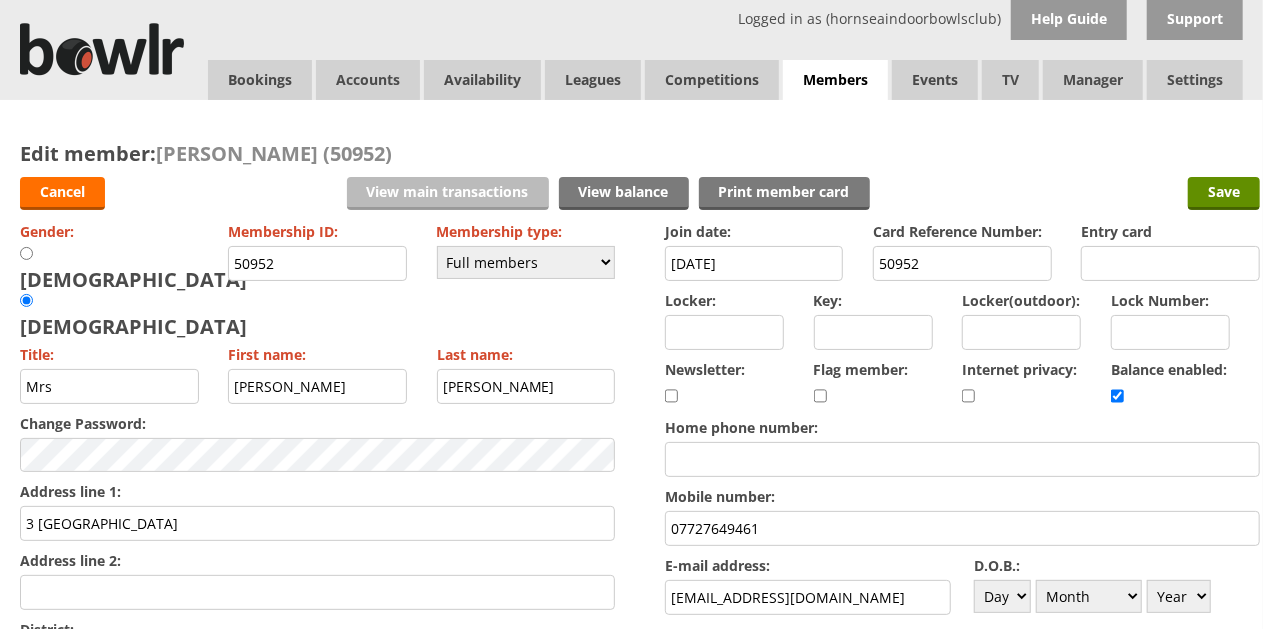 click on "View main transactions" at bounding box center [448, 193] 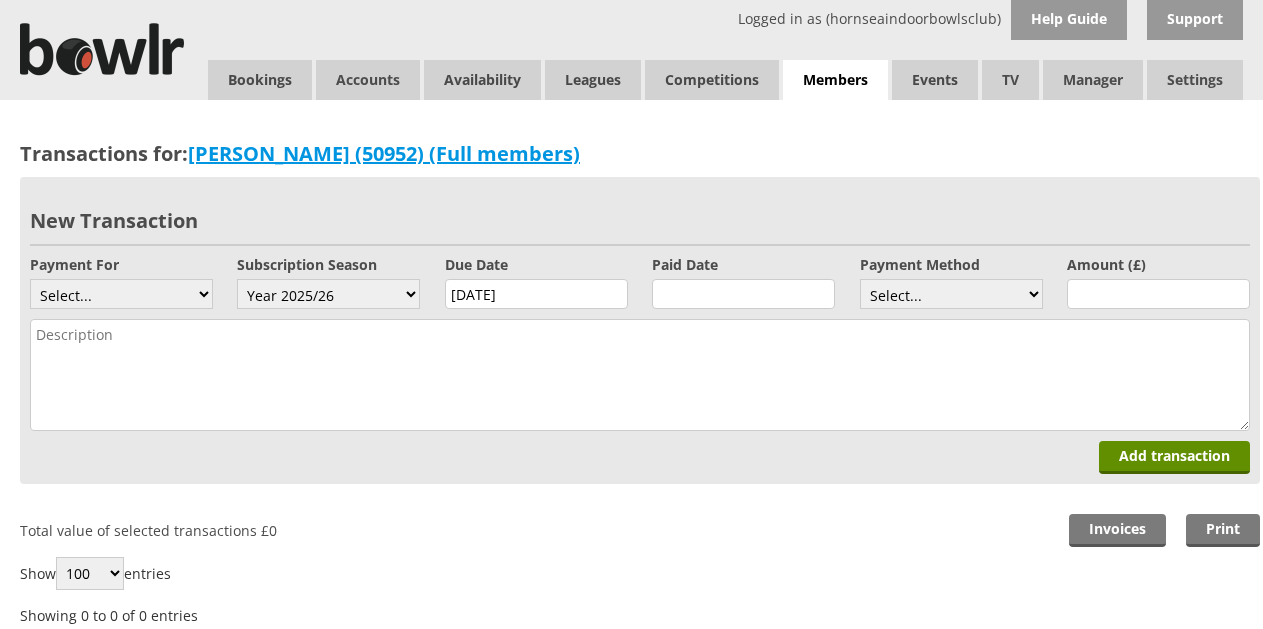 scroll, scrollTop: 0, scrollLeft: 0, axis: both 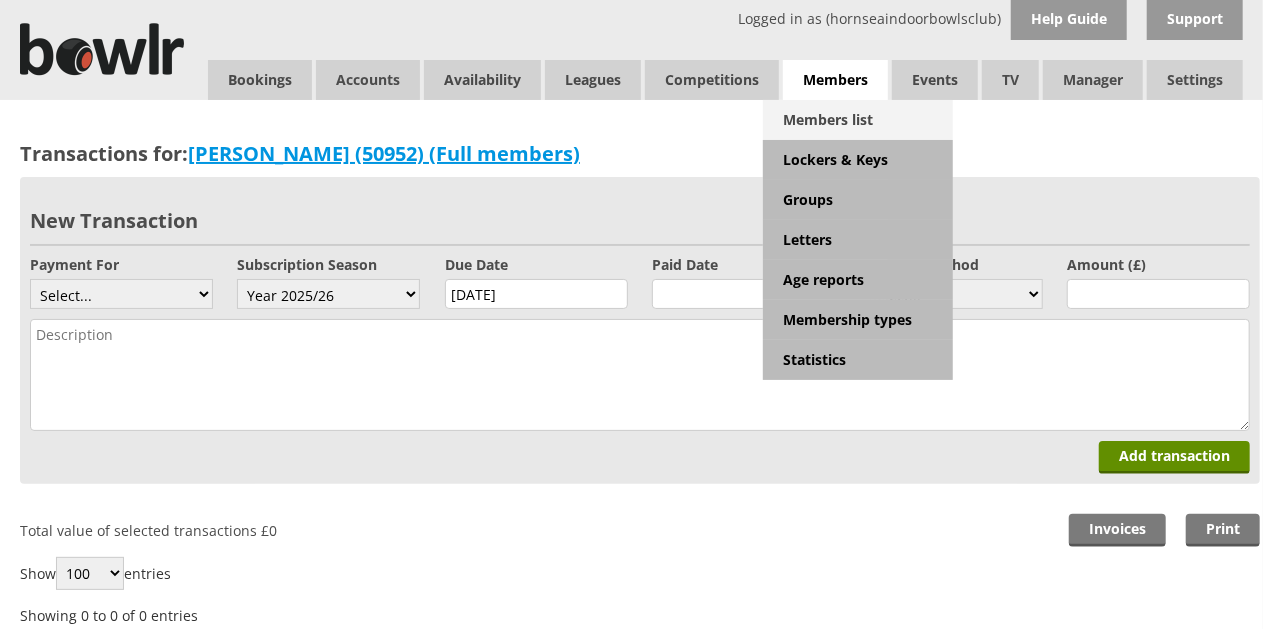 click on "Members list" at bounding box center (858, 120) 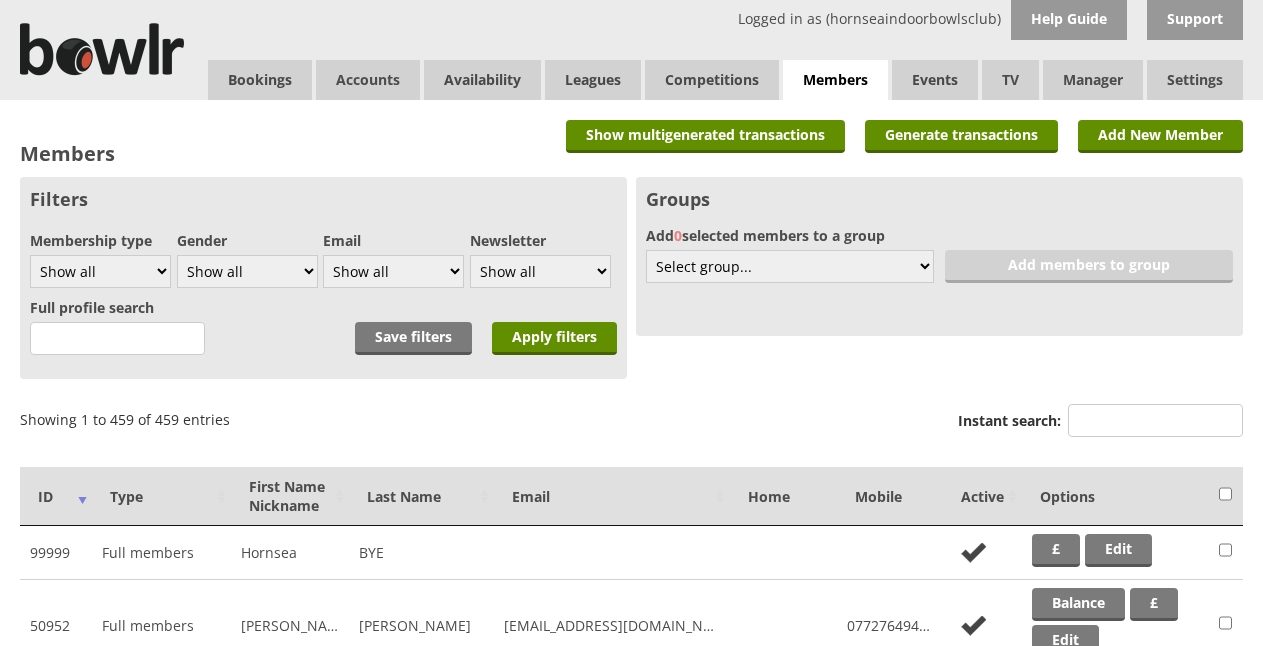 scroll, scrollTop: 0, scrollLeft: 0, axis: both 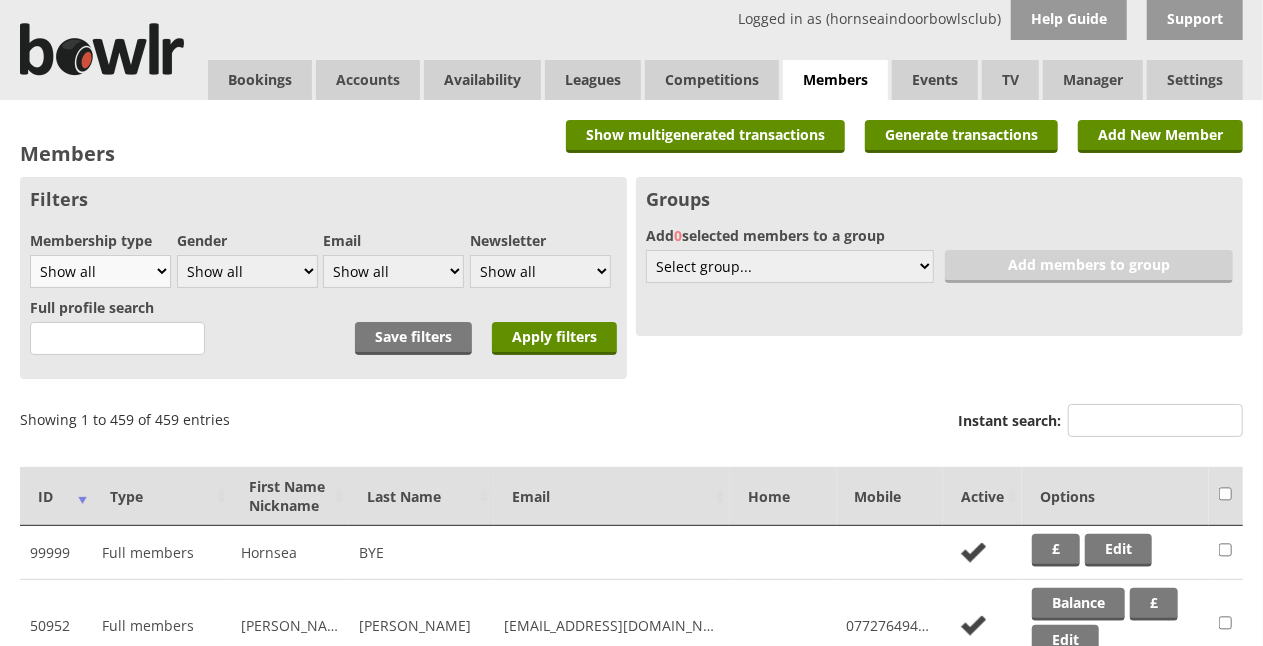 click on "Show all Full members Rollabowl Juniors Social Members Pending Left R.I.P. PF Locker Only - not a member SB - Do Not Use Bowlr Support" at bounding box center [100, 271] 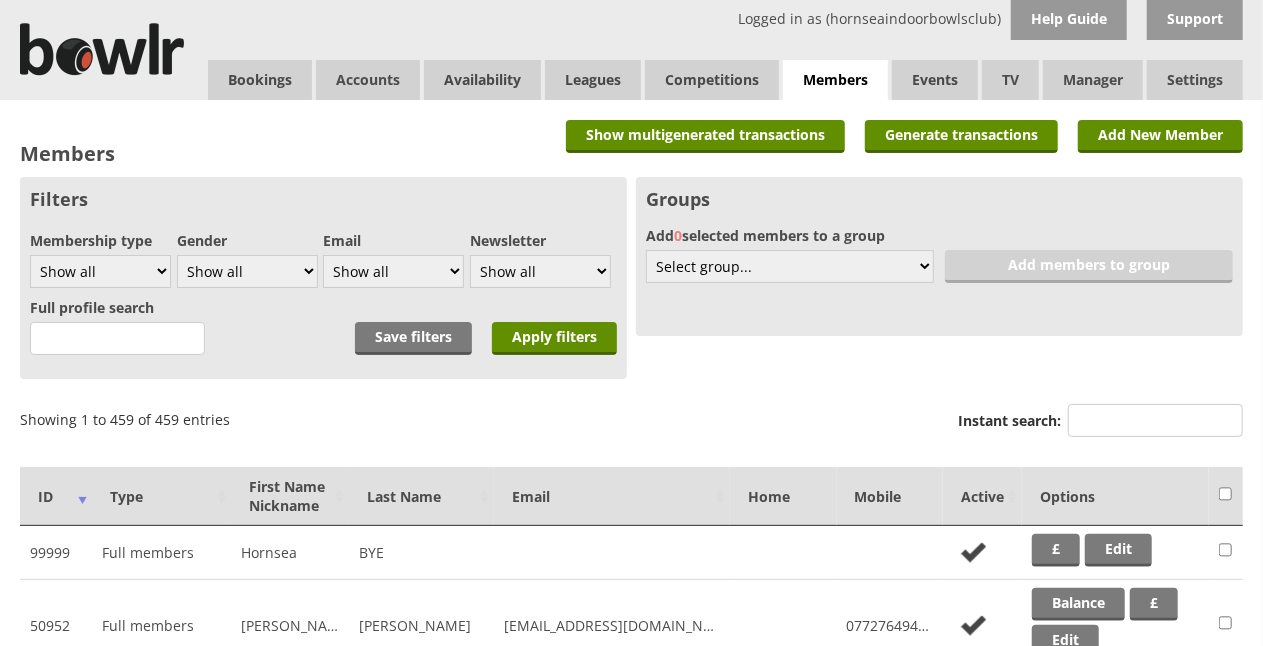 select on "1" 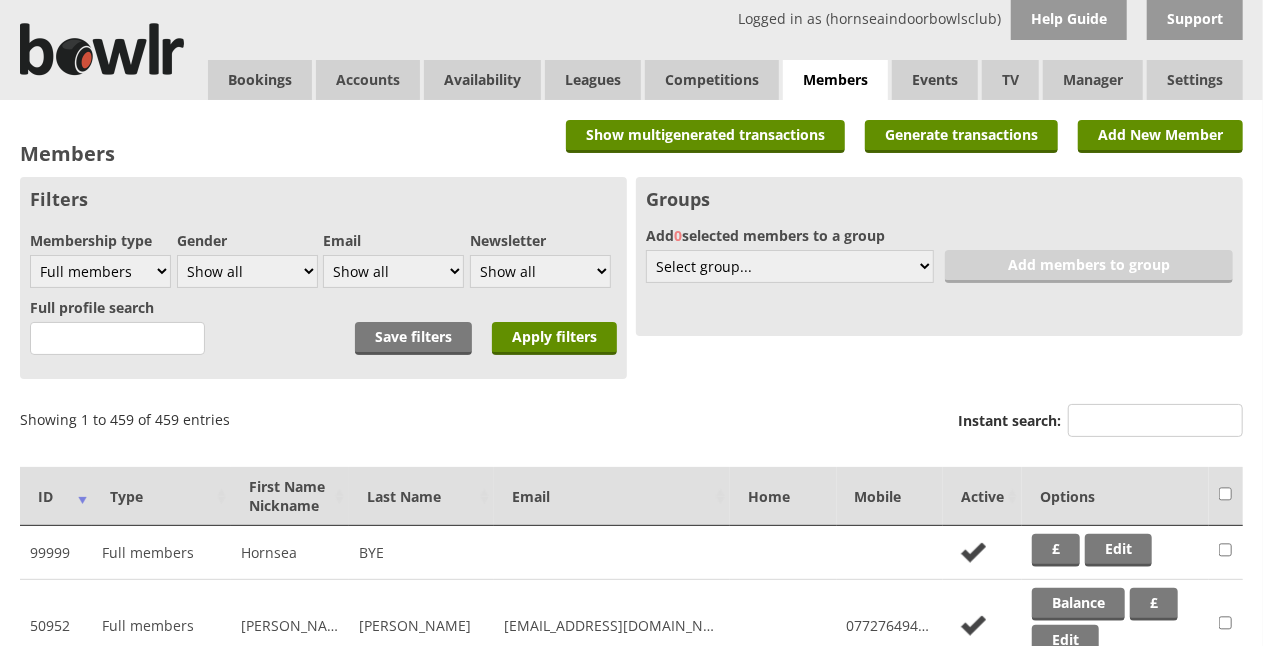click on "Show all Full members Rollabowl Juniors Social Members Pending Left R.I.P. PF Locker Only - not a member SB - Do Not Use Bowlr Support" at bounding box center [100, 271] 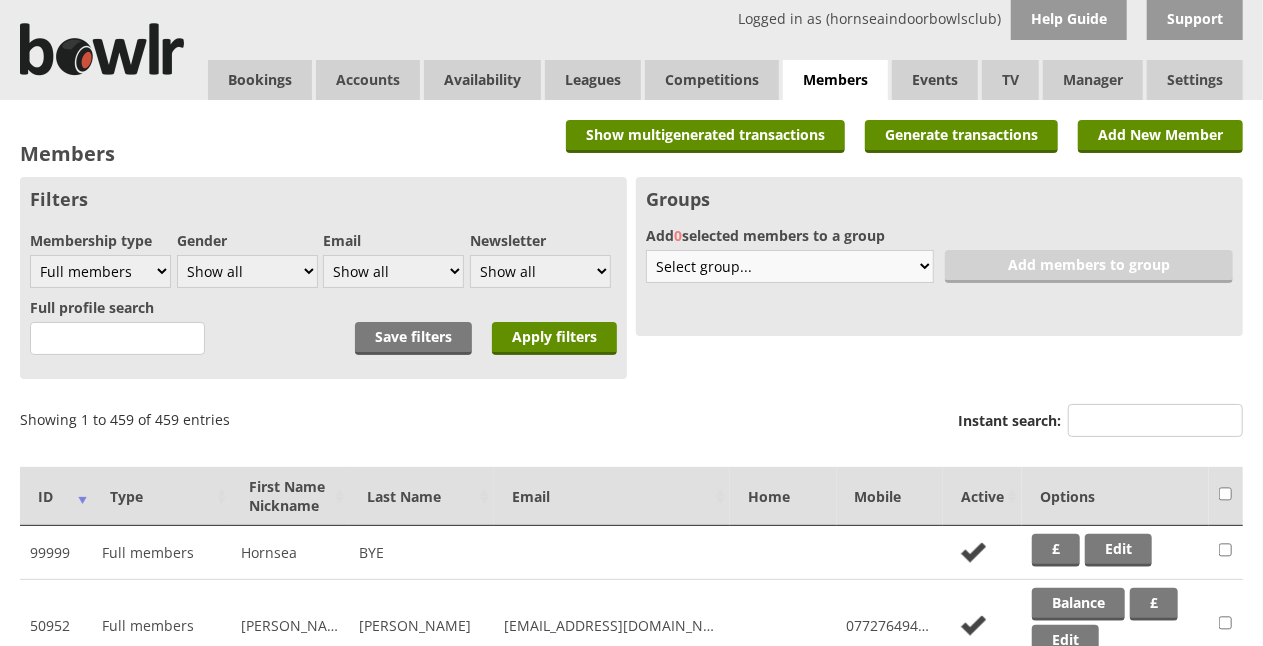 click on "Select group...
Create new 6 without email Club Competitions 2024-25 Coaches Female Bowlers Friday Eve League 24-25 Ladies' Team Male Full Members Monday Eve League New Members 2024-5 Newsletter test Over 55's A team Over 55's B Team Panthers New Shirts  PF Summer Bowlers 2025 TEST Test Invoices Thurs pm captains Top Club Wednesday Morn League Yorks League Captains Yorkshire A team Younger Members for Return of Shirts" at bounding box center (790, 266) 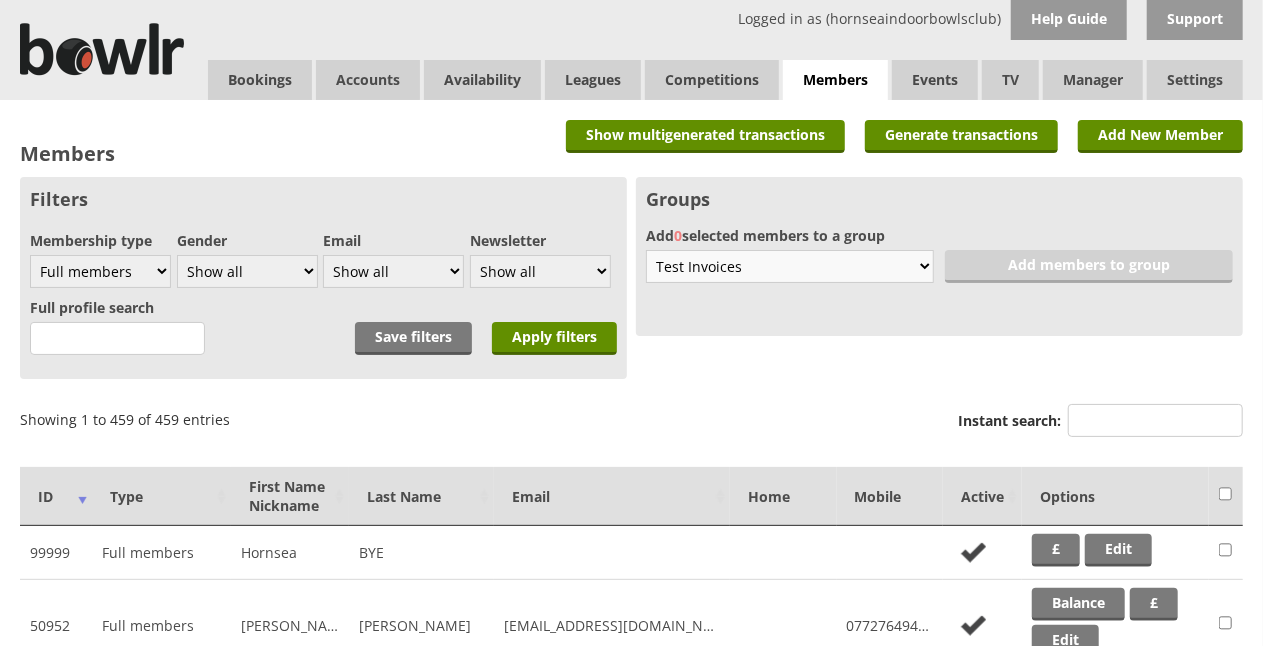 click on "Select group...
Create new 6 without email Club Competitions 2024-25 Coaches Female Bowlers Friday Eve League 24-25 Ladies' Team Male Full Members Monday Eve League New Members 2024-5 Newsletter test Over 55's A team Over 55's B Team Panthers New Shirts  PF Summer Bowlers 2025 TEST Test Invoices Thurs pm captains Top Club Wednesday Morn League Yorks League Captains Yorkshire A team Younger Members for Return of Shirts" at bounding box center [790, 266] 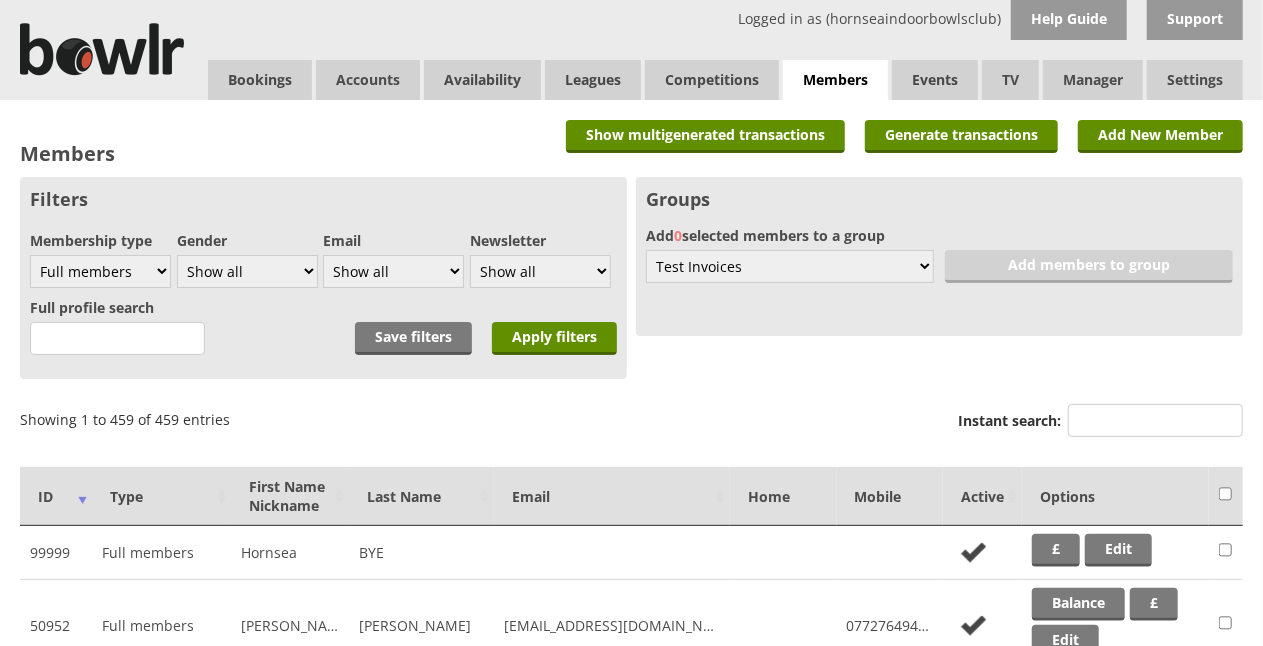 click on "Groups
Add  0  selected members to a group
Select group...
Create new 6 without email Club Competitions 2024-25 Coaches Female Bowlers Friday Eve League 24-25 Ladies' Team Male Full Members Monday Eve League New Members 2024-5 Newsletter test Over 55's A team Over 55's B Team Panthers New Shirts  PF Summer Bowlers 2025 TEST Test Invoices Thurs pm captains Top Club Wednesday Morn League Yorks League Captains Yorkshire A team Younger Members for Return of Shirts
Add members to group" at bounding box center (939, 256) 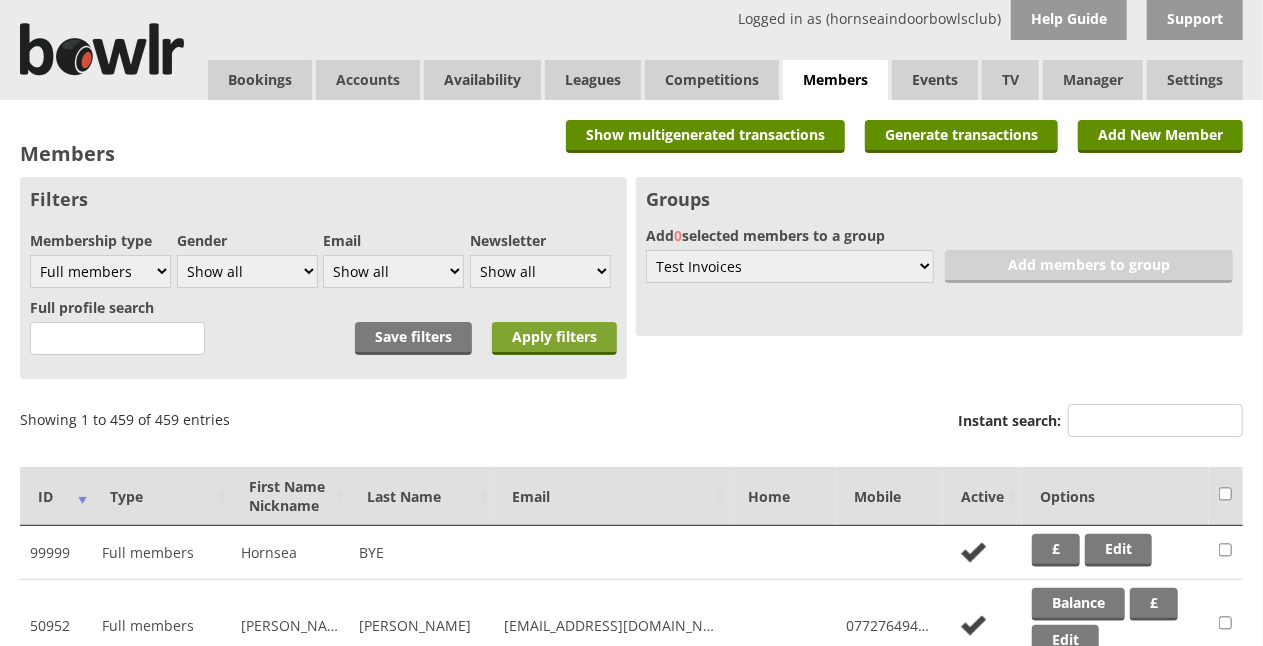 click on "Apply filters" at bounding box center [554, 338] 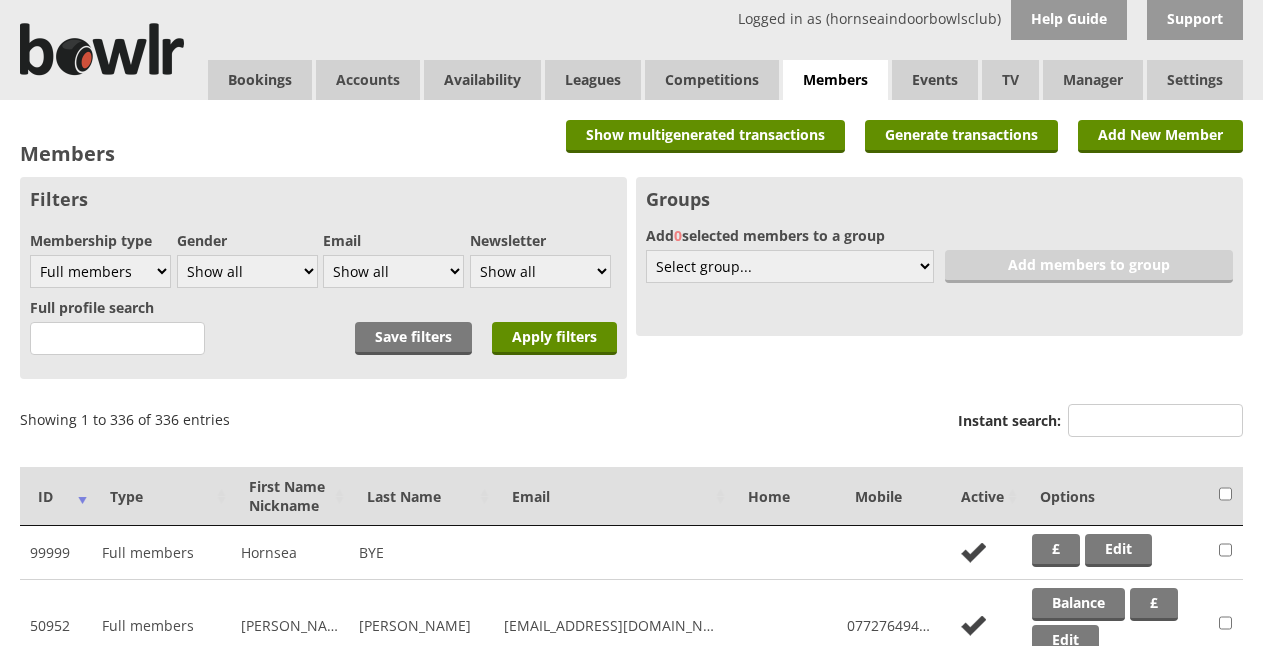 scroll, scrollTop: 0, scrollLeft: 0, axis: both 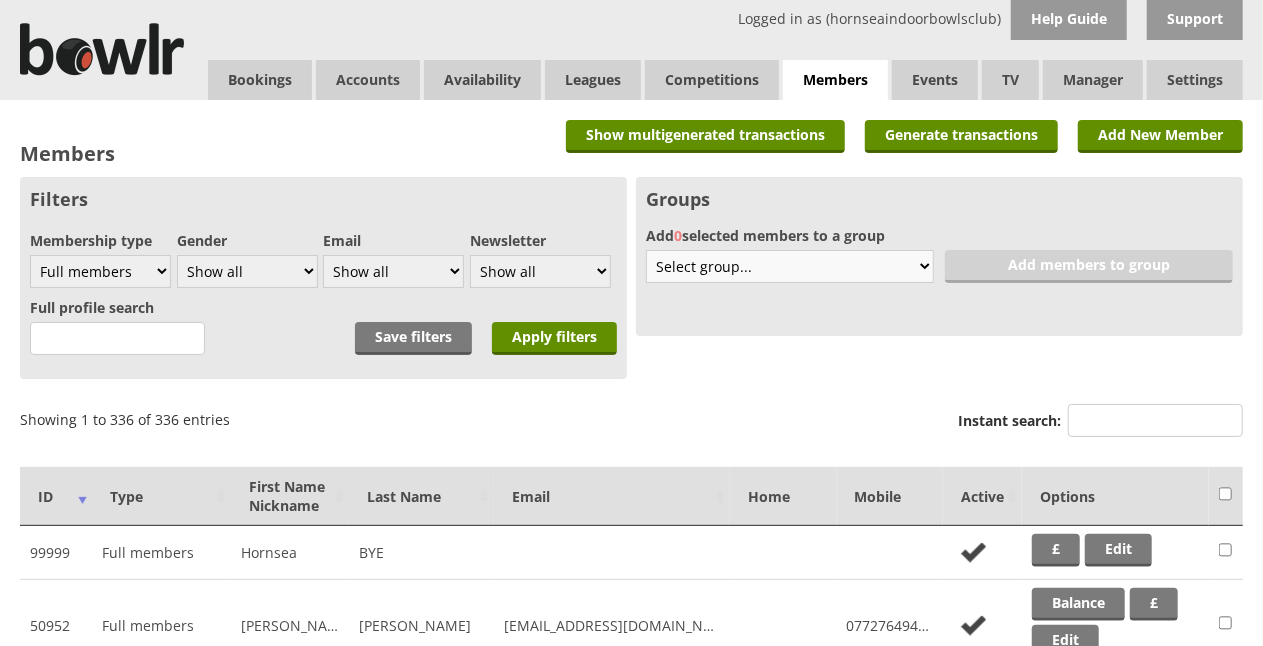 click on "Select group...
Create new 6 without email Club Competitions 2024-25 Coaches Female Bowlers Friday Eve League 24-25 Ladies' Team Male Full Members Monday Eve League New Members 2024-5 Newsletter test Over 55's A team Over 55's B Team Panthers New Shirts  PF Summer Bowlers 2025 TEST Test Invoices Thurs pm captains Top Club Wednesday Morn League Yorks League Captains Yorkshire A team Younger Members for Return of Shirts" at bounding box center (790, 266) 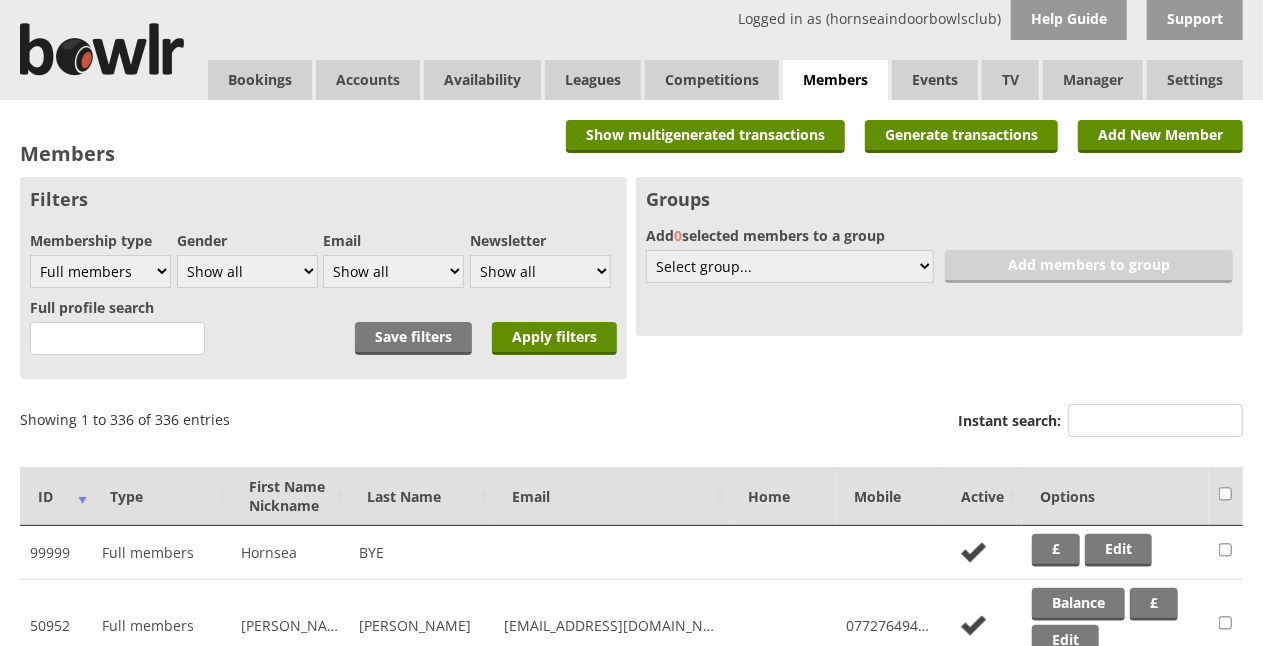 scroll, scrollTop: 565, scrollLeft: 0, axis: vertical 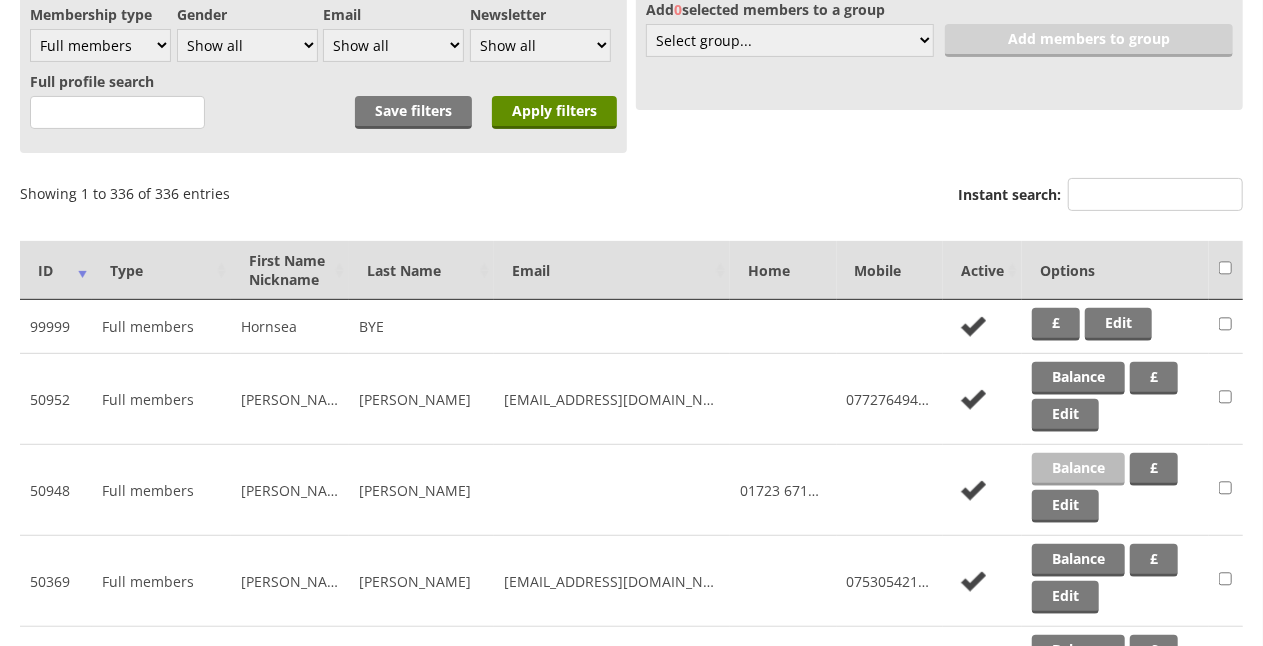 click on "Balance" at bounding box center [1078, 469] 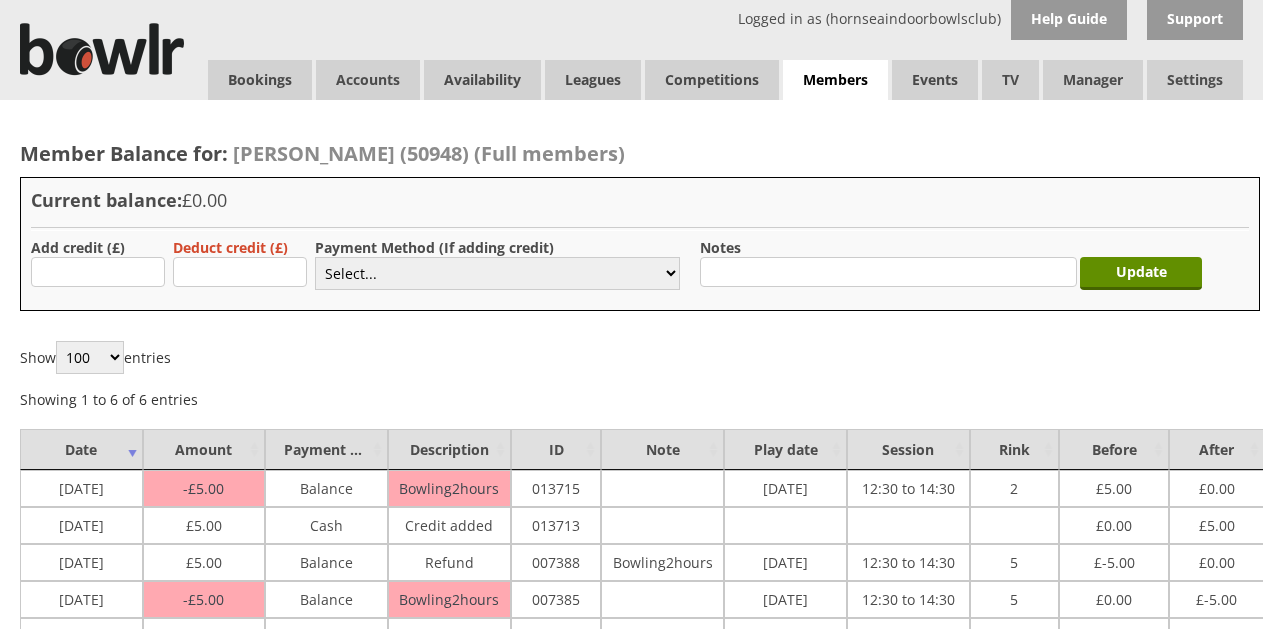 scroll, scrollTop: 0, scrollLeft: 0, axis: both 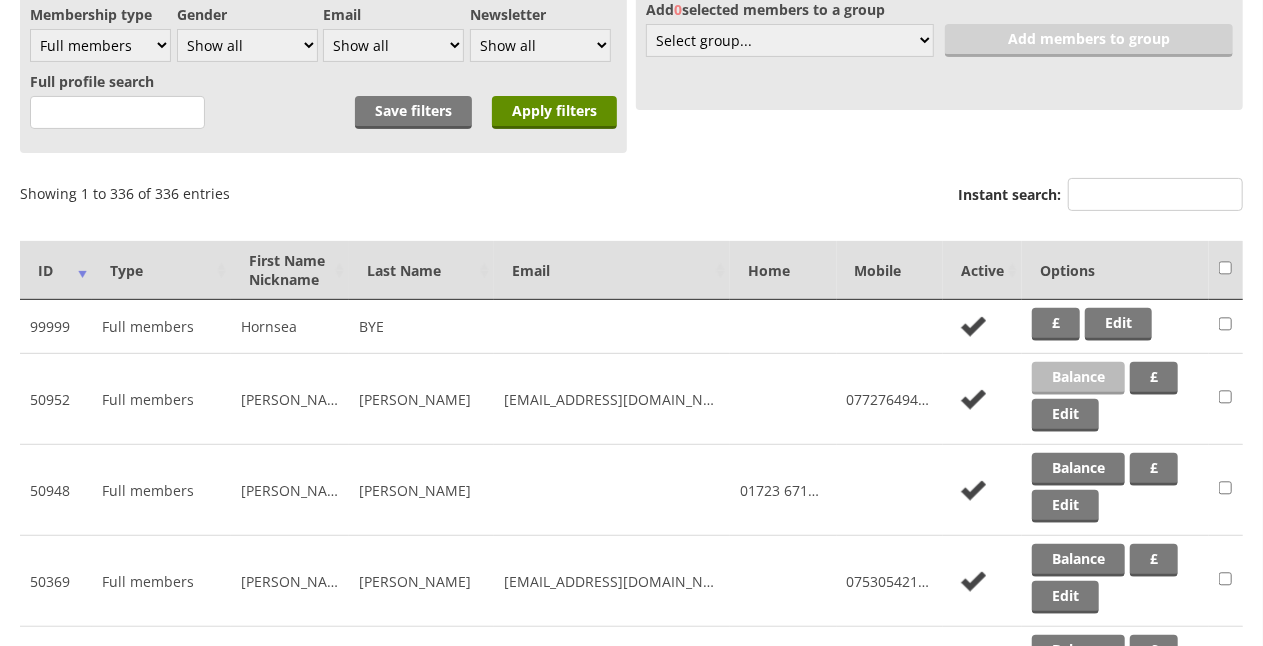 click on "Balance" at bounding box center [1078, 378] 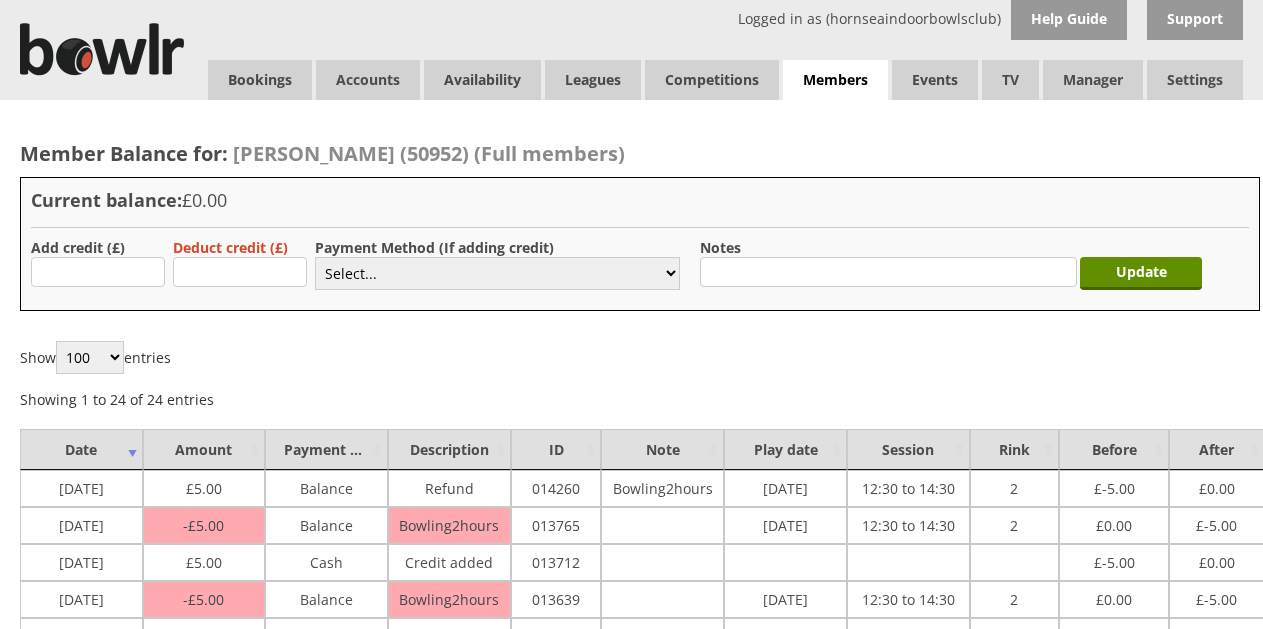 scroll, scrollTop: 0, scrollLeft: 0, axis: both 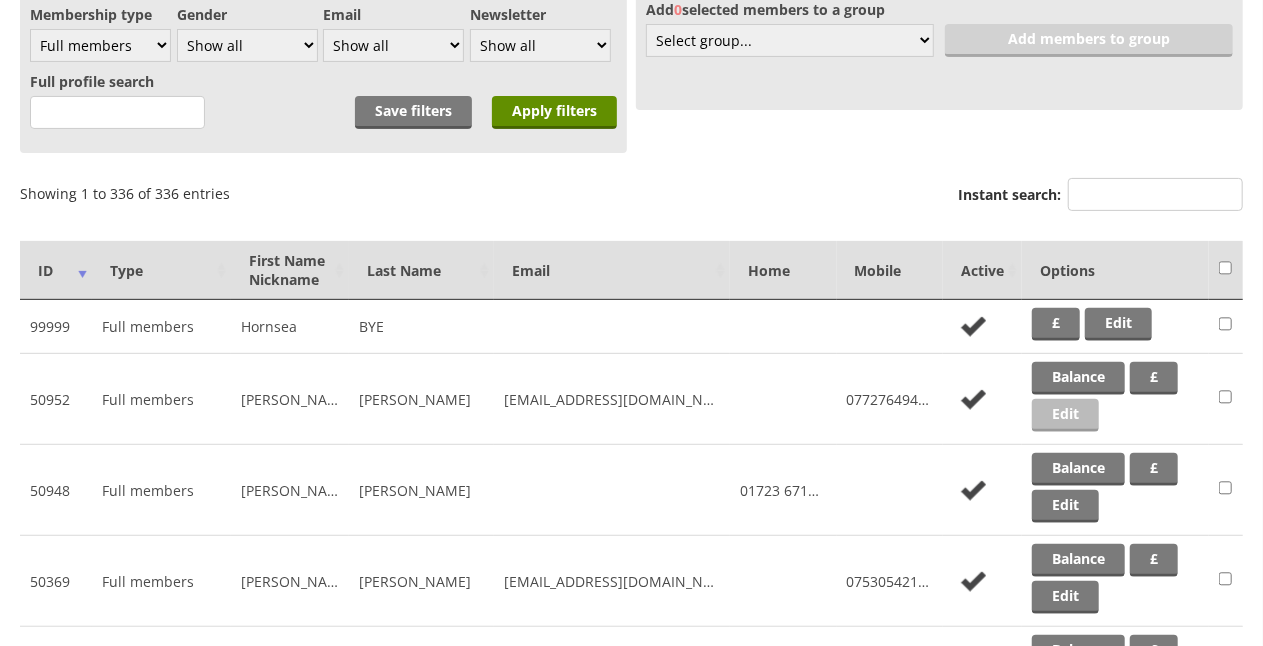 click on "Edit" at bounding box center [1065, 415] 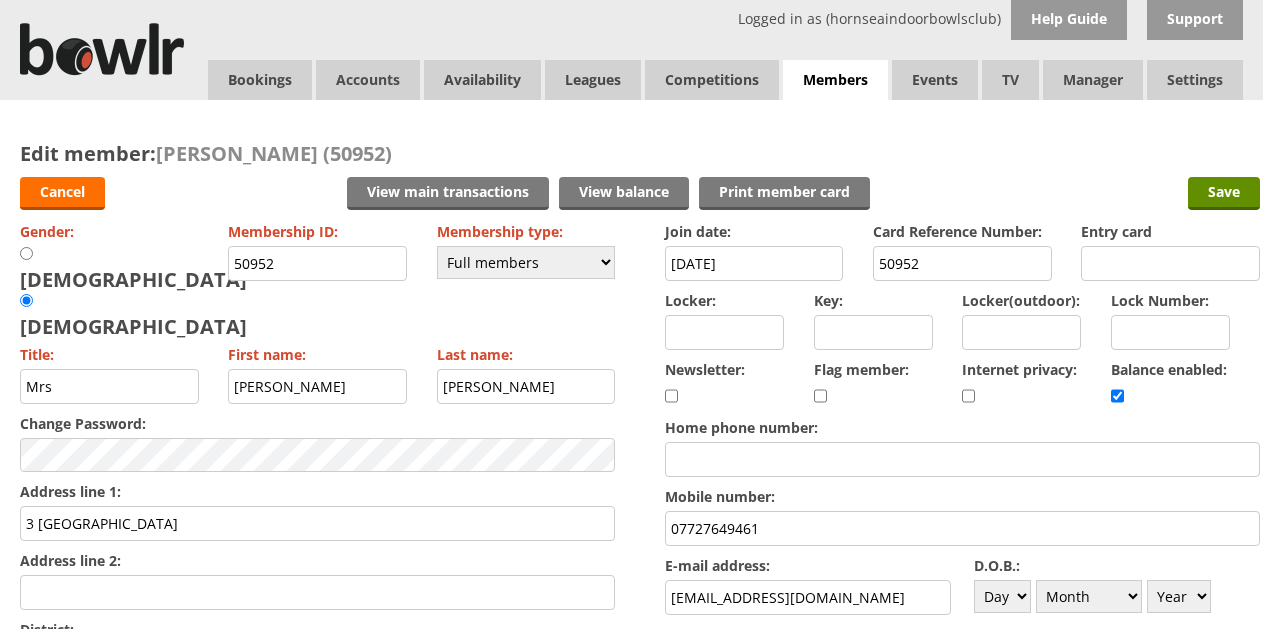 scroll, scrollTop: 0, scrollLeft: 0, axis: both 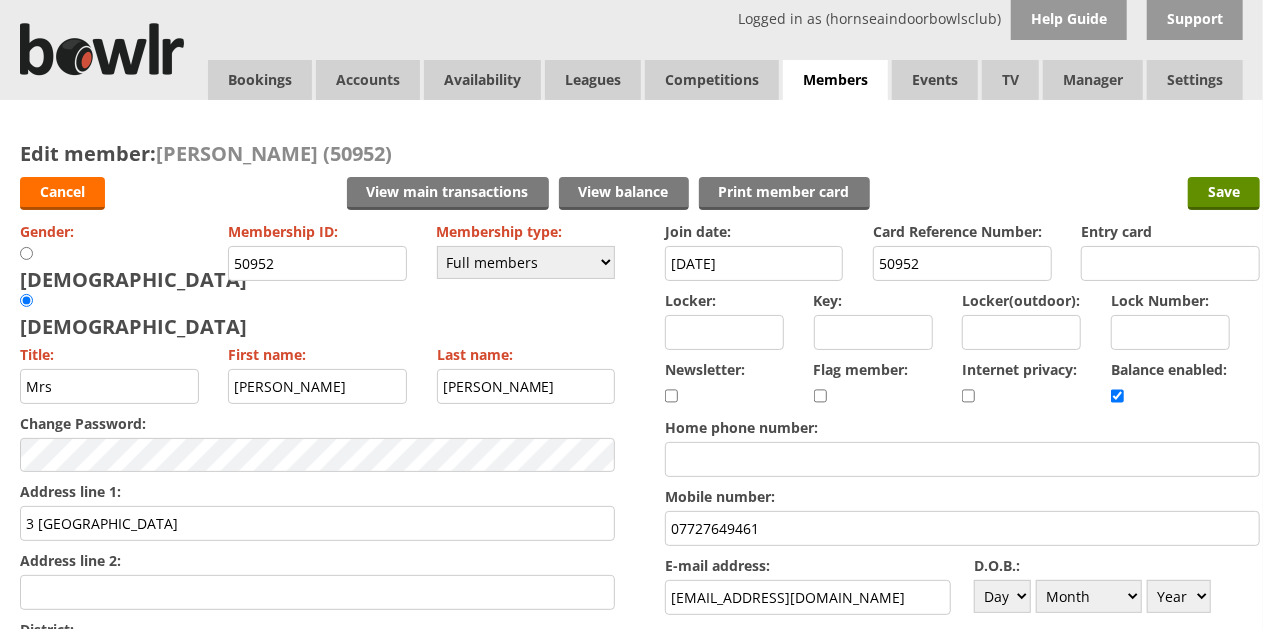 click at bounding box center [1117, 396] 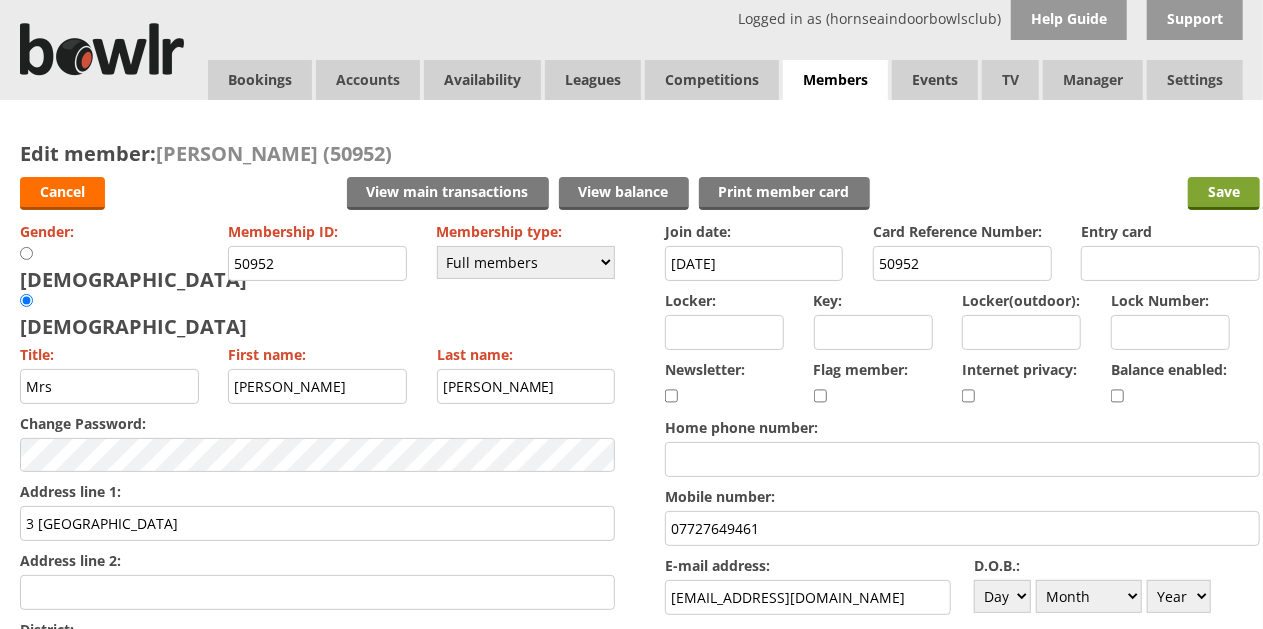 click on "Save" at bounding box center (1224, 193) 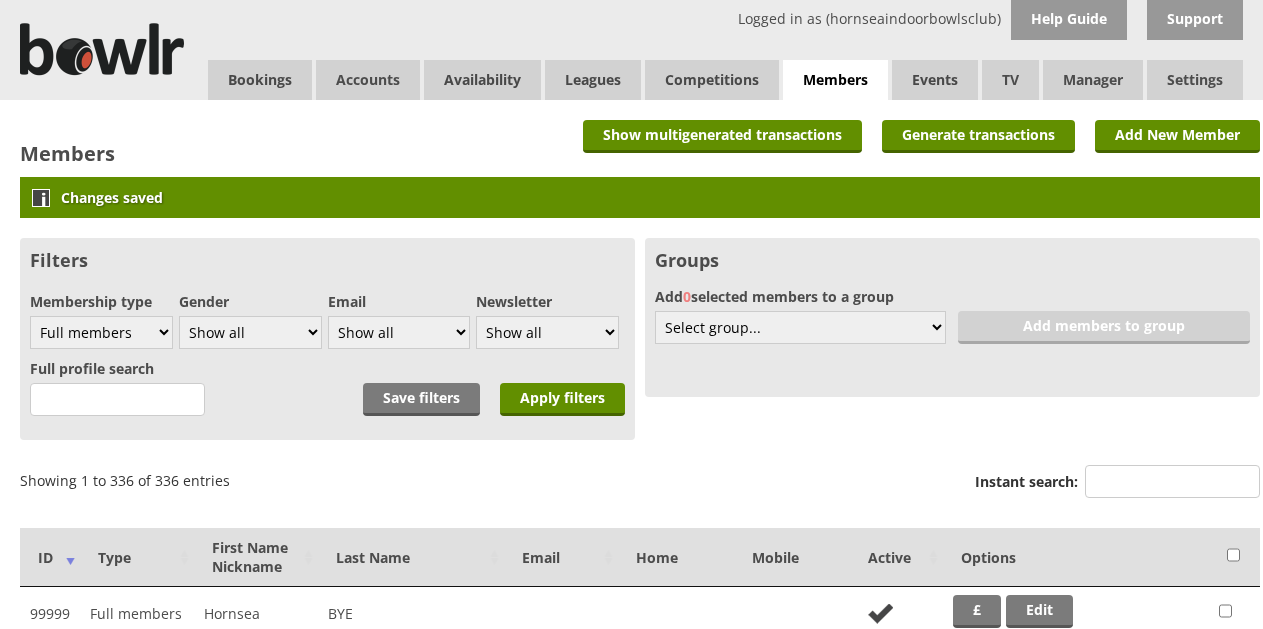 scroll, scrollTop: 0, scrollLeft: 0, axis: both 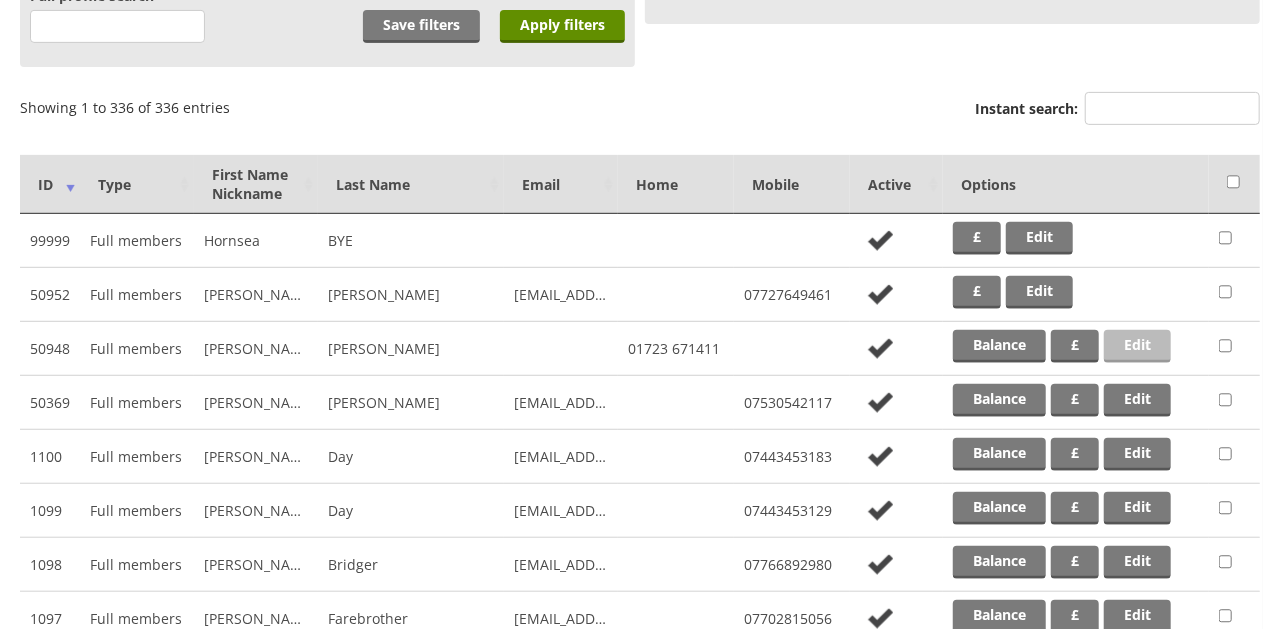 click on "Edit" at bounding box center [1137, 346] 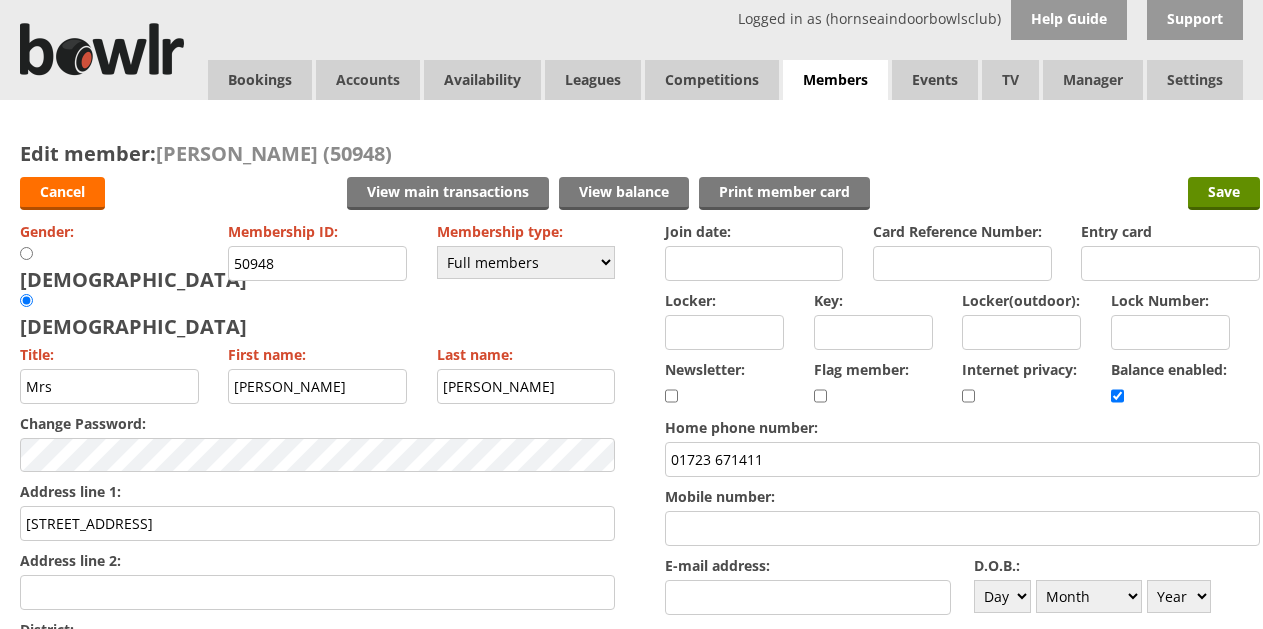 scroll, scrollTop: 0, scrollLeft: 0, axis: both 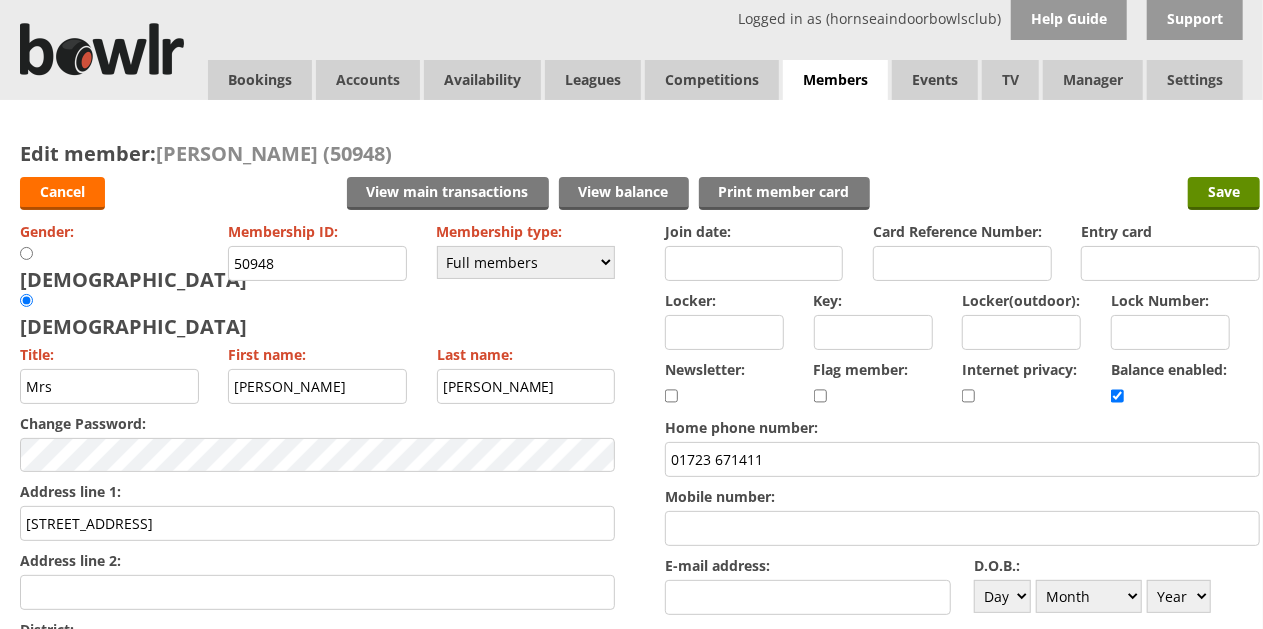 click at bounding box center [1117, 396] 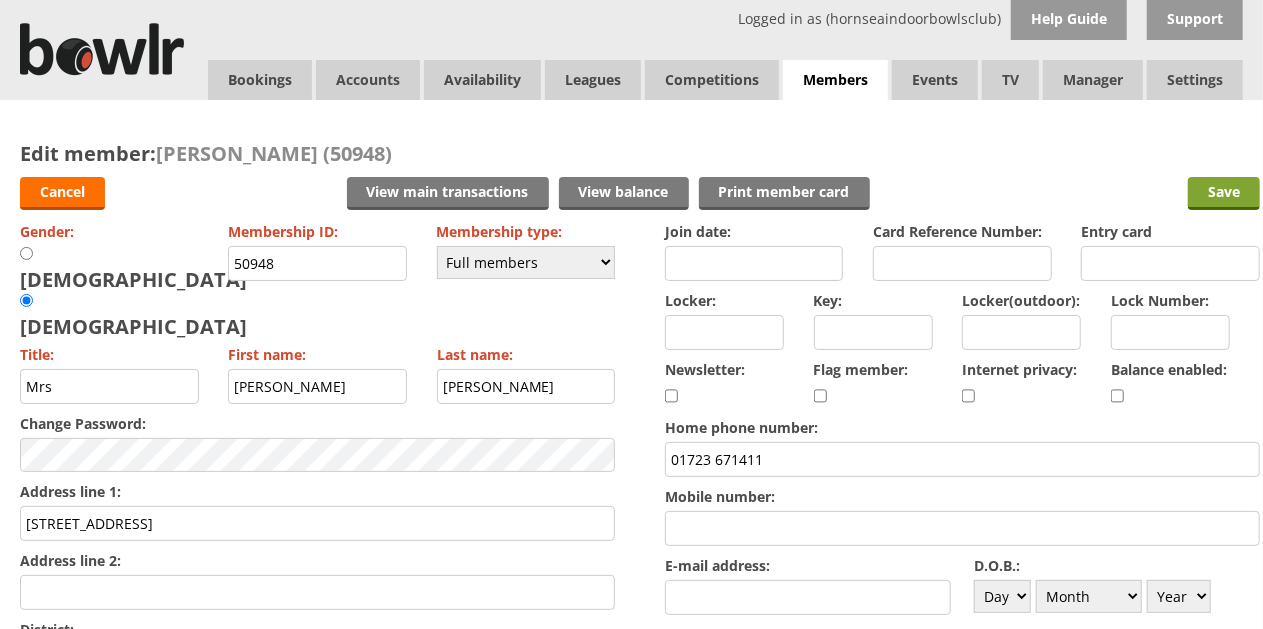 click on "Save" at bounding box center (1224, 193) 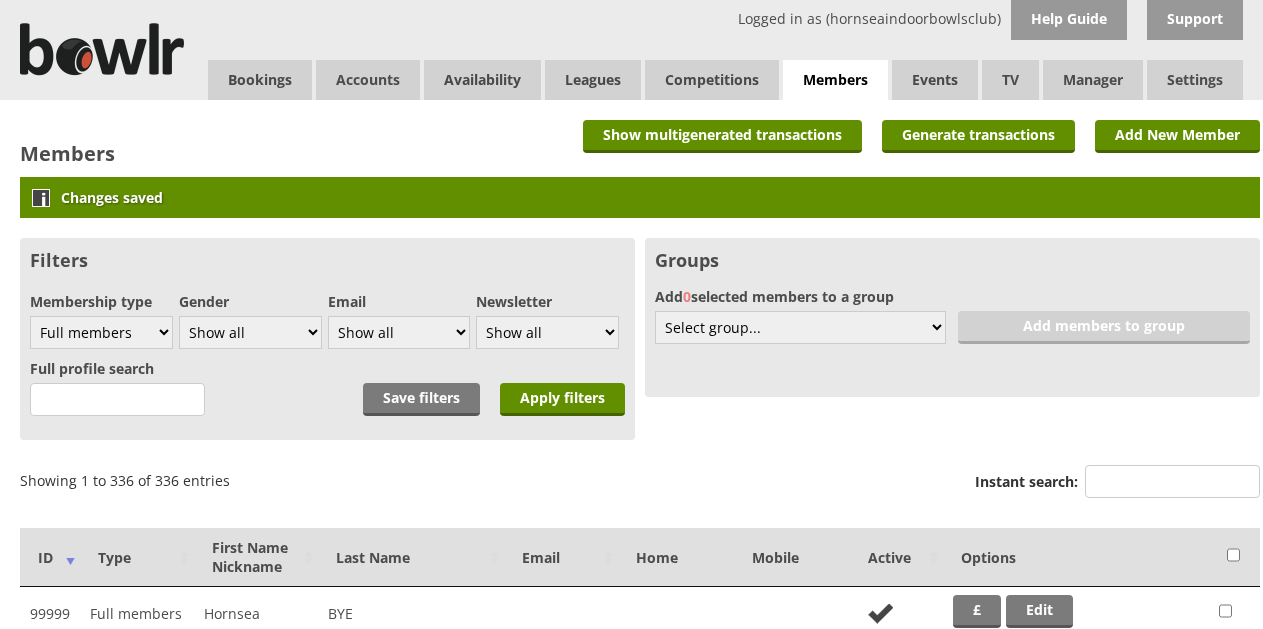 scroll, scrollTop: 0, scrollLeft: 0, axis: both 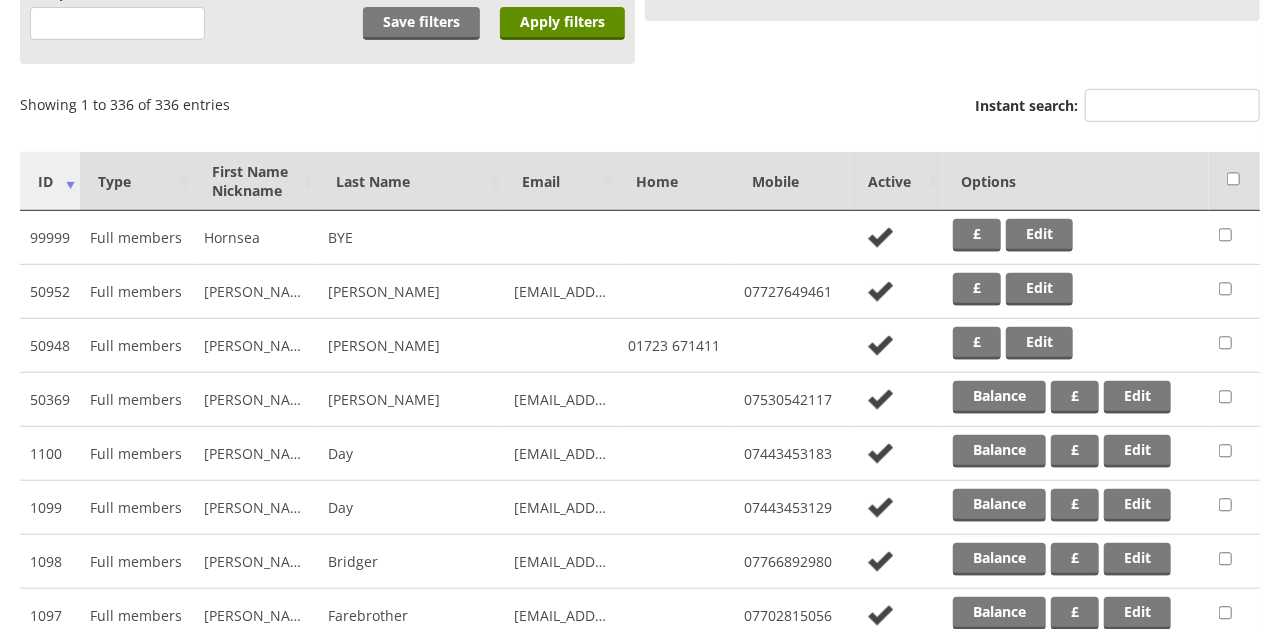 click on "ID" at bounding box center (50, 181) 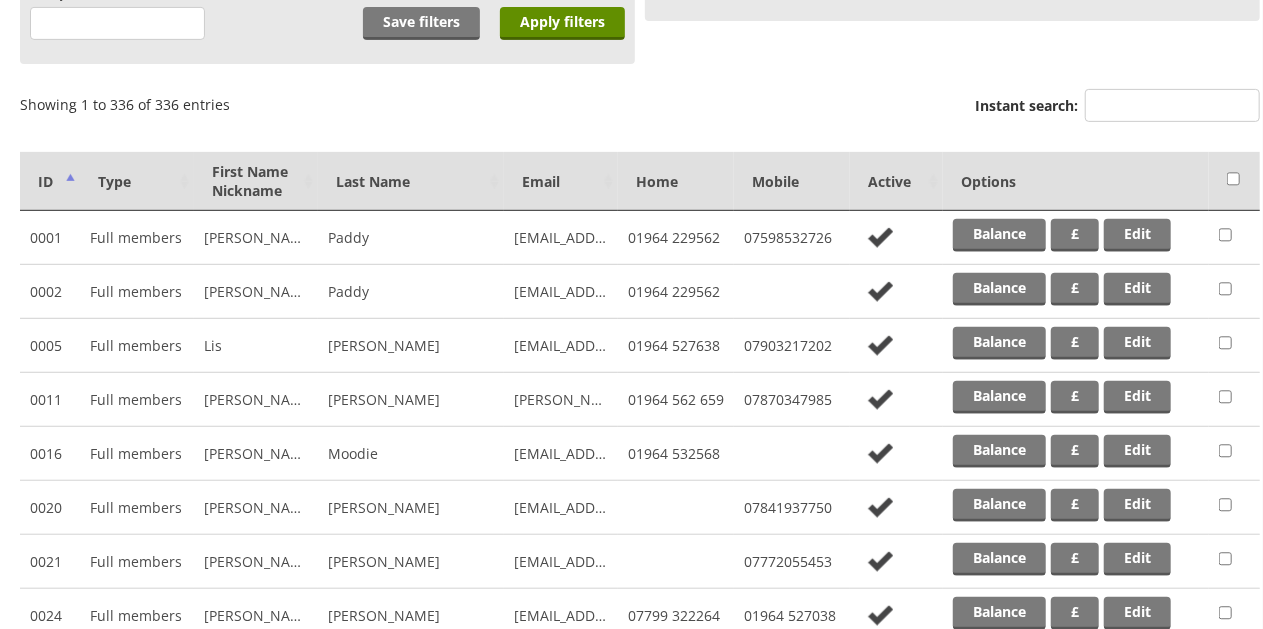 click at bounding box center [1225, 343] 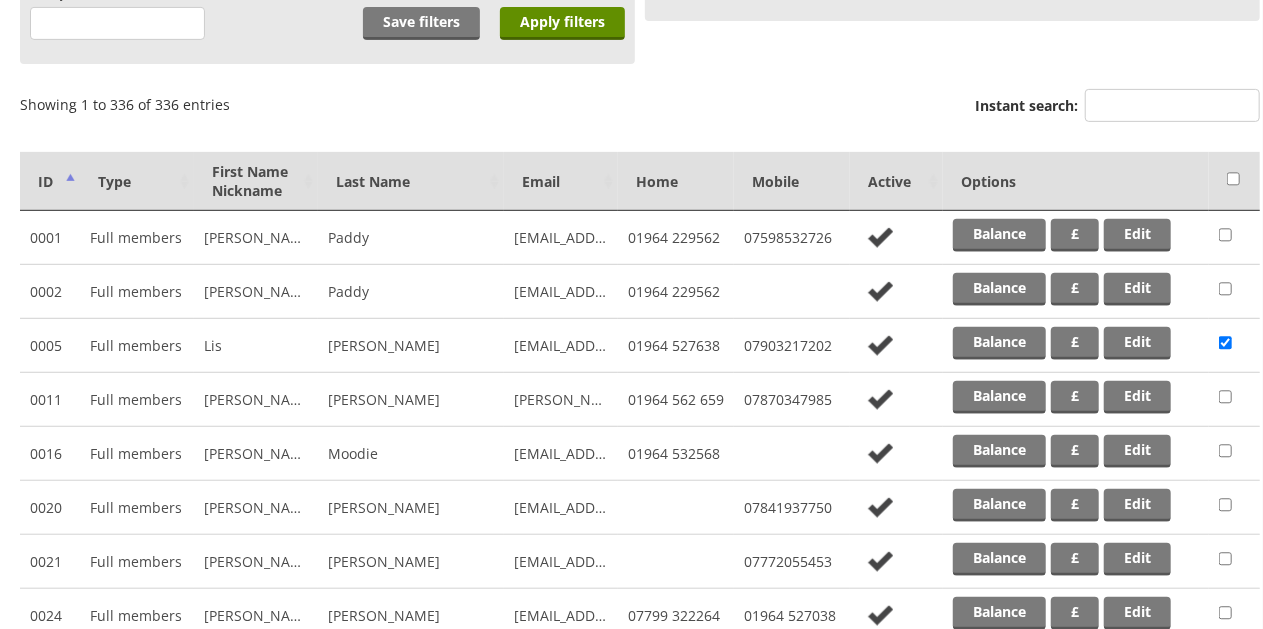 scroll, scrollTop: 0, scrollLeft: 0, axis: both 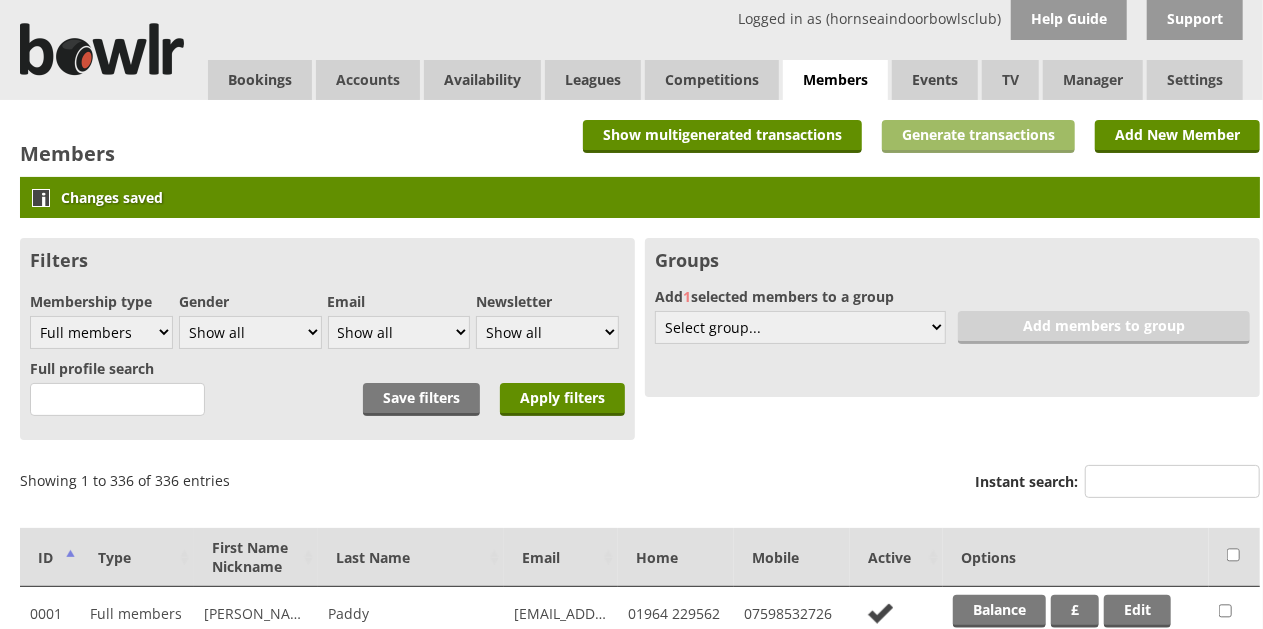 click on "Generate transactions" at bounding box center [978, 136] 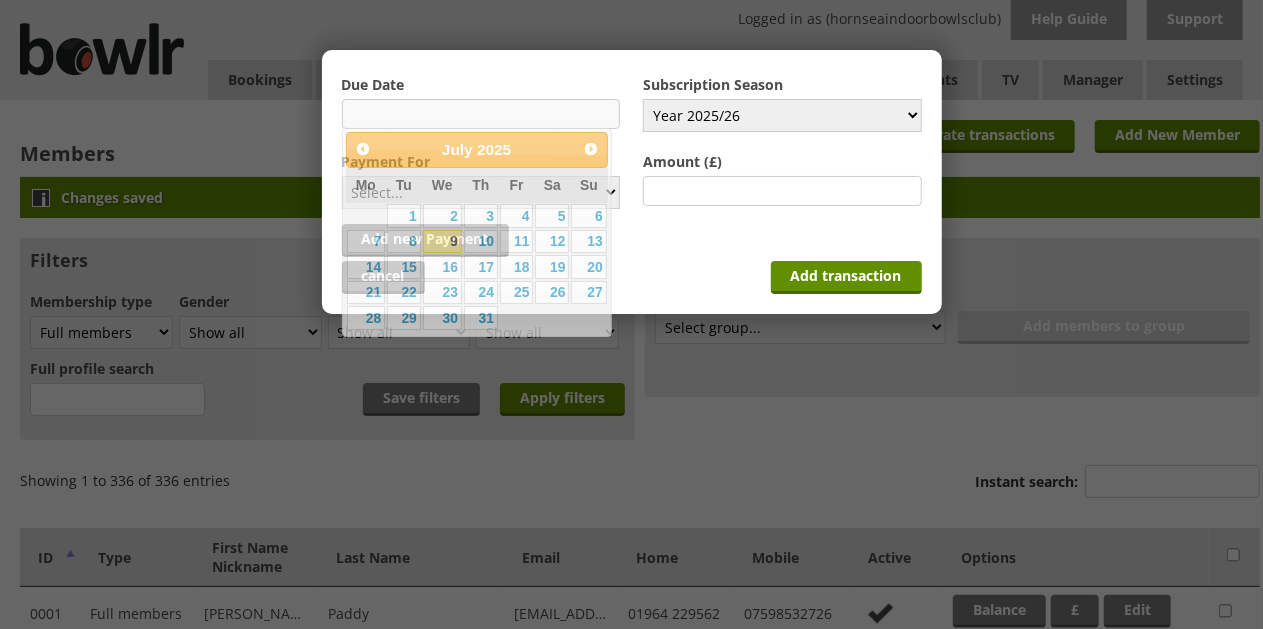 click at bounding box center (481, 114) 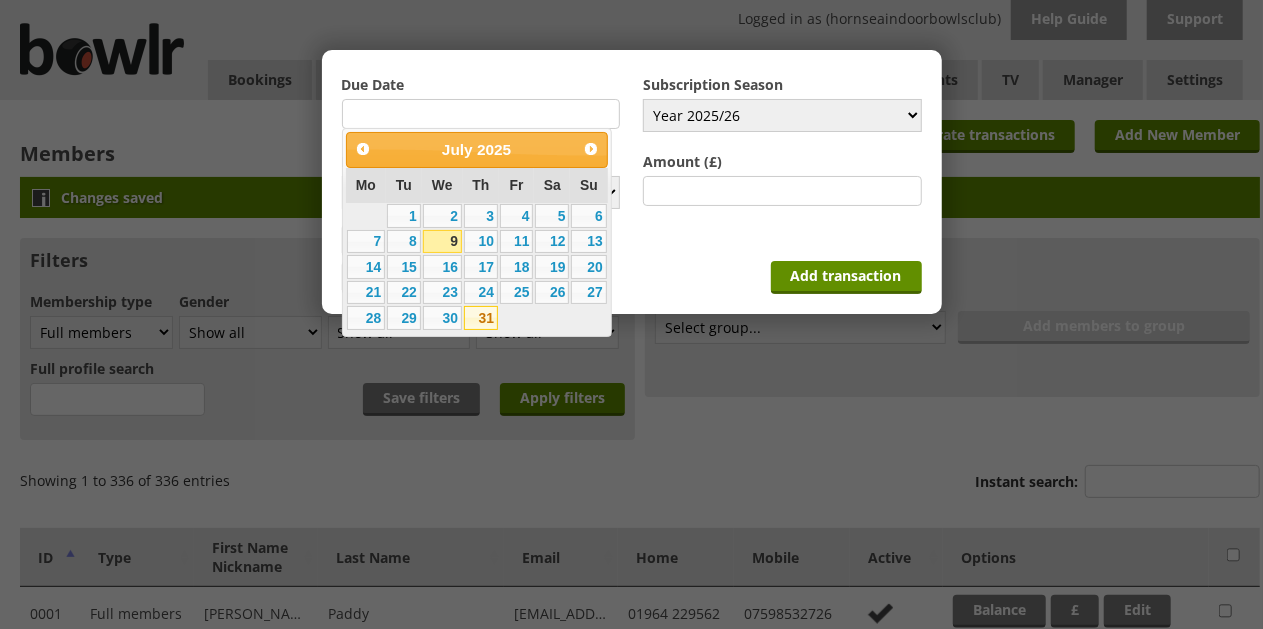 click on "31" at bounding box center (481, 318) 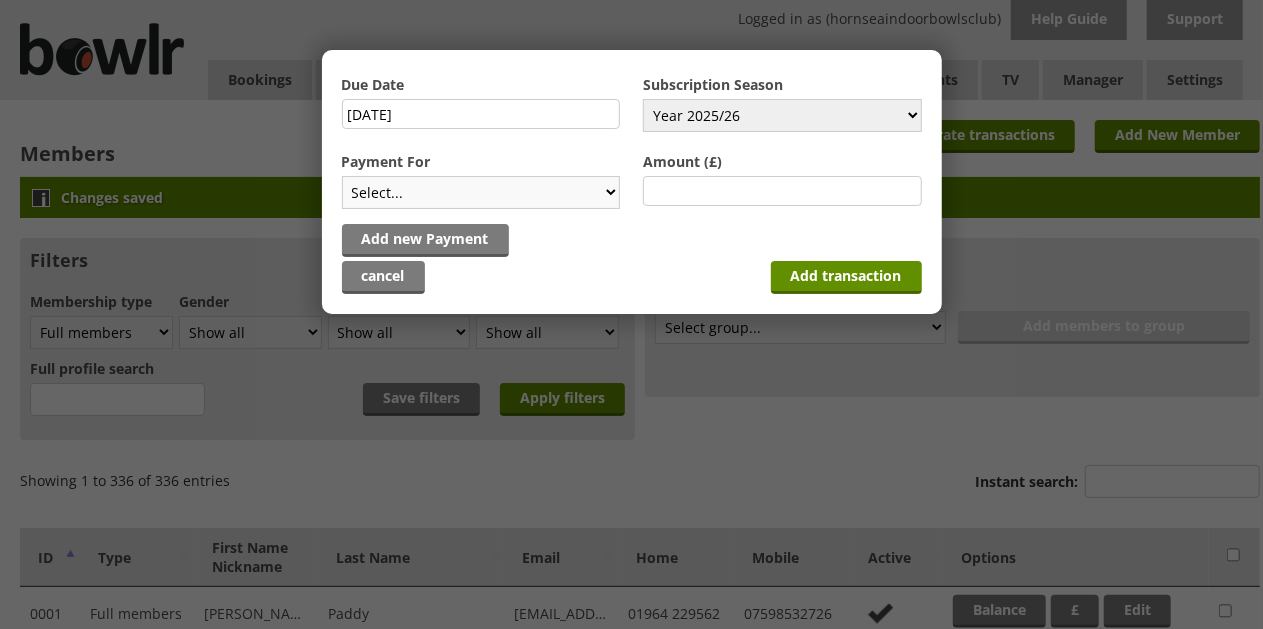 click on "Select... Full mem rink fee Locker Replacement key / card Subscription - Full Member Subscription Discounted Full Member Subscription Full Subscription Junior Subscription social Subscription social bowl" at bounding box center [481, 192] 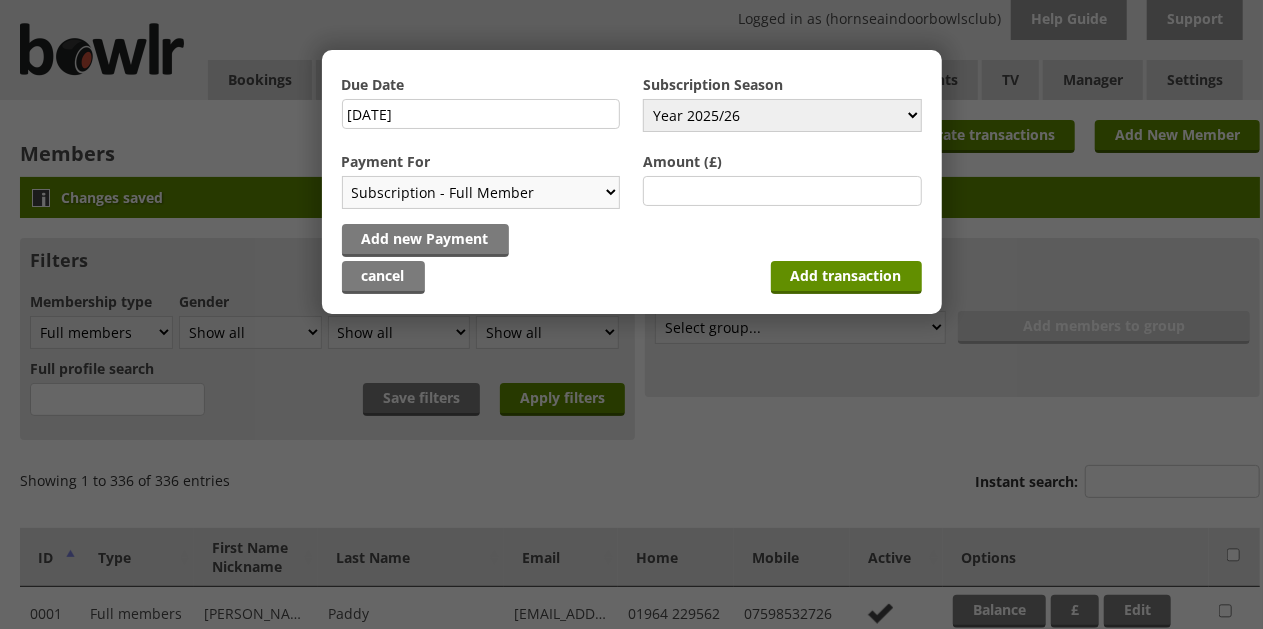 click on "Select... Full mem rink fee Locker Replacement key / card Subscription - Full Member Subscription Discounted Full Member Subscription Full Subscription Junior Subscription social Subscription social bowl" at bounding box center [481, 192] 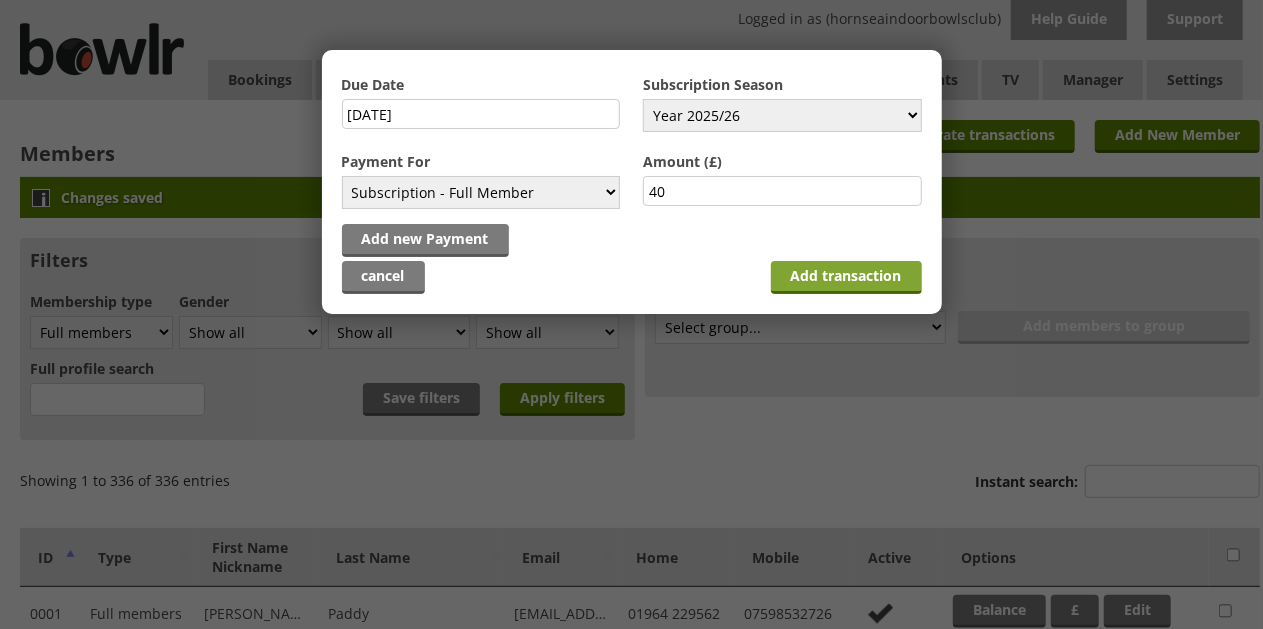 click on "Add transaction" at bounding box center [846, 277] 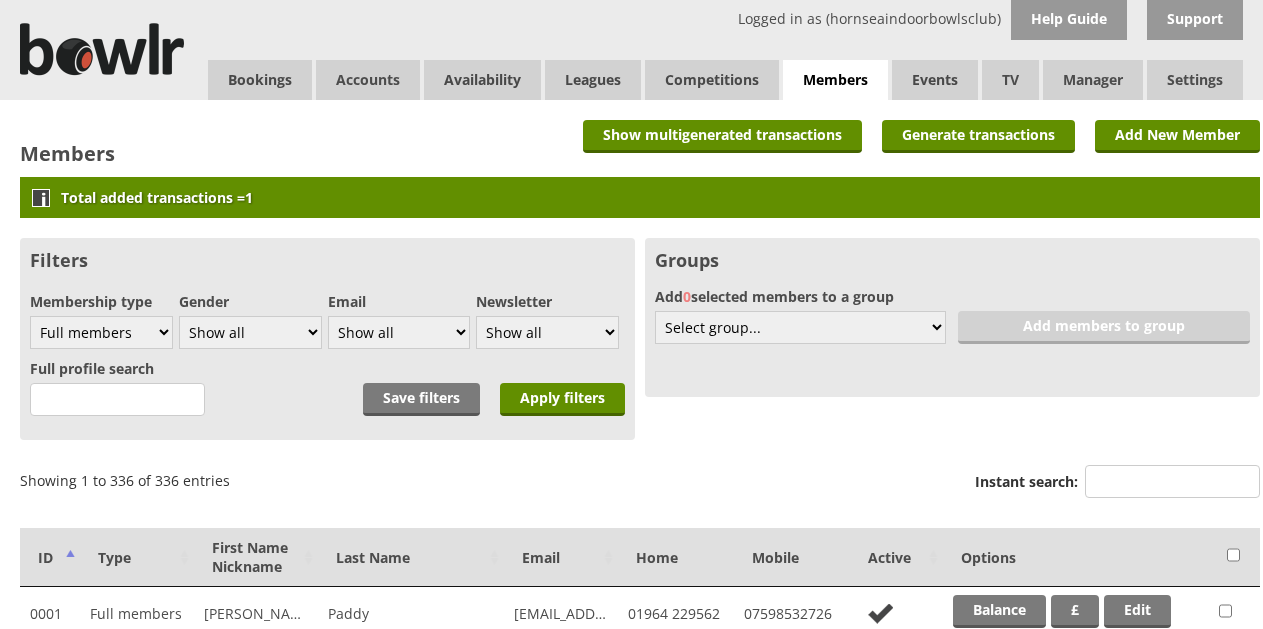 scroll, scrollTop: 0, scrollLeft: 0, axis: both 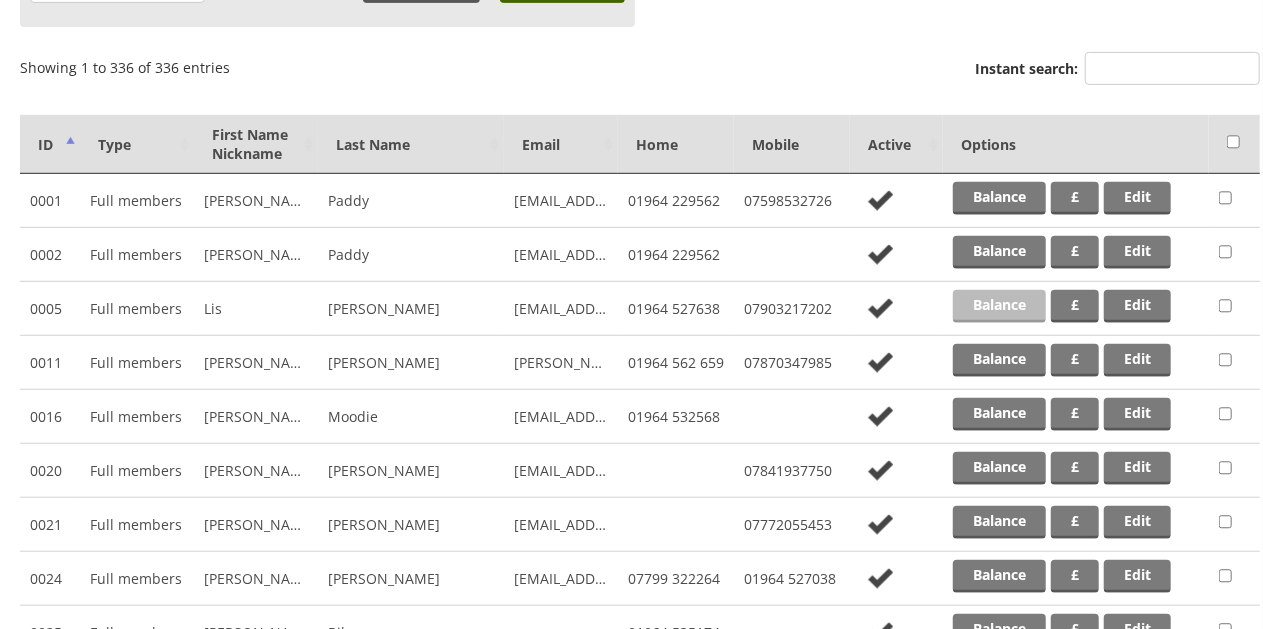 click on "Balance" at bounding box center [999, 306] 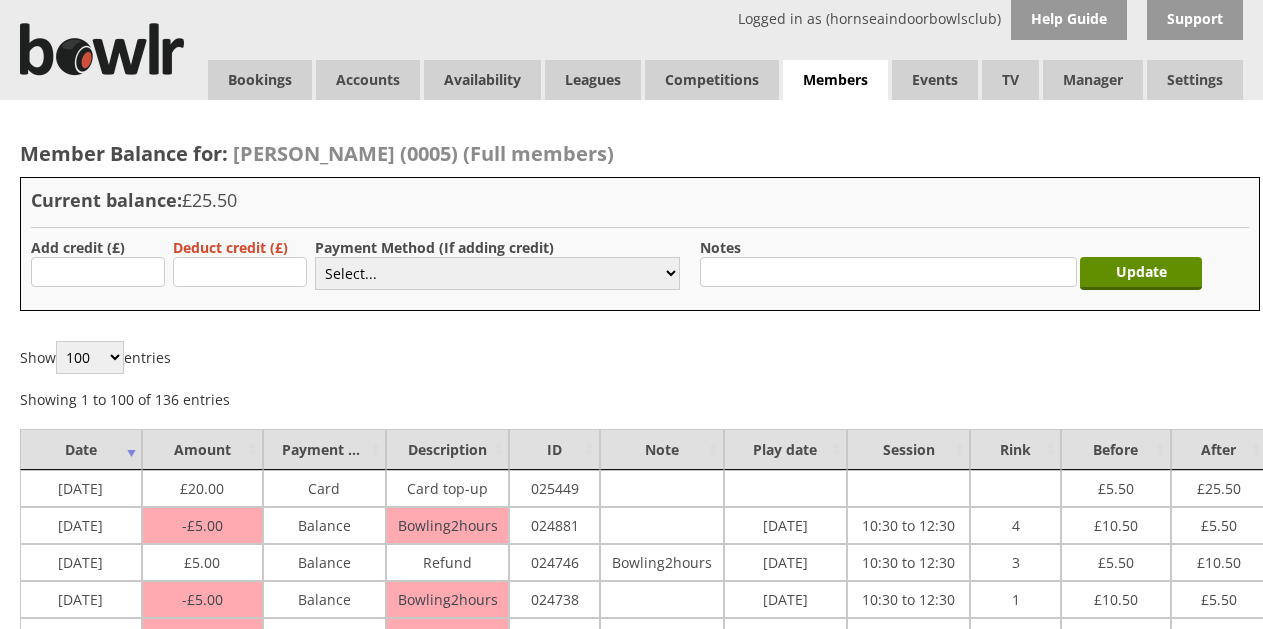 scroll, scrollTop: 0, scrollLeft: 0, axis: both 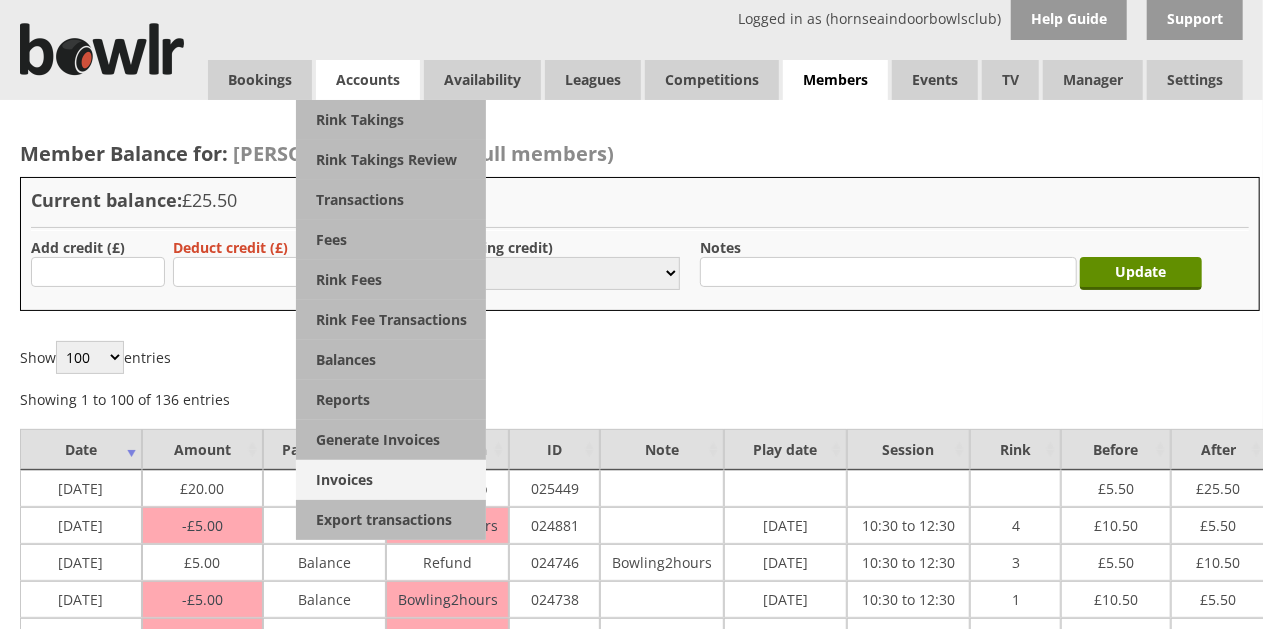 click on "Invoices" at bounding box center (391, 480) 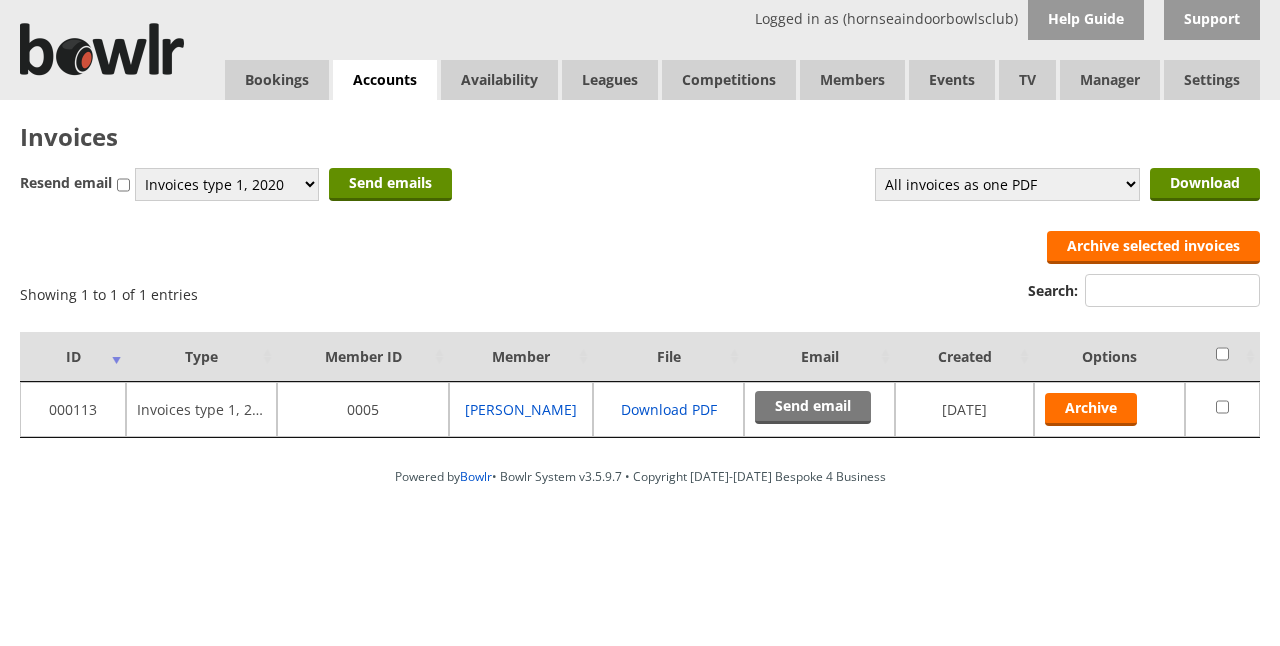 scroll, scrollTop: 0, scrollLeft: 0, axis: both 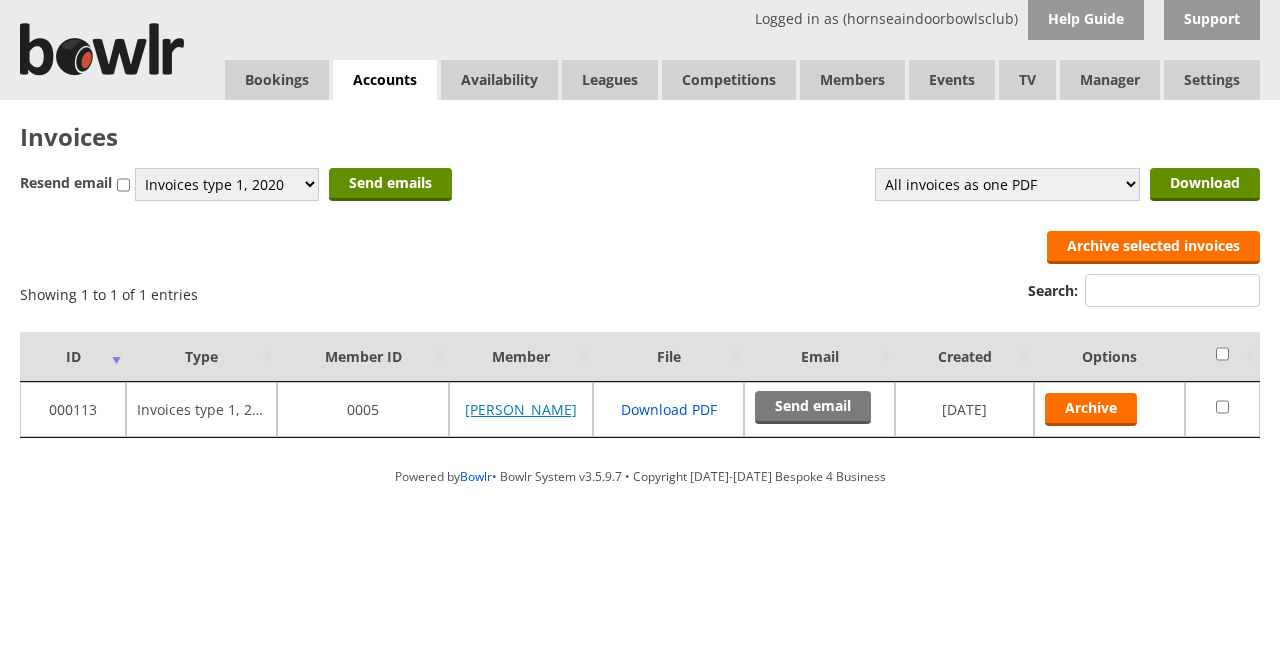 click on "[PERSON_NAME]  [PERSON_NAME]" at bounding box center [521, 409] 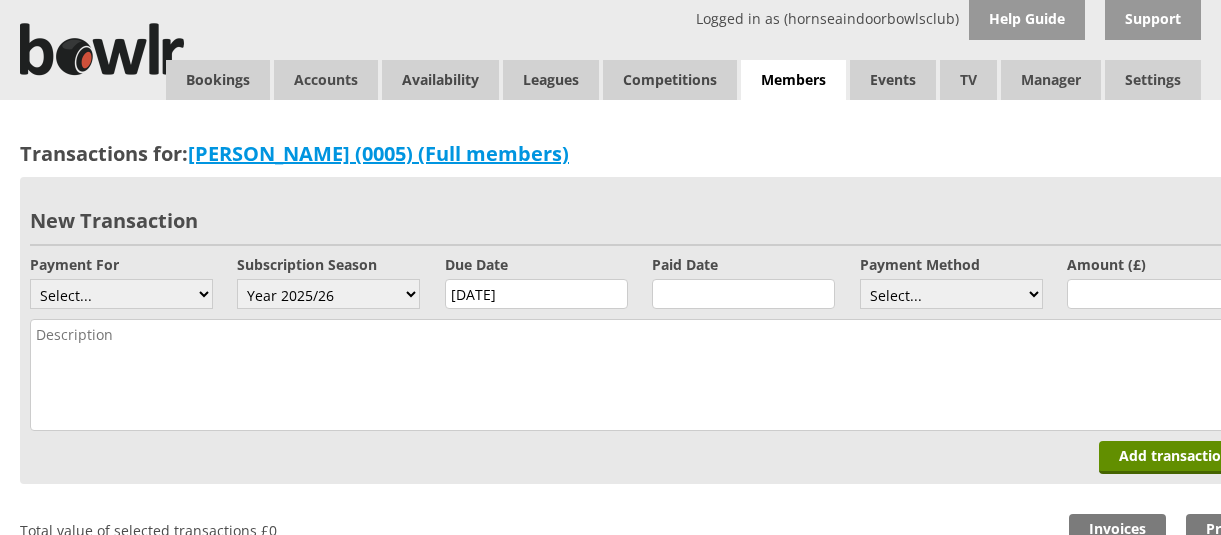 scroll, scrollTop: 0, scrollLeft: 0, axis: both 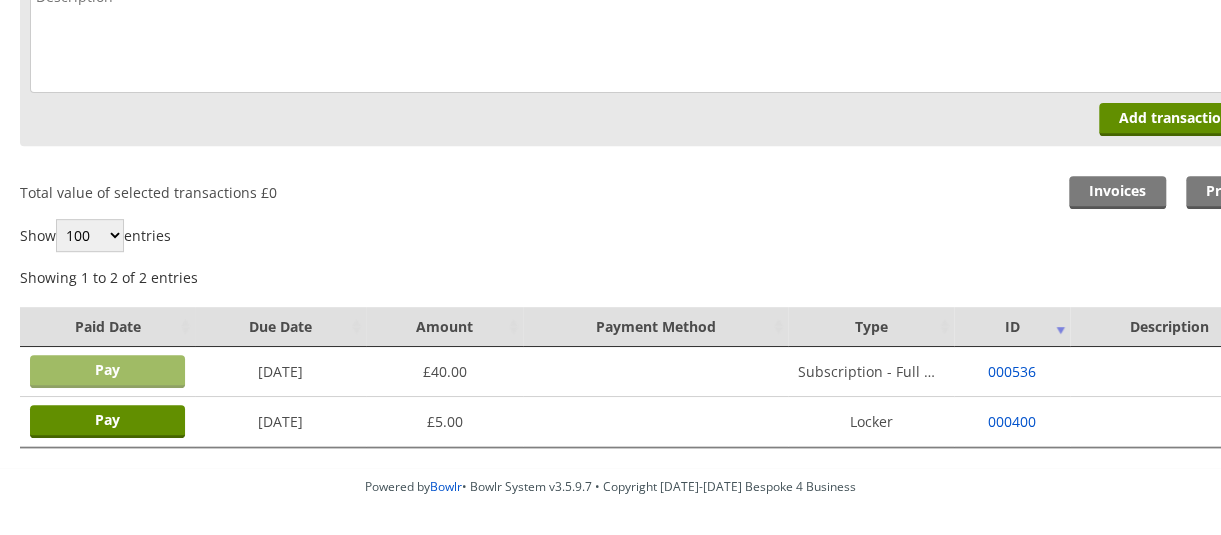 click on "Pay" at bounding box center (107, 371) 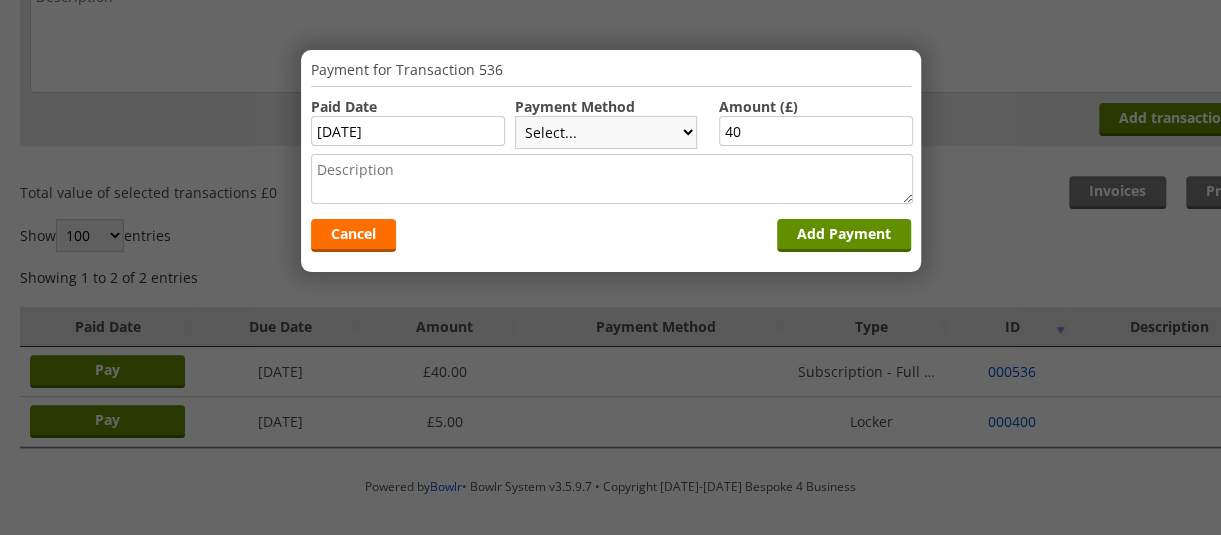 click on "Select... Cash Card Cheque Bank Transfer Other Member Card Gift Voucher Balance" at bounding box center [606, 132] 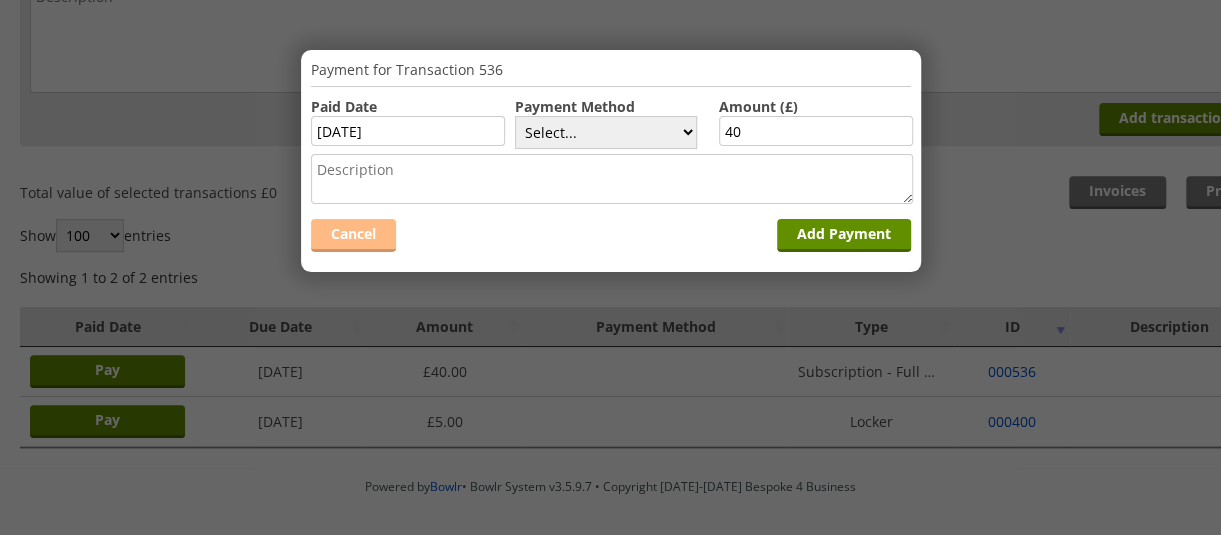 click on "Cancel" at bounding box center (353, 235) 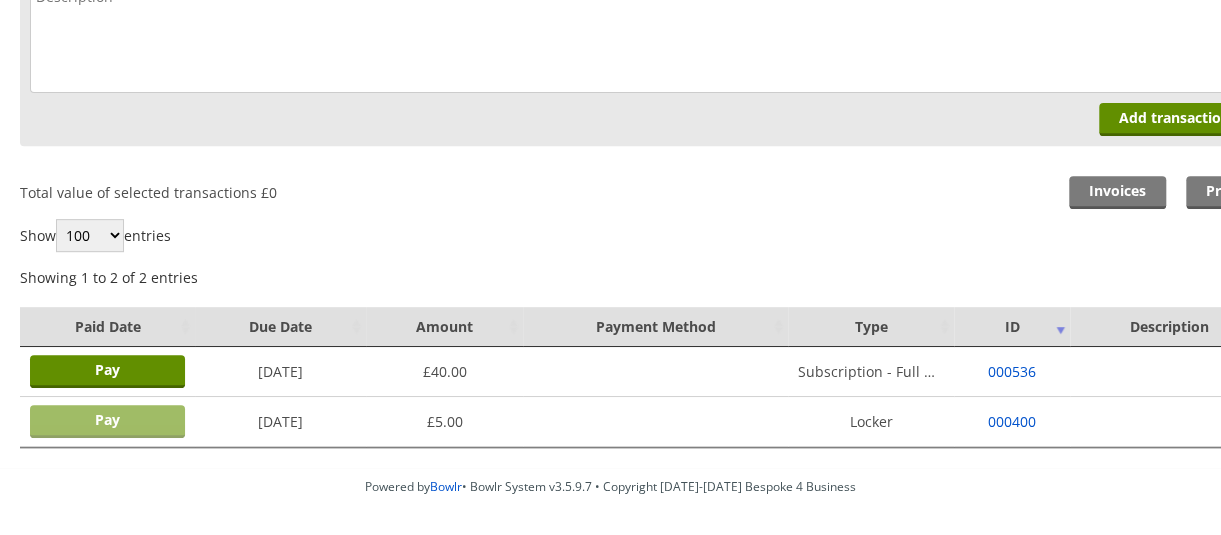 click on "Pay" at bounding box center [107, 421] 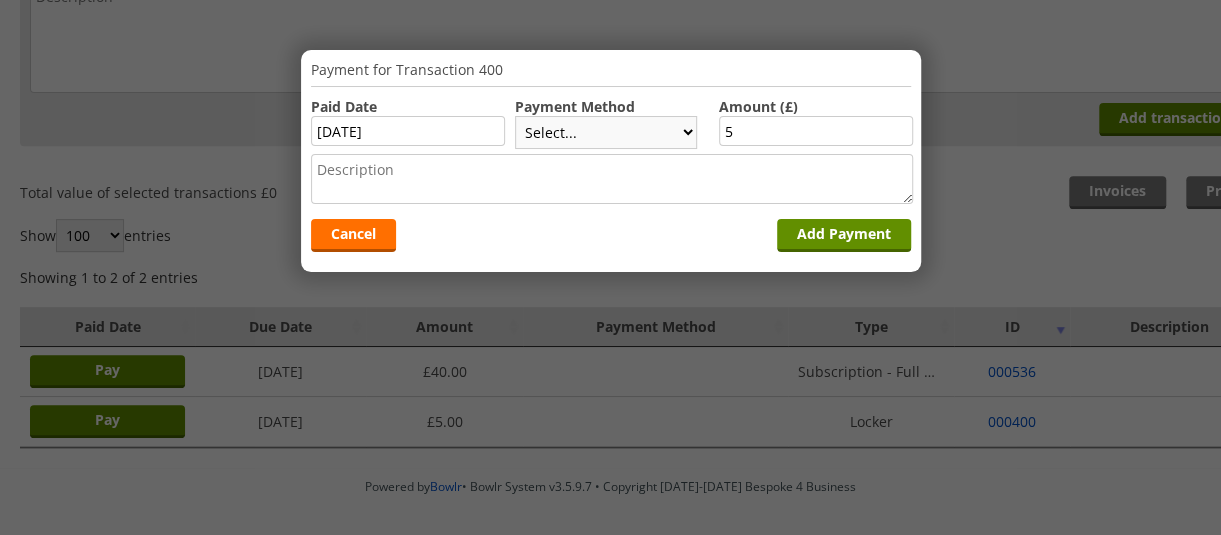 click on "Select... Cash Card Cheque Bank Transfer Other Member Card Gift Voucher Balance" at bounding box center (606, 132) 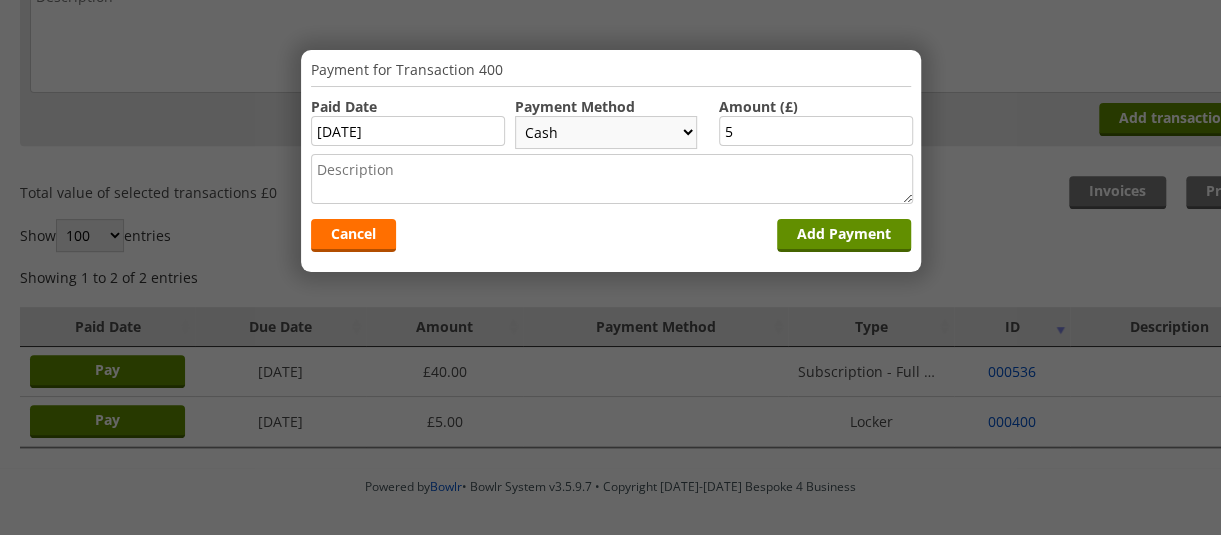 click on "Select... Cash Card Cheque Bank Transfer Other Member Card Gift Voucher Balance" at bounding box center [606, 132] 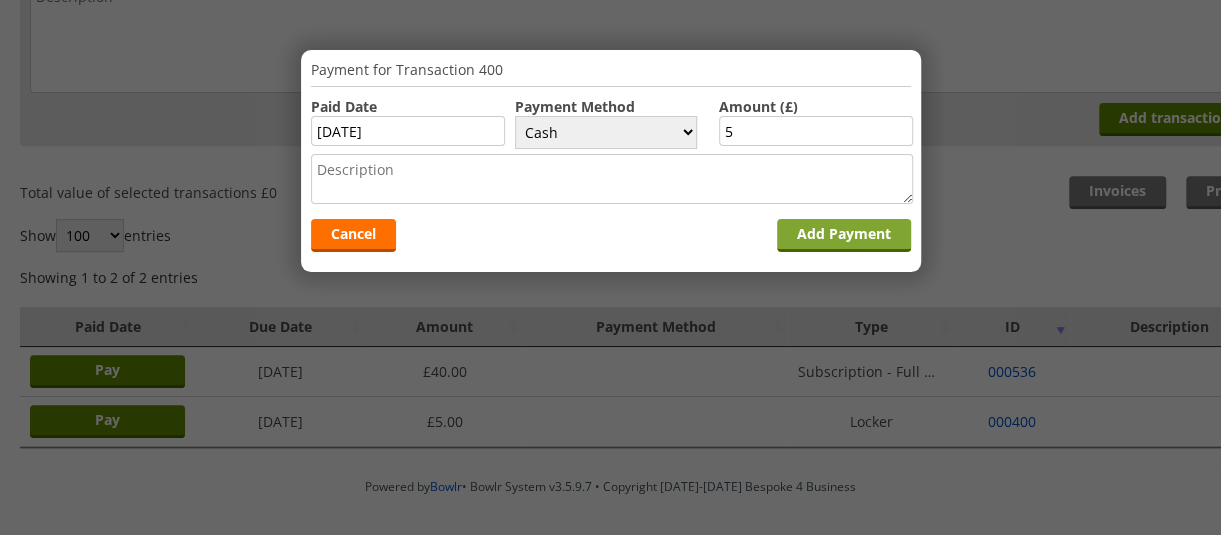 click on "Add Payment" at bounding box center (844, 235) 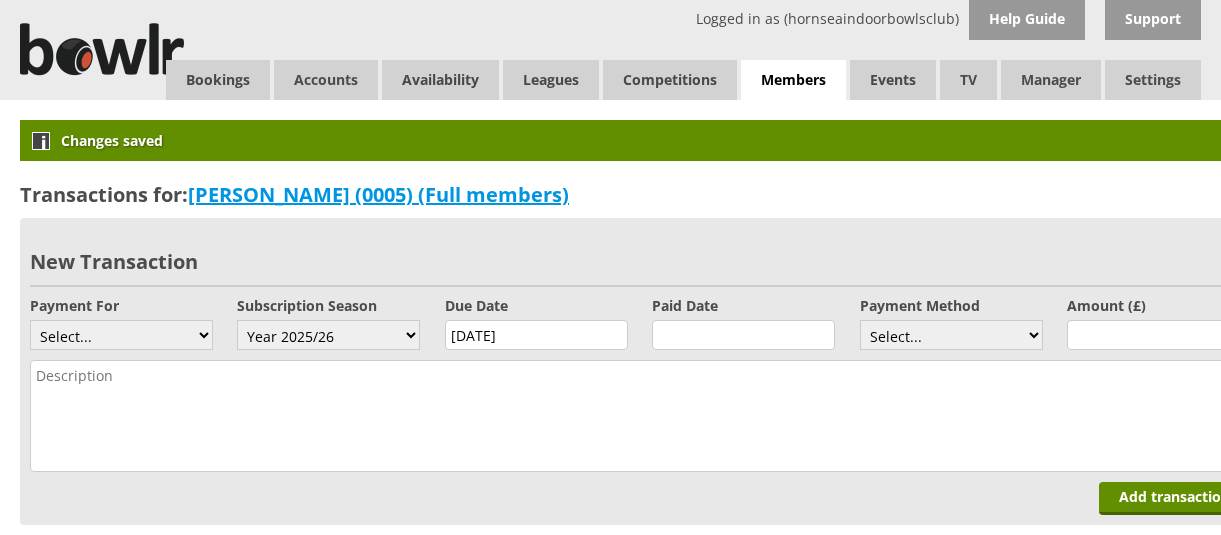 scroll, scrollTop: 0, scrollLeft: 0, axis: both 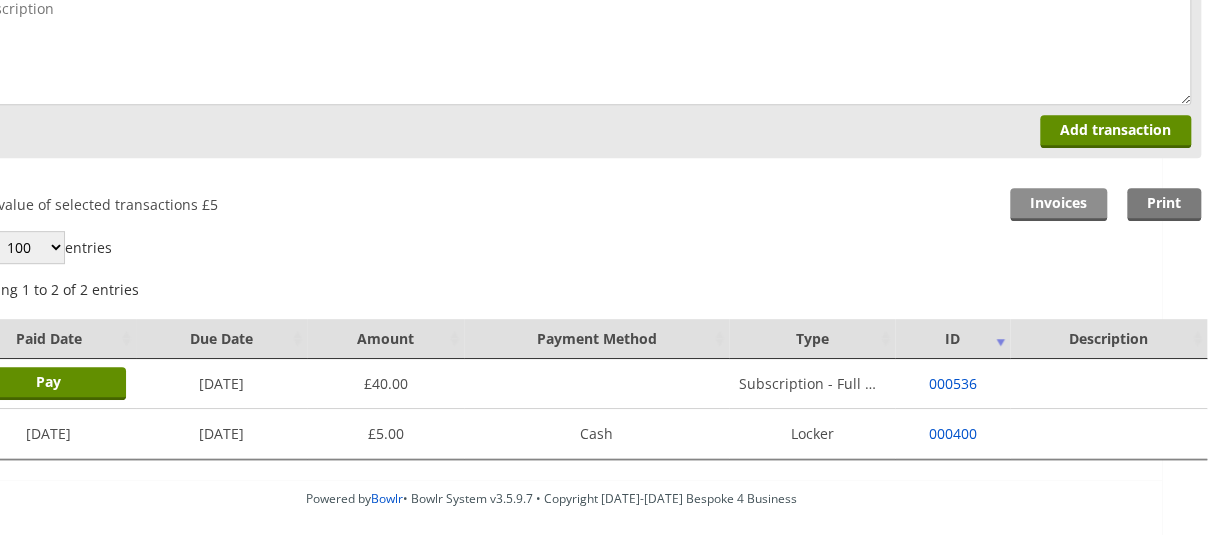 click on "Invoices" at bounding box center [1058, 204] 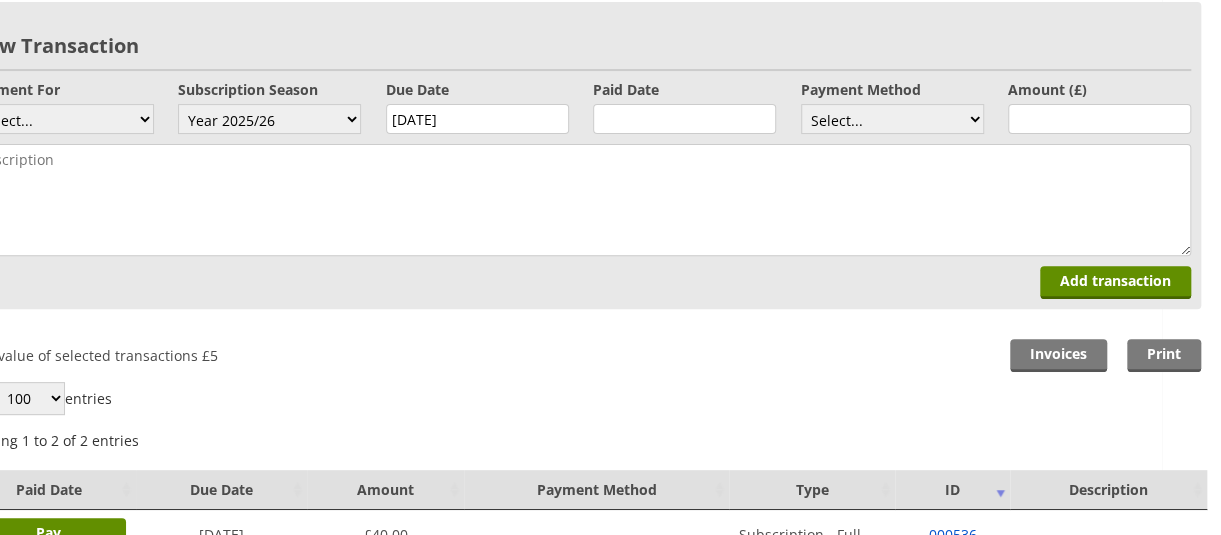 scroll, scrollTop: 219, scrollLeft: 59, axis: both 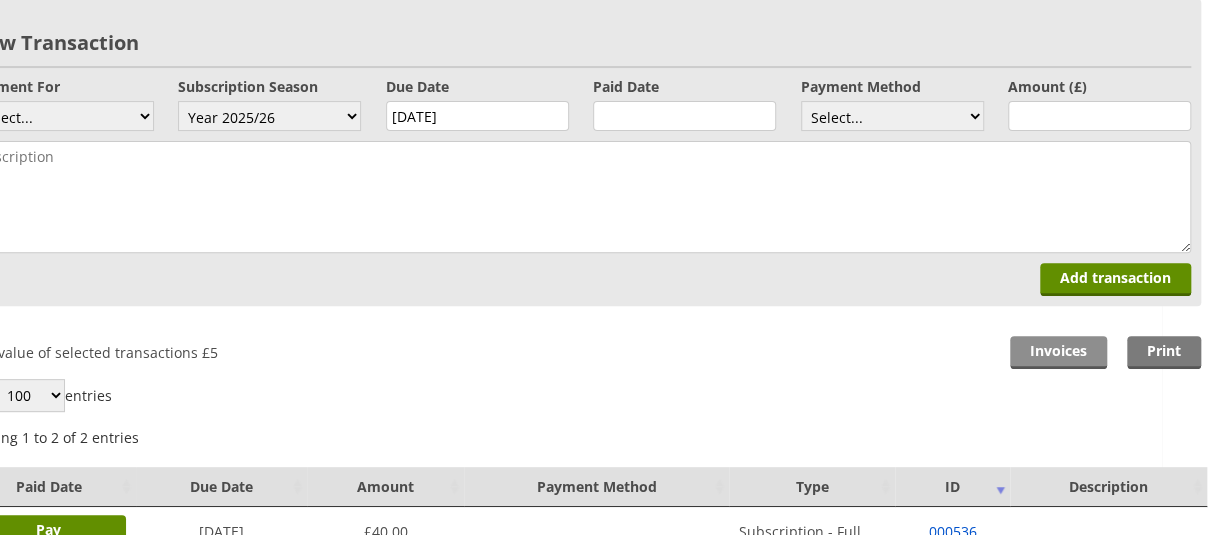 click on "Invoices" at bounding box center (1058, 352) 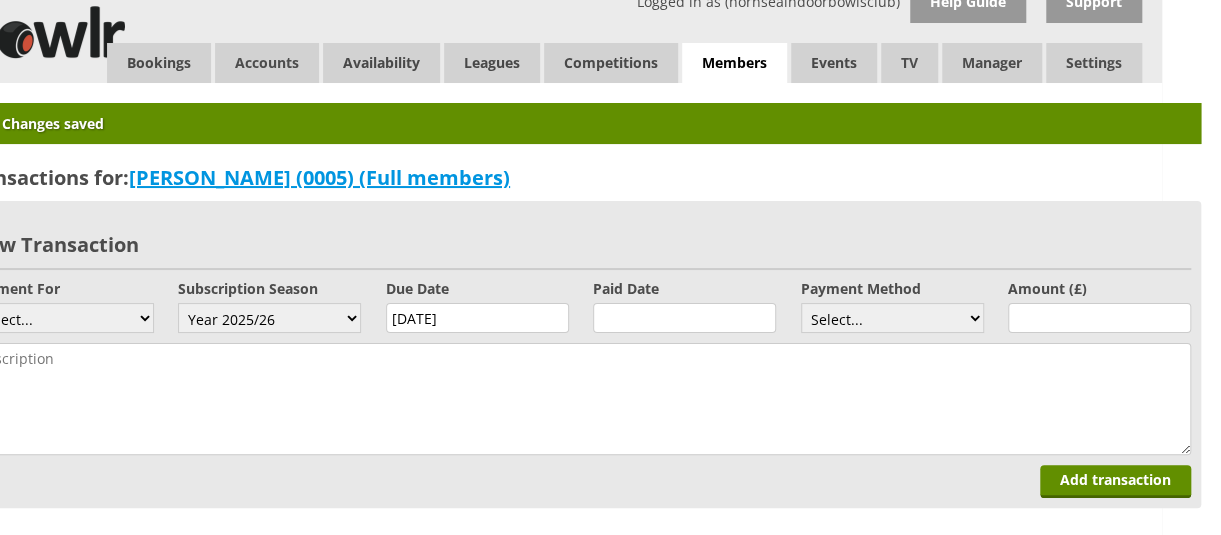 scroll, scrollTop: 0, scrollLeft: 59, axis: horizontal 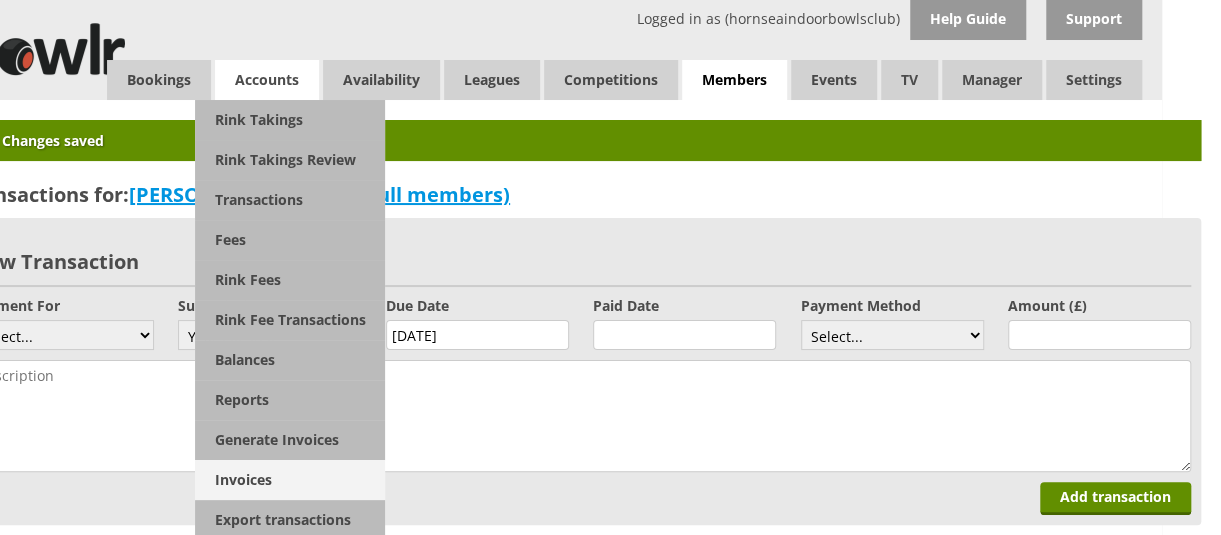 click on "Invoices" at bounding box center [290, 480] 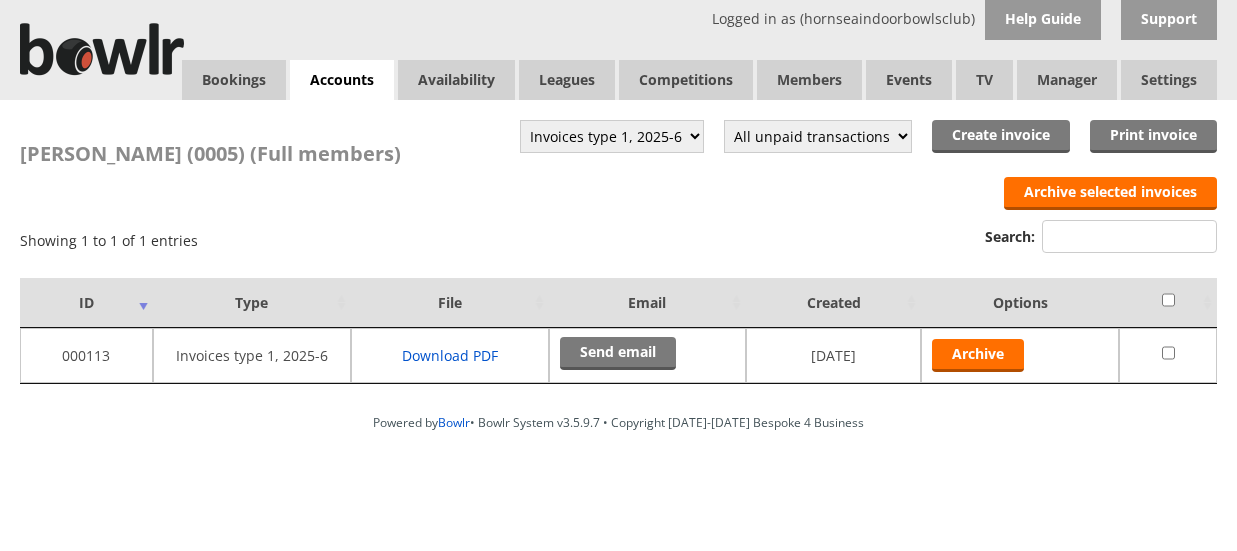 scroll, scrollTop: 0, scrollLeft: 0, axis: both 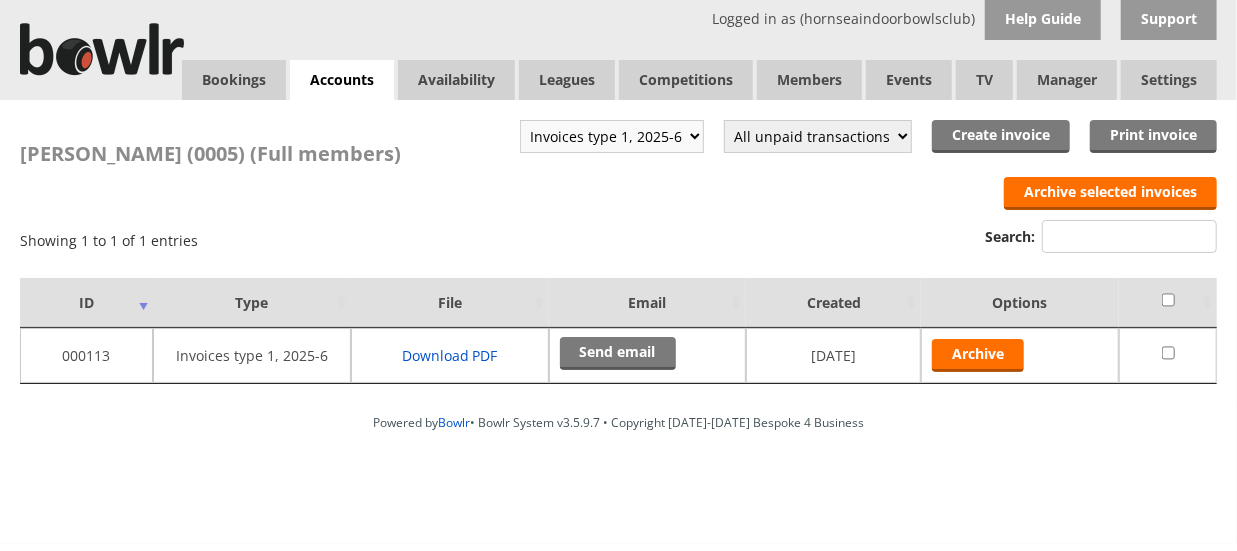 click on "Invoices type 1, 2025-6 Invoices type 2, 2017" at bounding box center [612, 136] 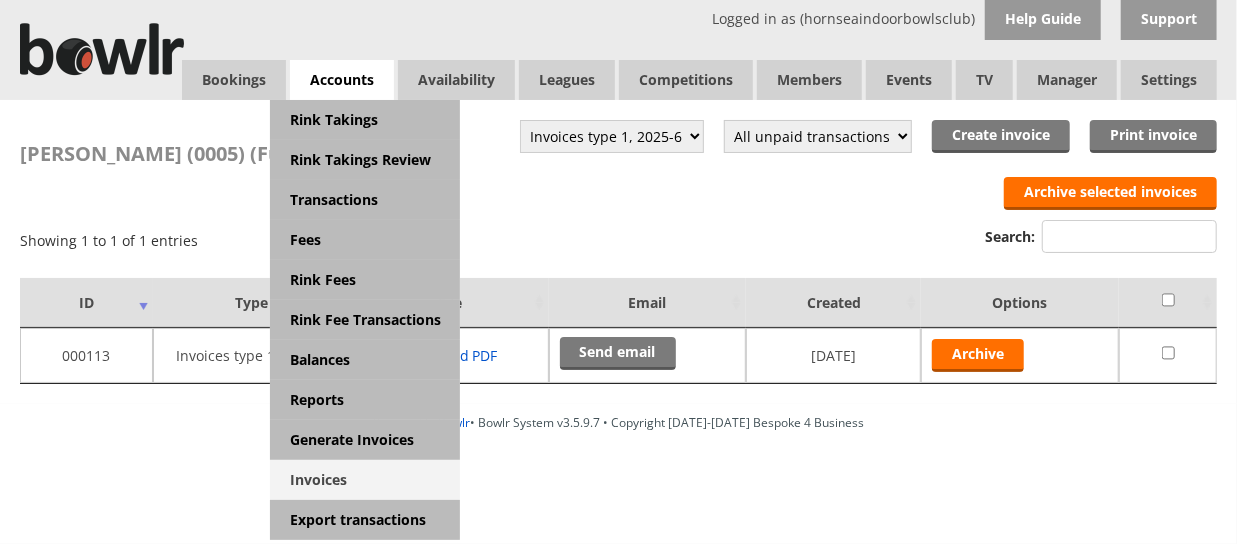 click on "Invoices" at bounding box center (365, 480) 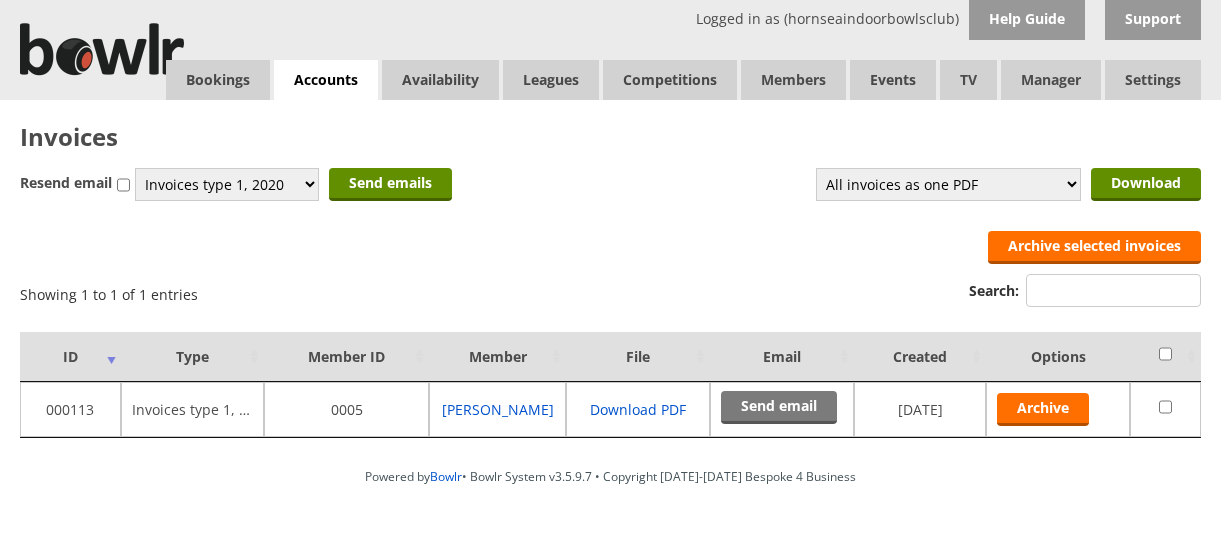 scroll, scrollTop: 0, scrollLeft: 0, axis: both 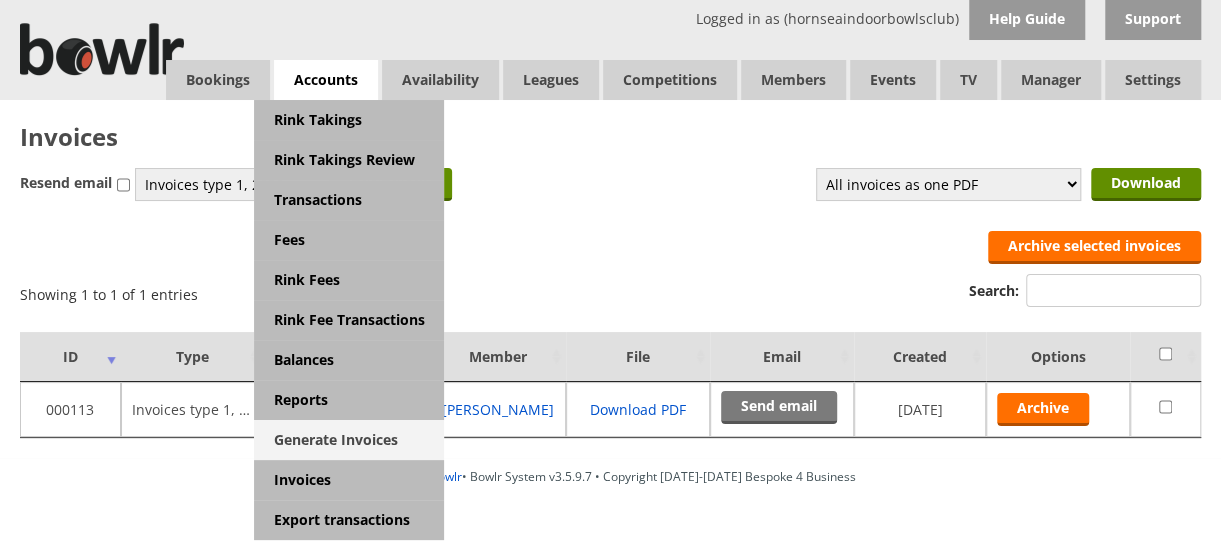click on "Generate Invoices" at bounding box center (349, 440) 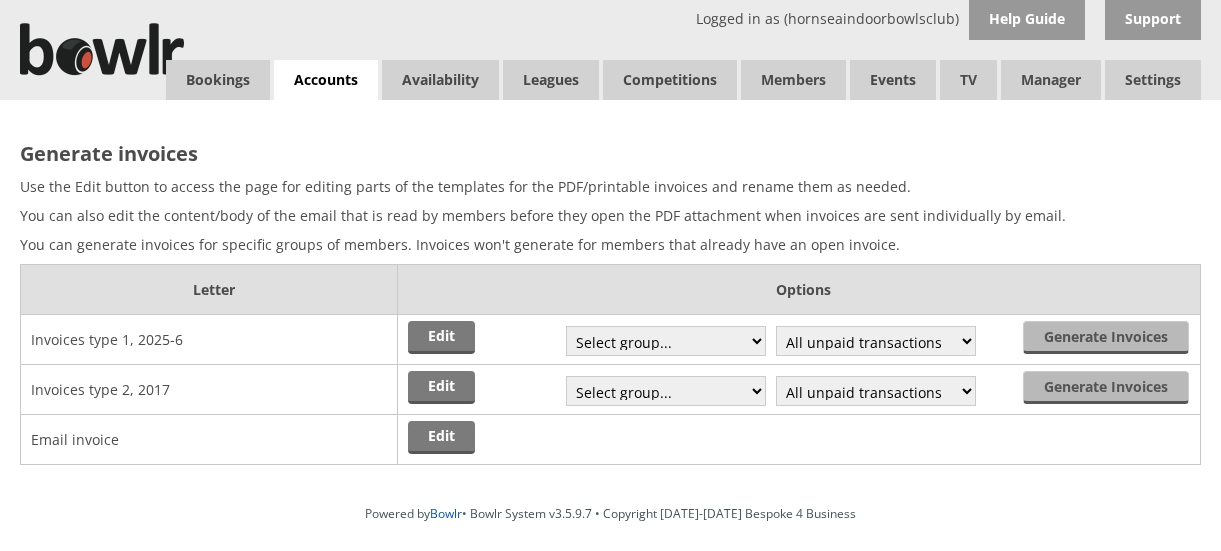 scroll, scrollTop: 0, scrollLeft: 0, axis: both 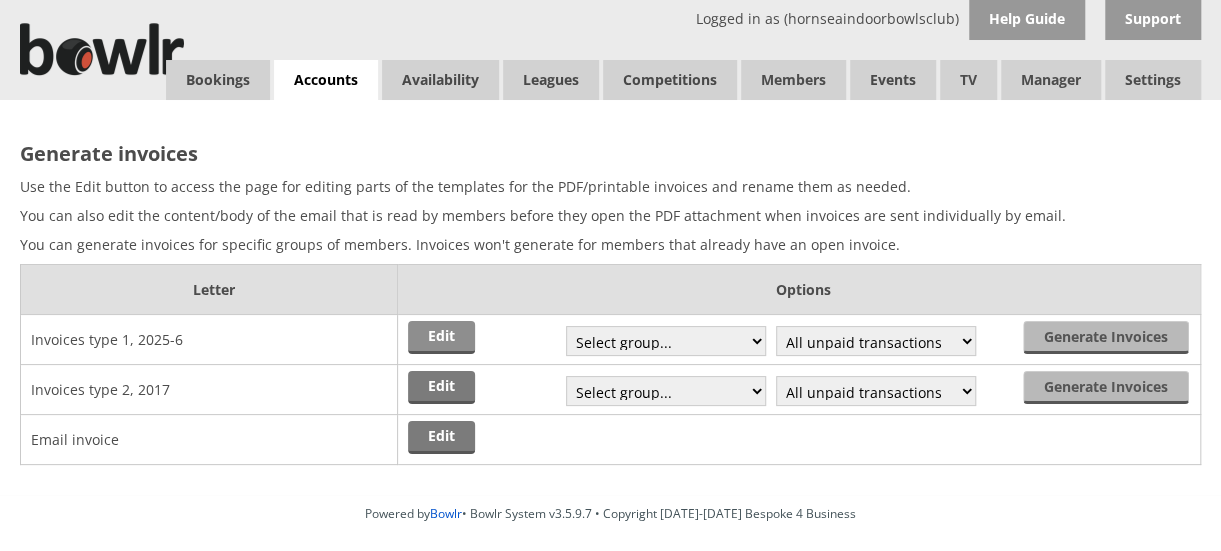 click on "Edit" at bounding box center (441, 337) 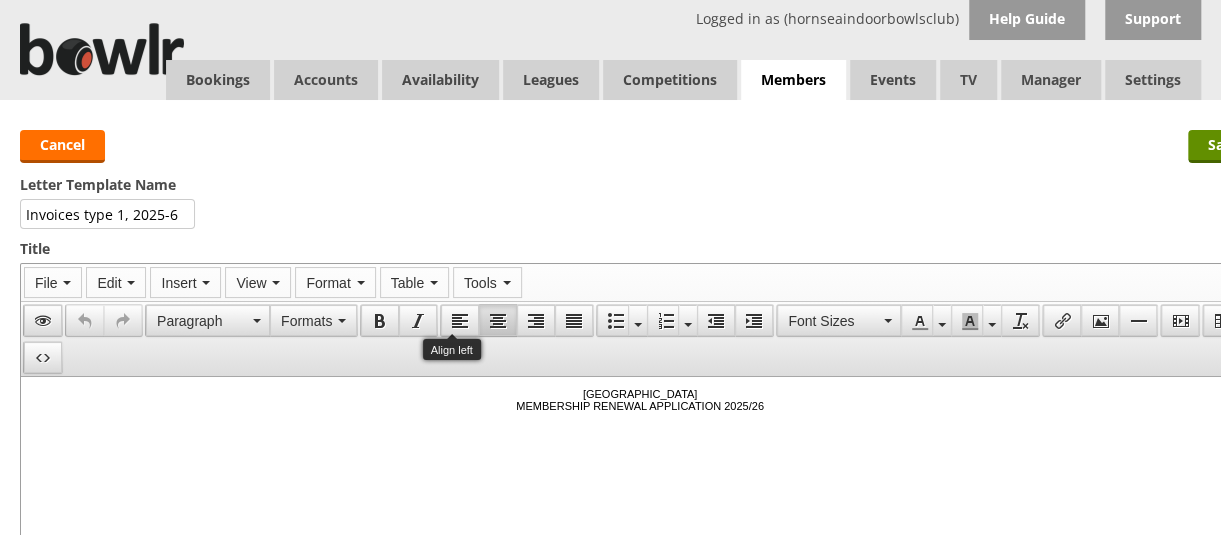 scroll, scrollTop: 0, scrollLeft: 0, axis: both 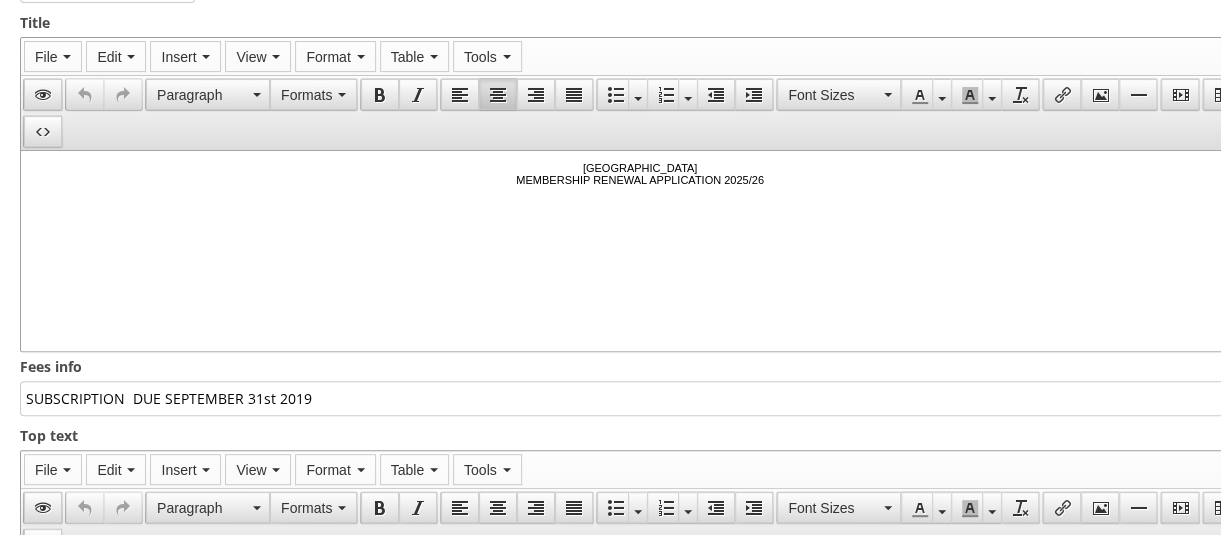 click on "SUBSCRIPTION  DUE SEPTEMBER 31st 2019" at bounding box center [640, 398] 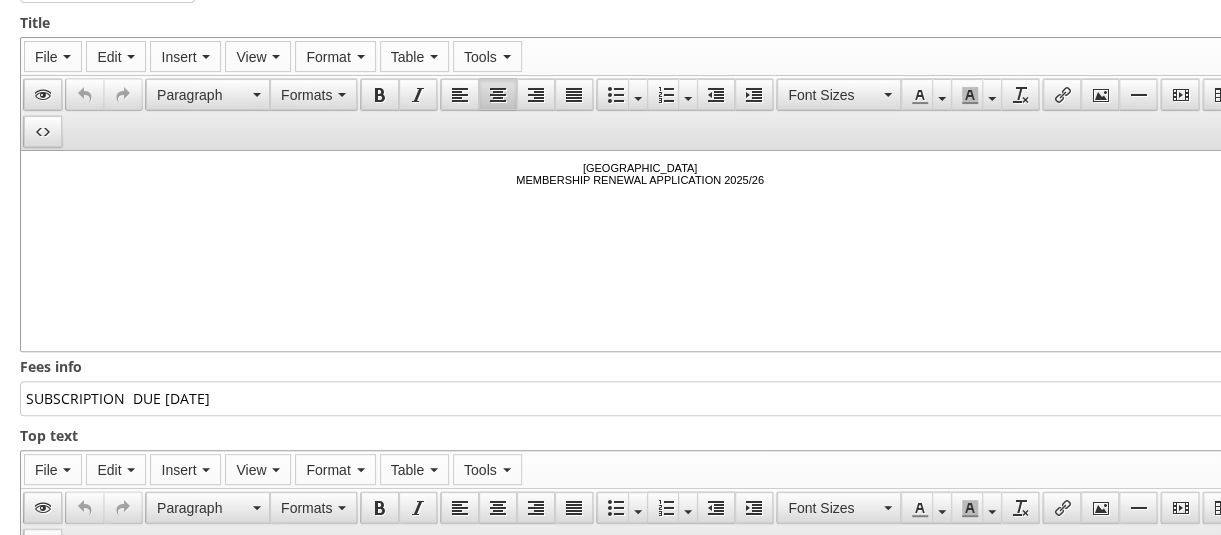 drag, startPoint x: 298, startPoint y: 389, endPoint x: 284, endPoint y: 388, distance: 14.035668 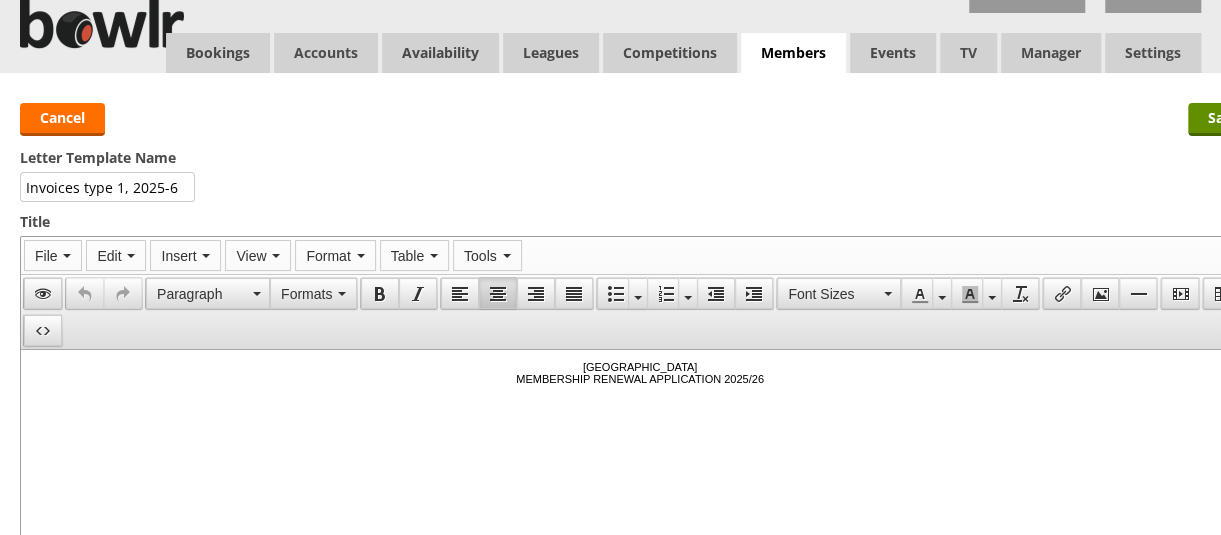 scroll, scrollTop: 22, scrollLeft: 0, axis: vertical 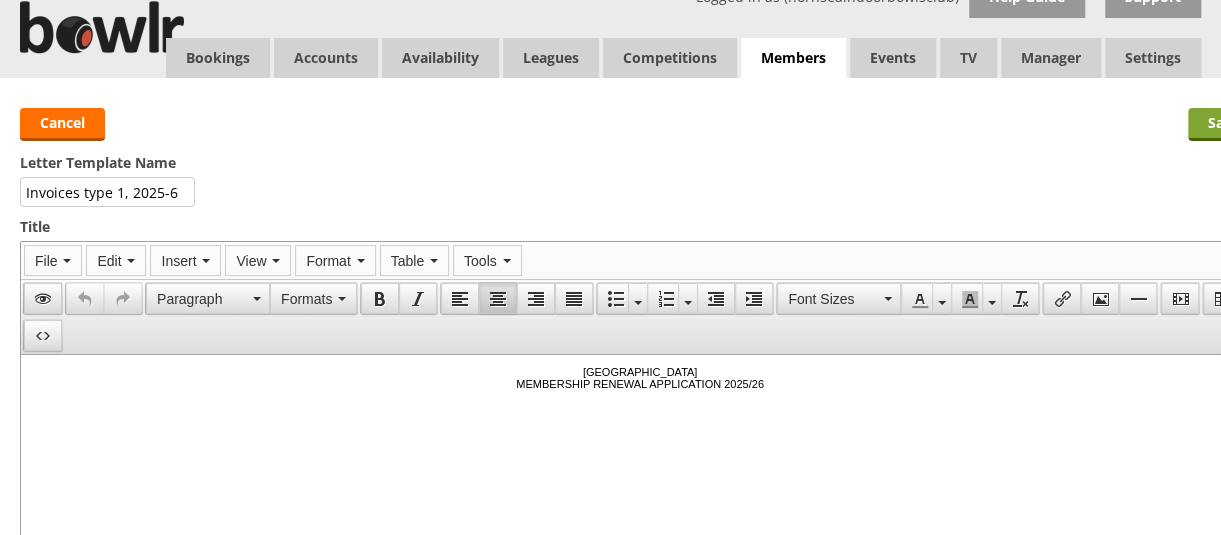 type on "SUBSCRIPTION  DUE SEPTEMBER 1st 2025" 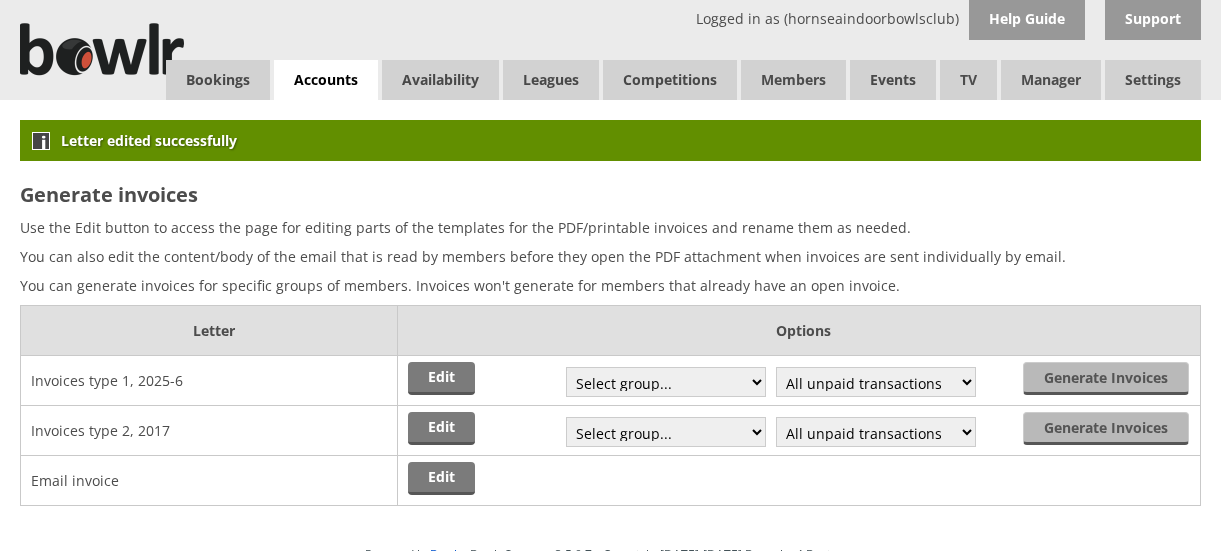 scroll, scrollTop: 0, scrollLeft: 0, axis: both 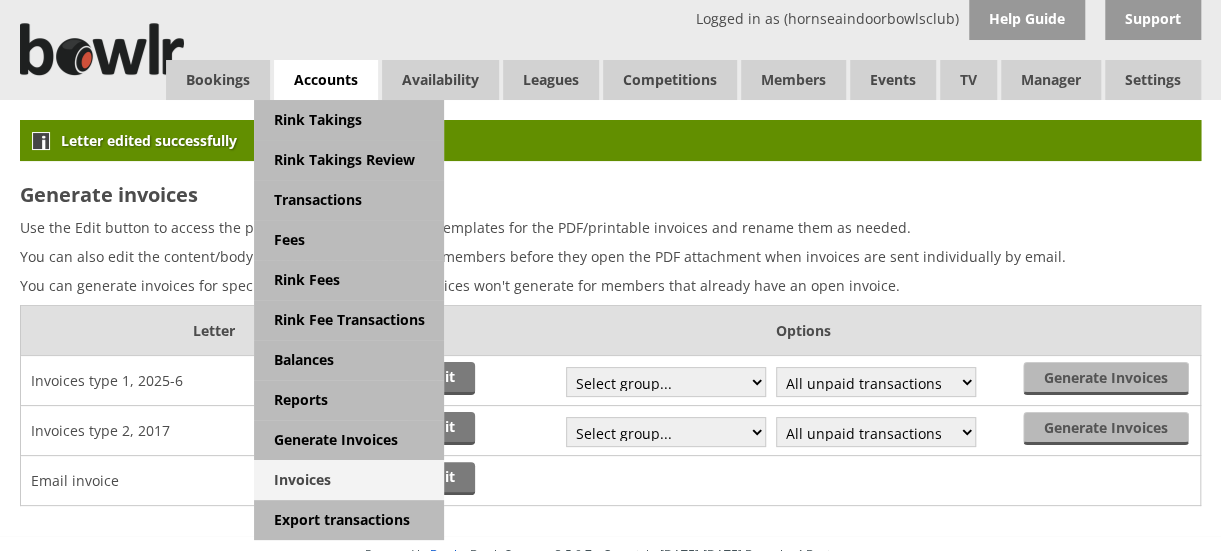 click on "Invoices" at bounding box center [349, 480] 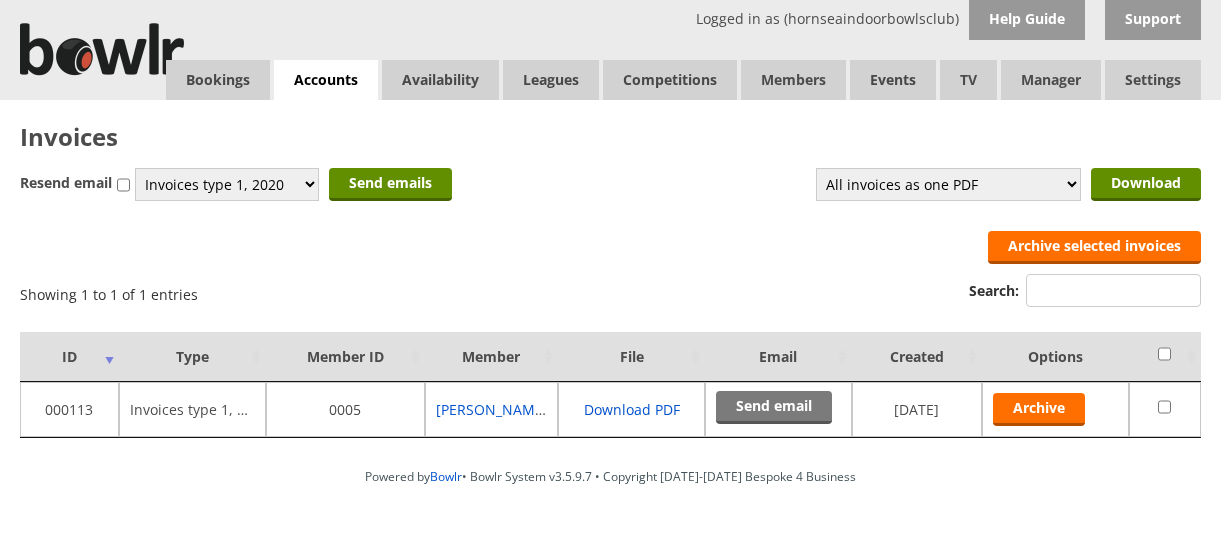 scroll, scrollTop: 0, scrollLeft: 0, axis: both 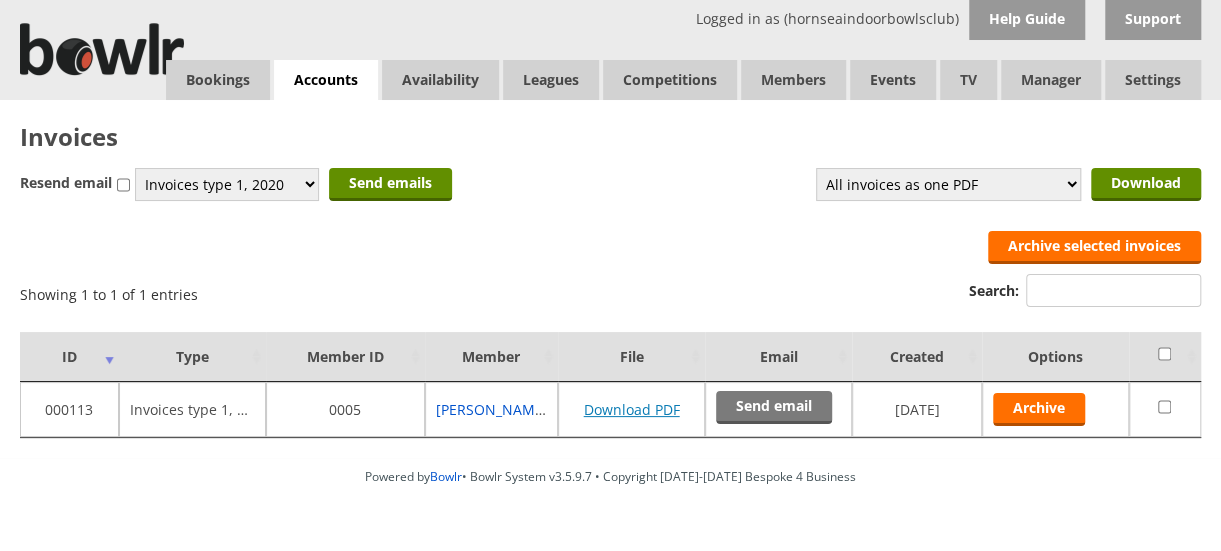 click on "Download PDF" at bounding box center (632, 409) 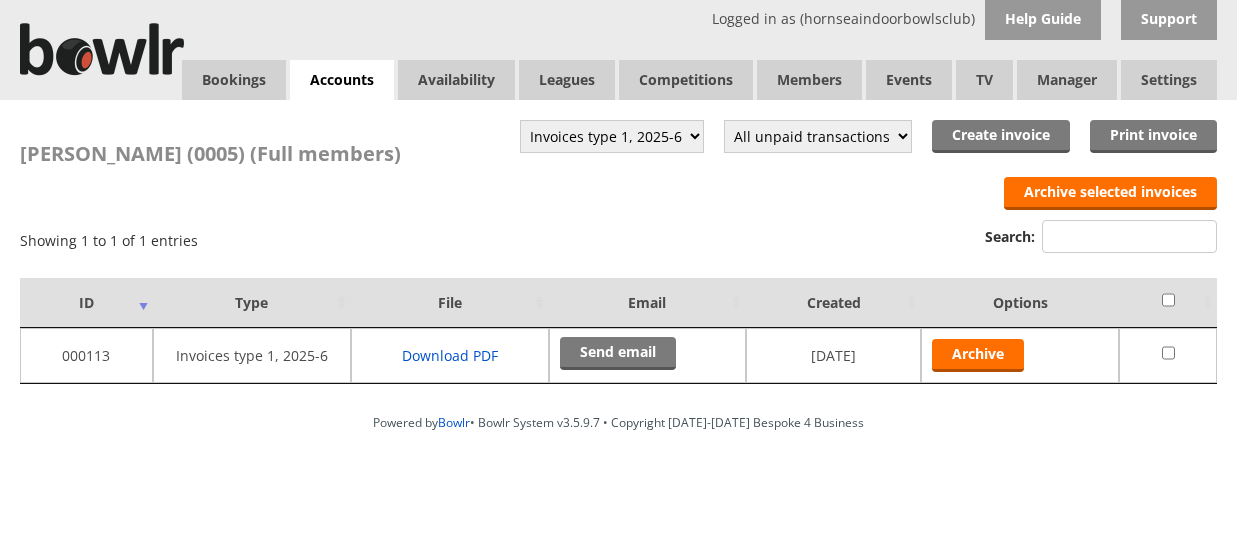 scroll, scrollTop: 0, scrollLeft: 0, axis: both 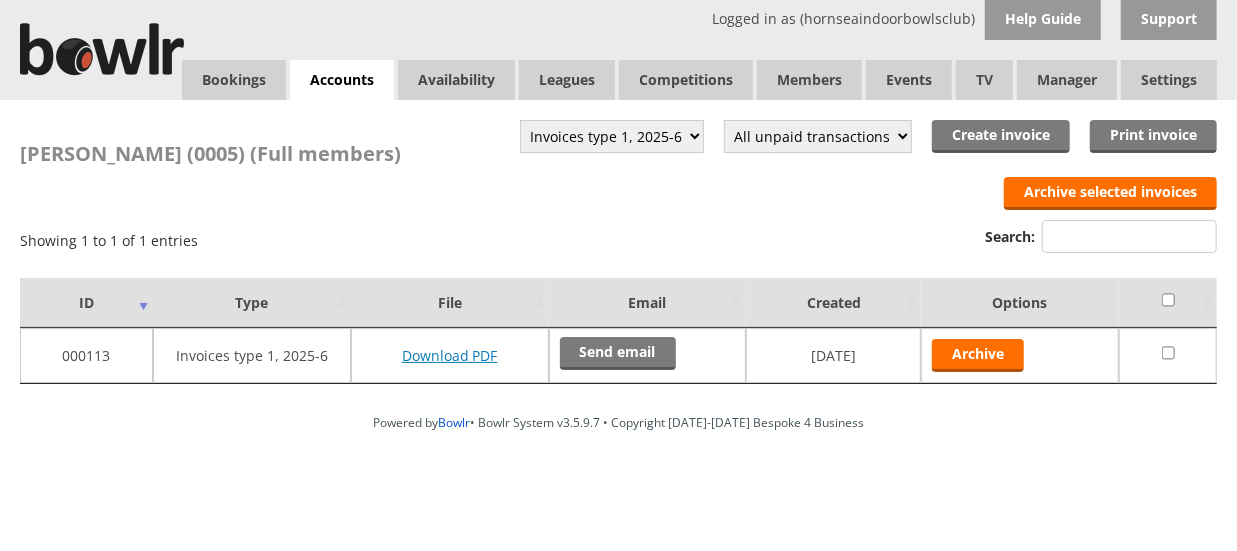 click on "Download PDF" at bounding box center (450, 355) 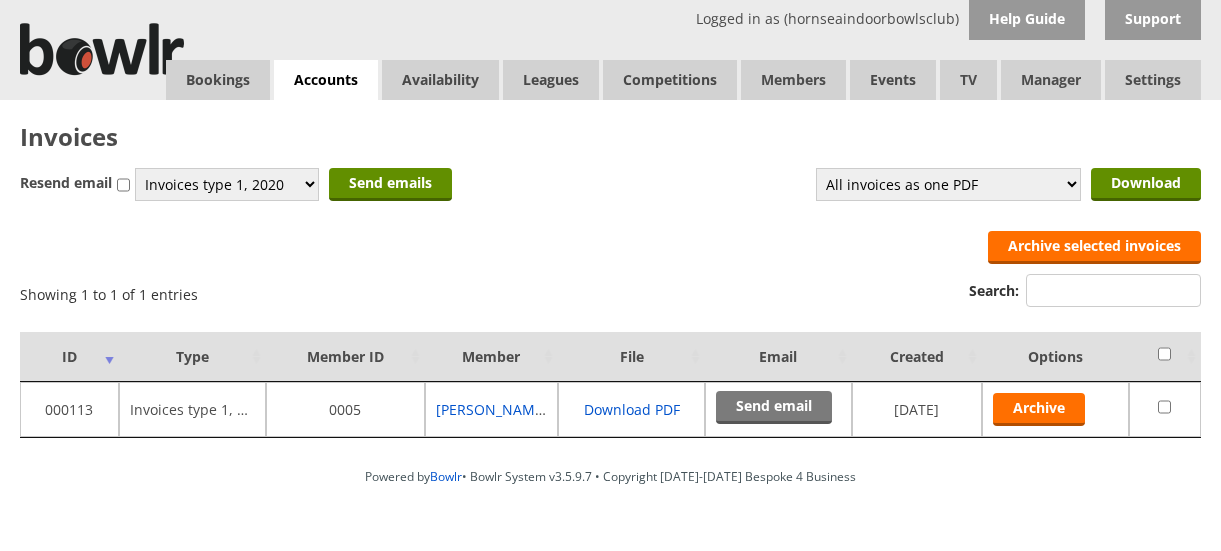 scroll, scrollTop: 0, scrollLeft: 0, axis: both 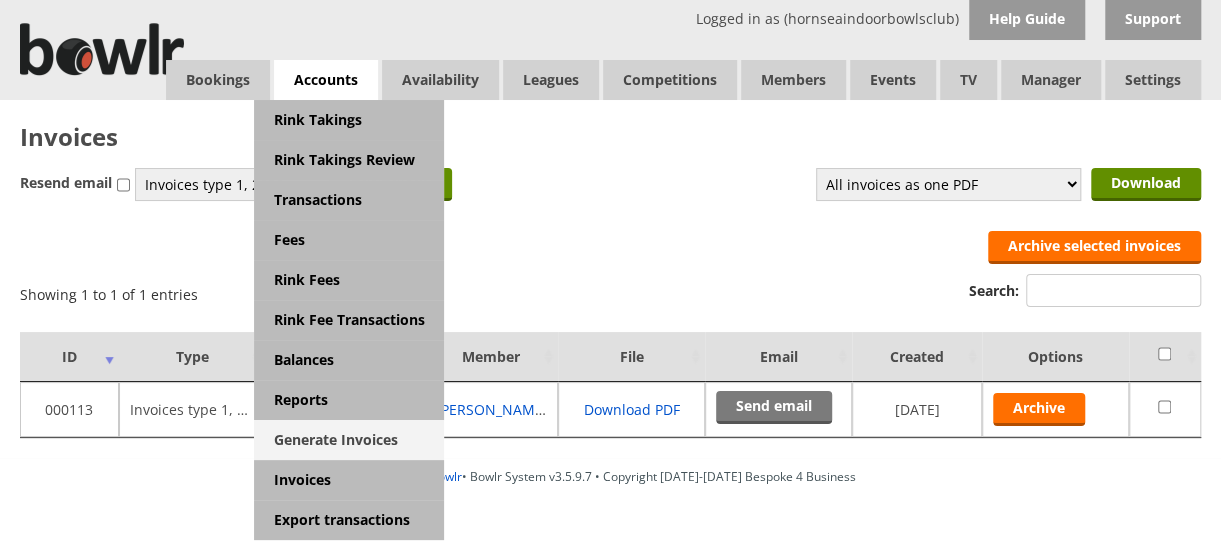 click on "Generate Invoices" at bounding box center (349, 440) 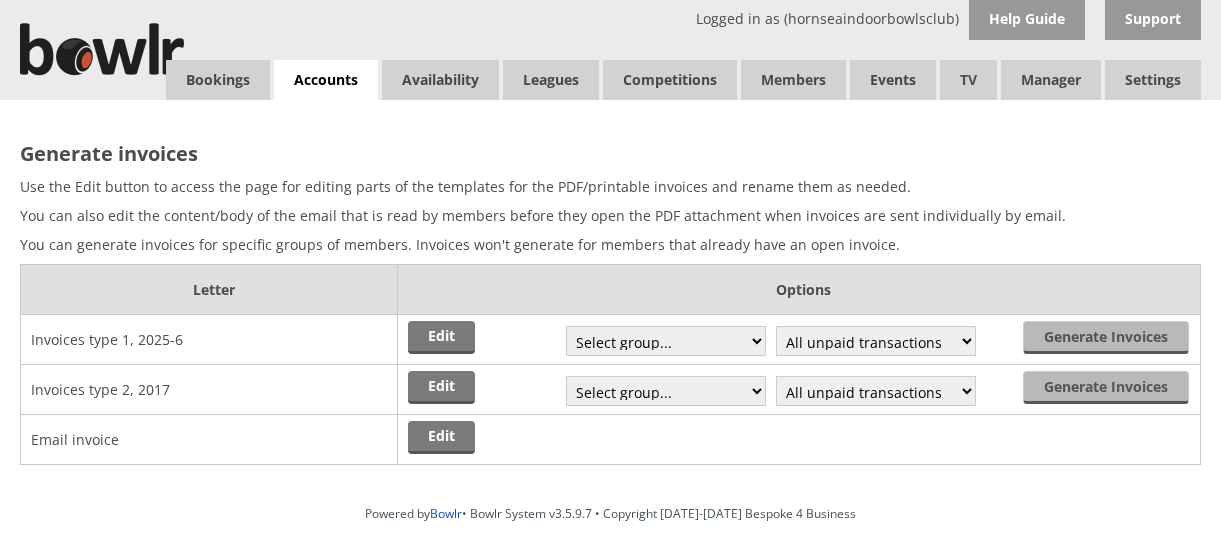 scroll, scrollTop: 0, scrollLeft: 0, axis: both 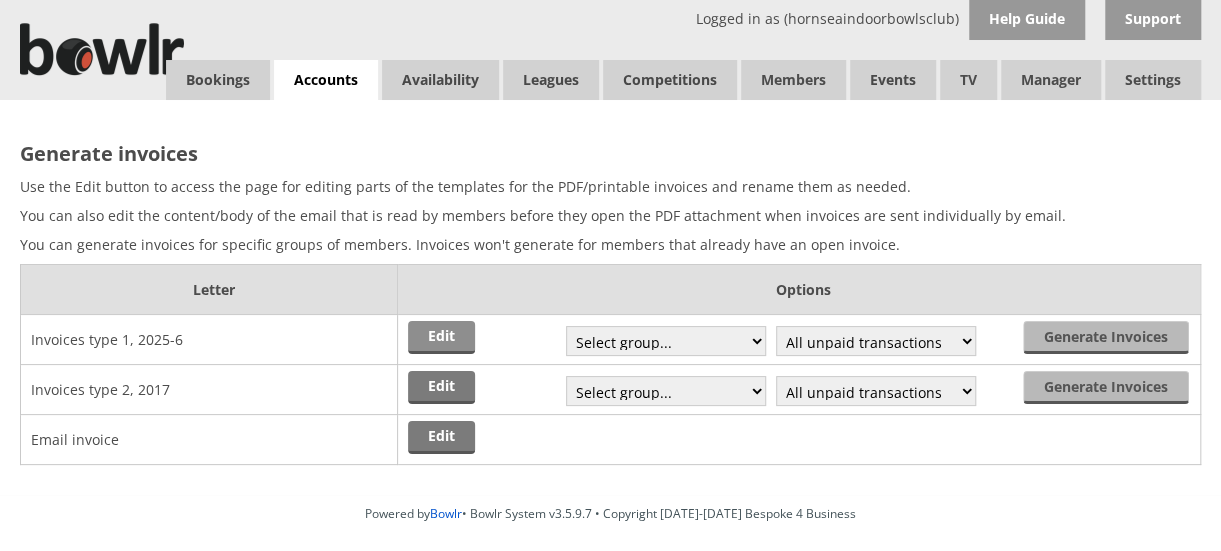 click on "Edit" at bounding box center [441, 337] 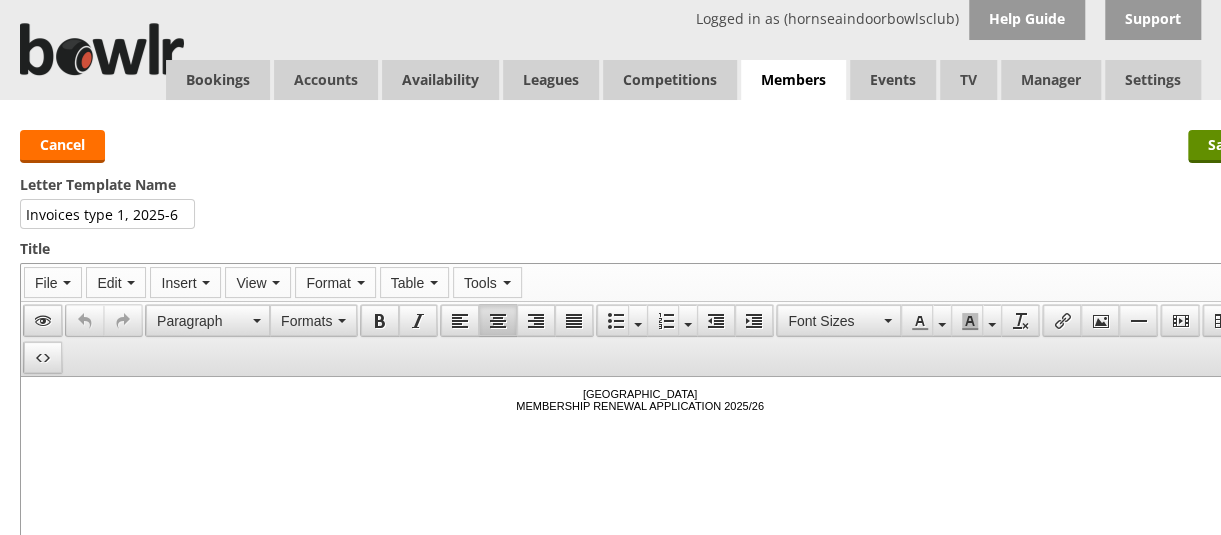 scroll, scrollTop: 0, scrollLeft: 0, axis: both 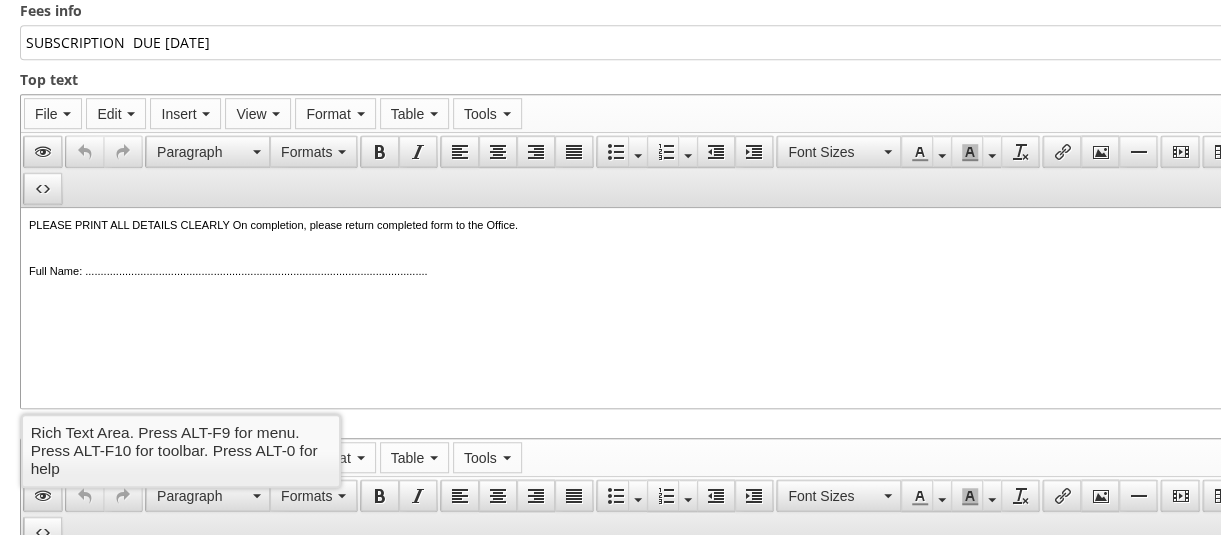 click on "PLEASE PRINT ALL DETAILS CLEARLY On completion, please return completed form to the Office.   Full Name: ................................................................................................................" at bounding box center [640, 248] 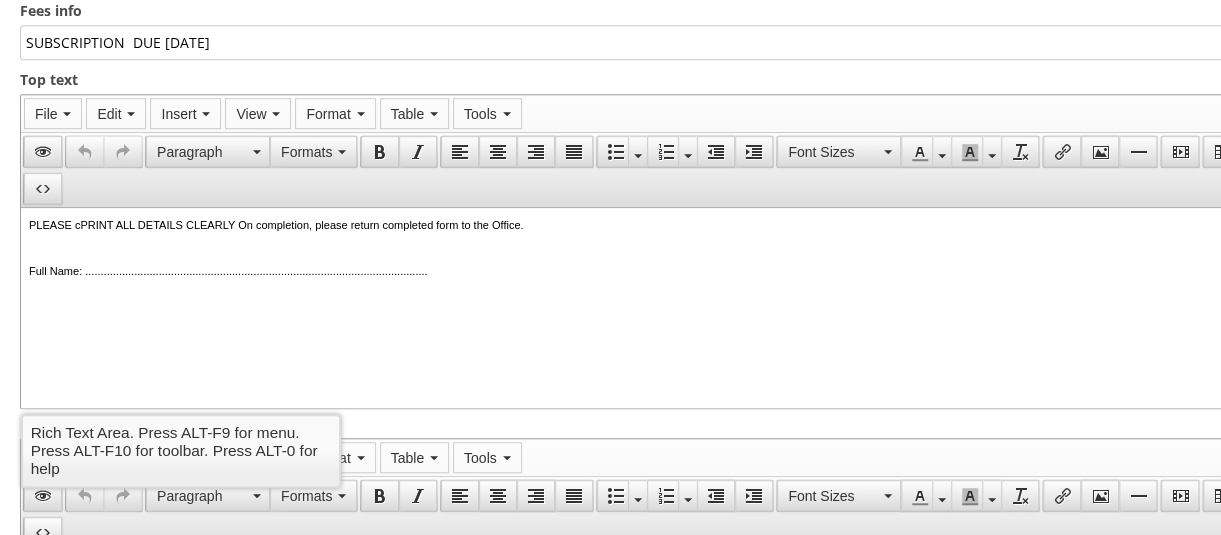 type 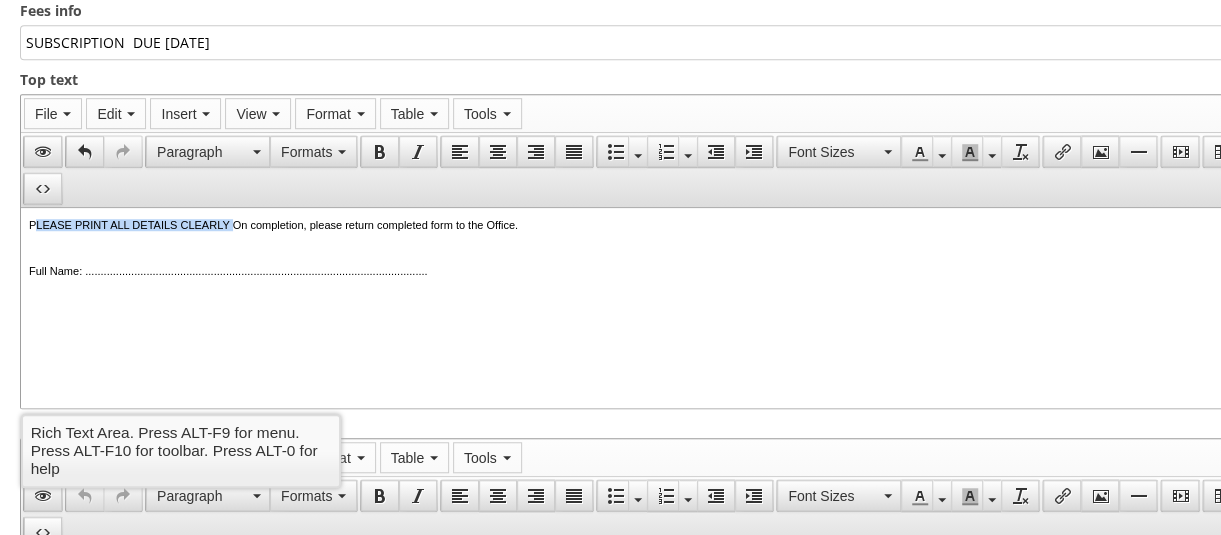 drag, startPoint x: 35, startPoint y: 225, endPoint x: 237, endPoint y: 222, distance: 202.02228 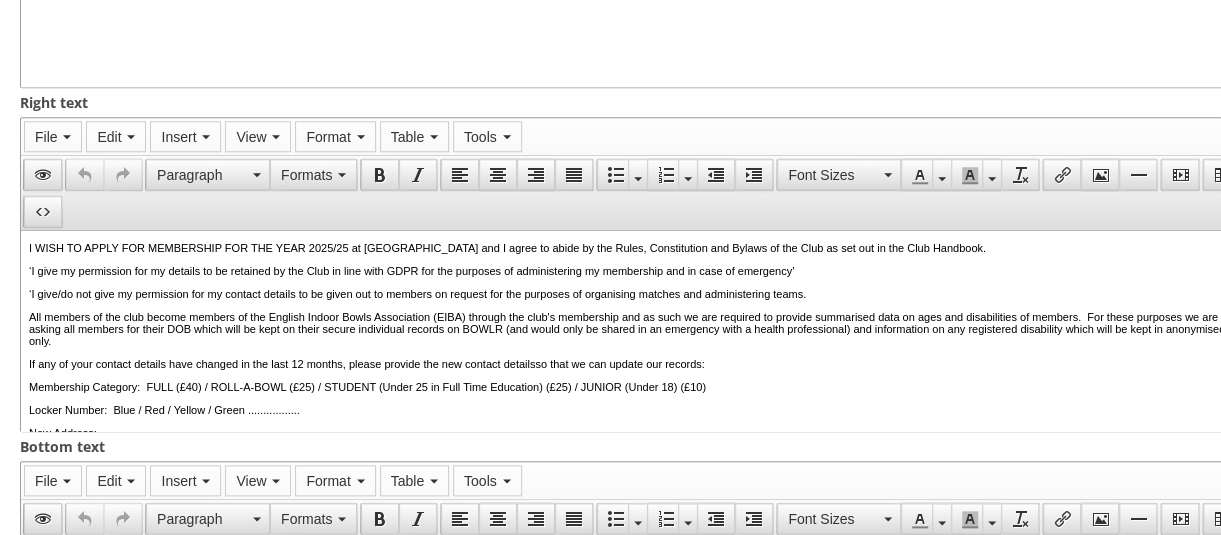 scroll, scrollTop: 900, scrollLeft: 0, axis: vertical 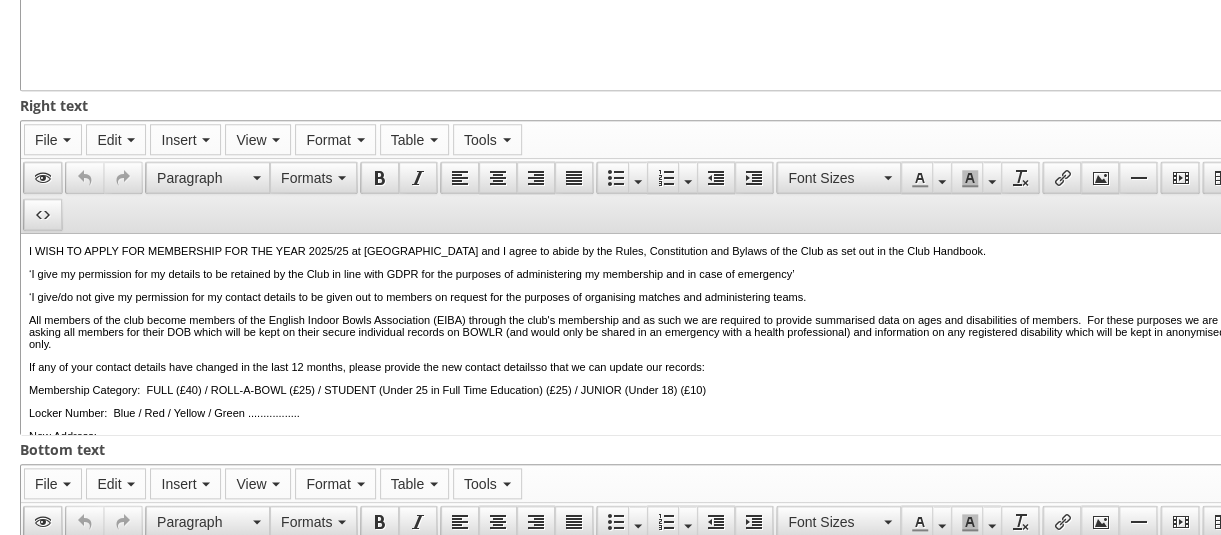 drag, startPoint x: 1226, startPoint y: 249, endPoint x: 1195, endPoint y: 114, distance: 138.51353 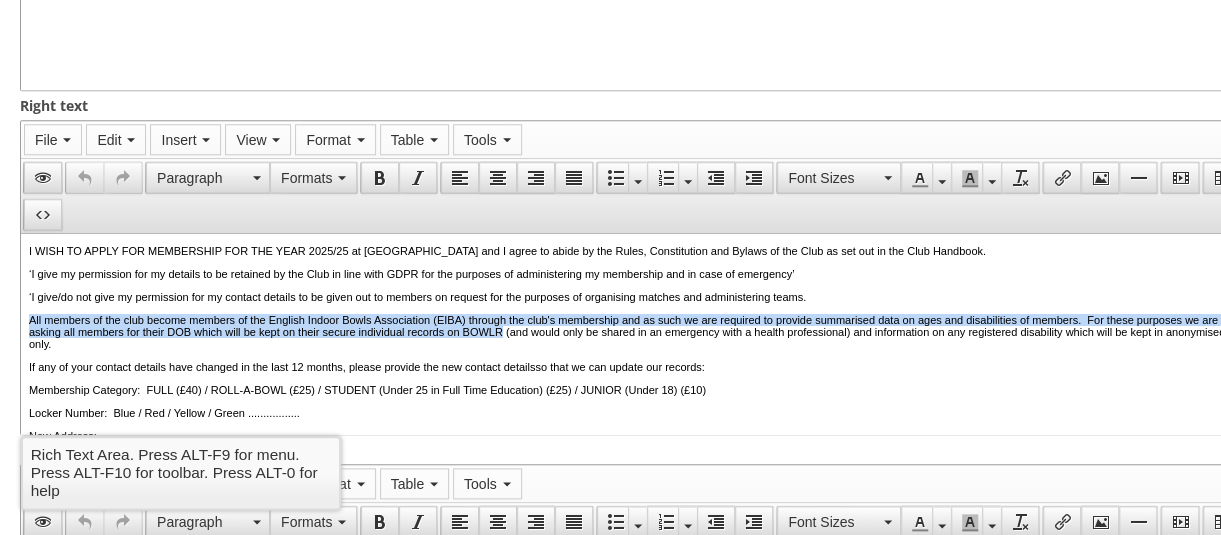 drag, startPoint x: 27, startPoint y: 323, endPoint x: 715, endPoint y: 337, distance: 688.14246 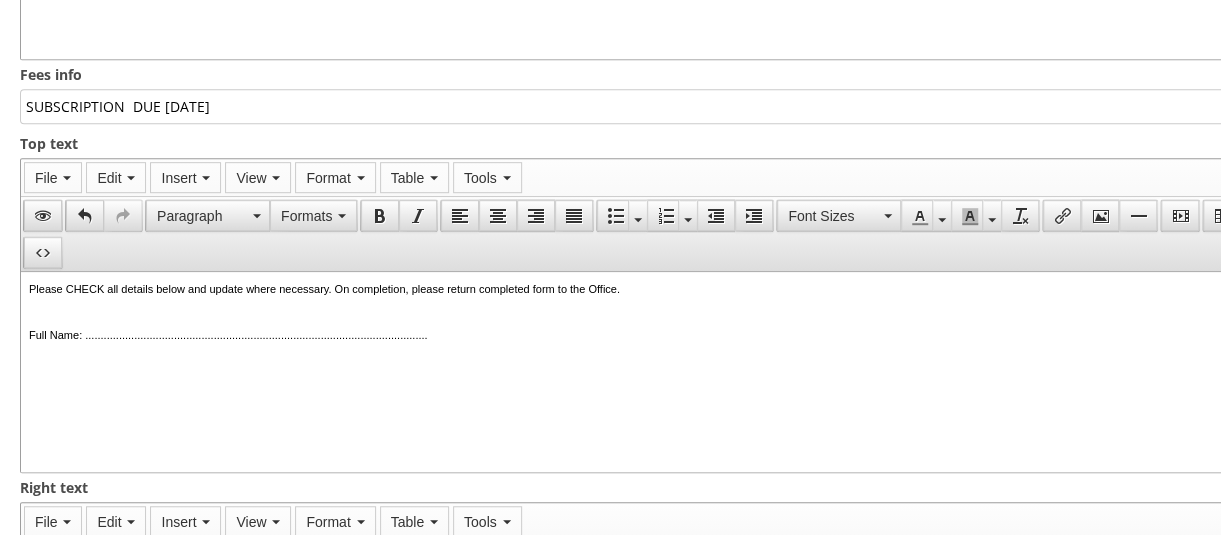 scroll, scrollTop: 525, scrollLeft: 0, axis: vertical 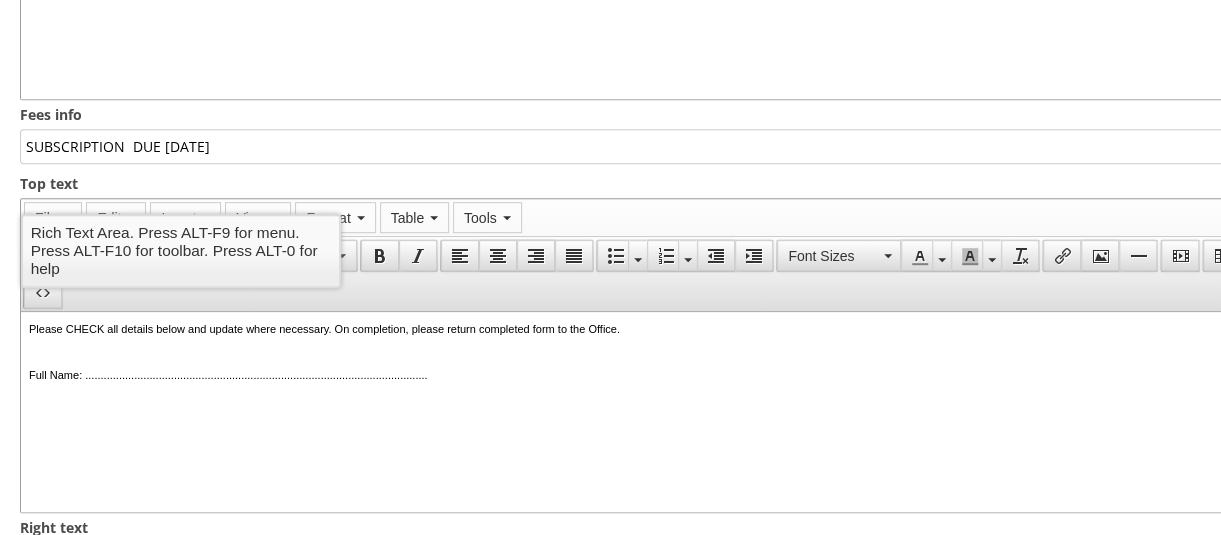 click on "Please CHECK all details below and update where necessary. On completion, please return completed form to the Office." at bounding box center [640, 329] 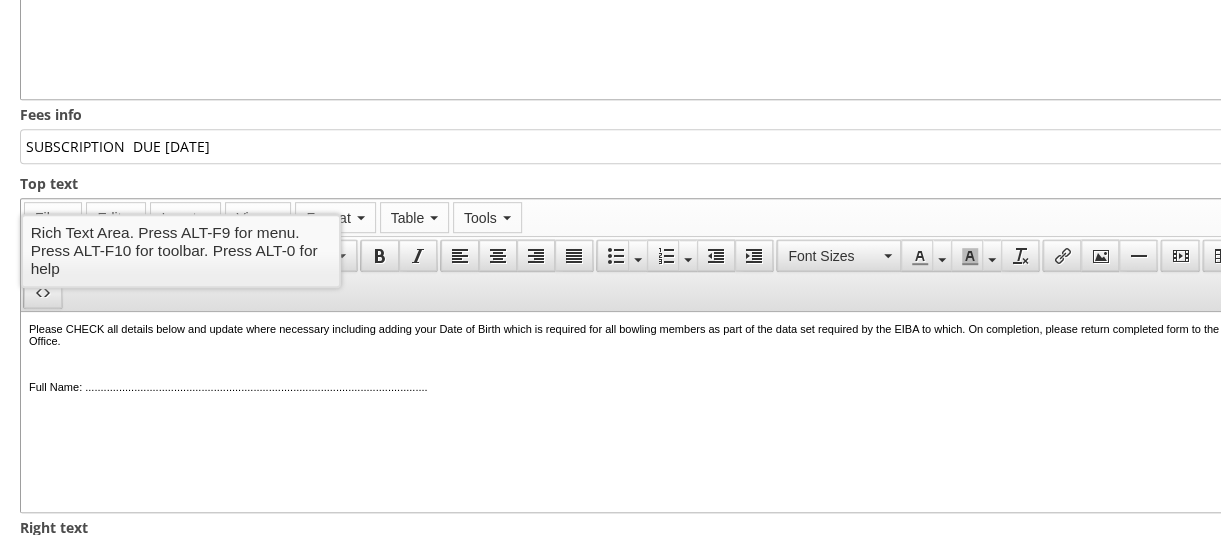 click on "Please CHECK all details below and update where necessary including adding your Date of Birth which is required for all bowling members as part of the data set required by the EIBA to which. On completion, please return completed form to the Office." at bounding box center (640, 335) 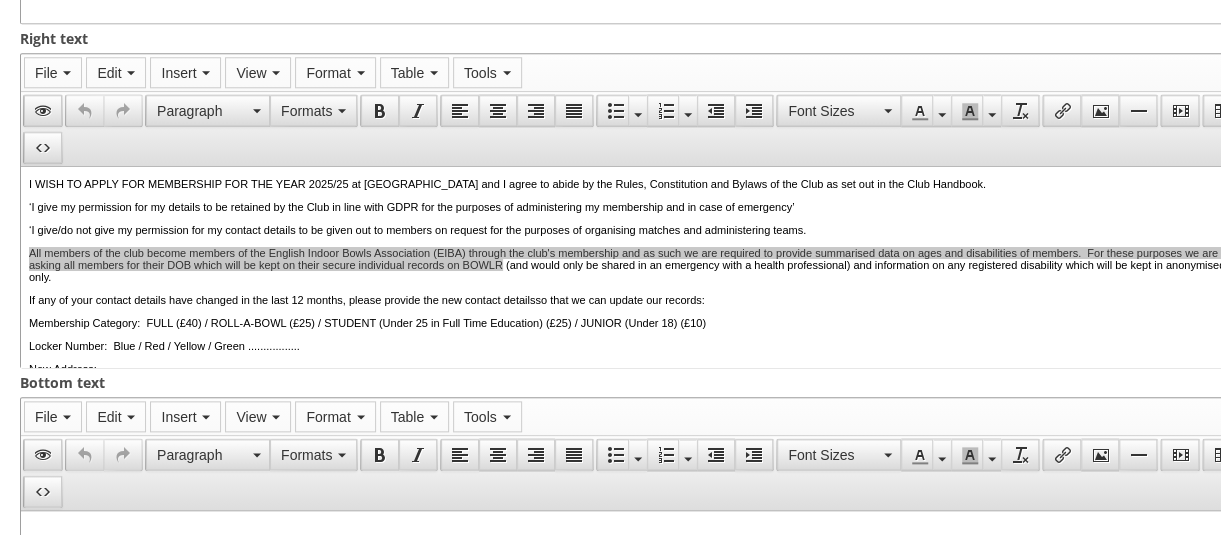 scroll, scrollTop: 1004, scrollLeft: 0, axis: vertical 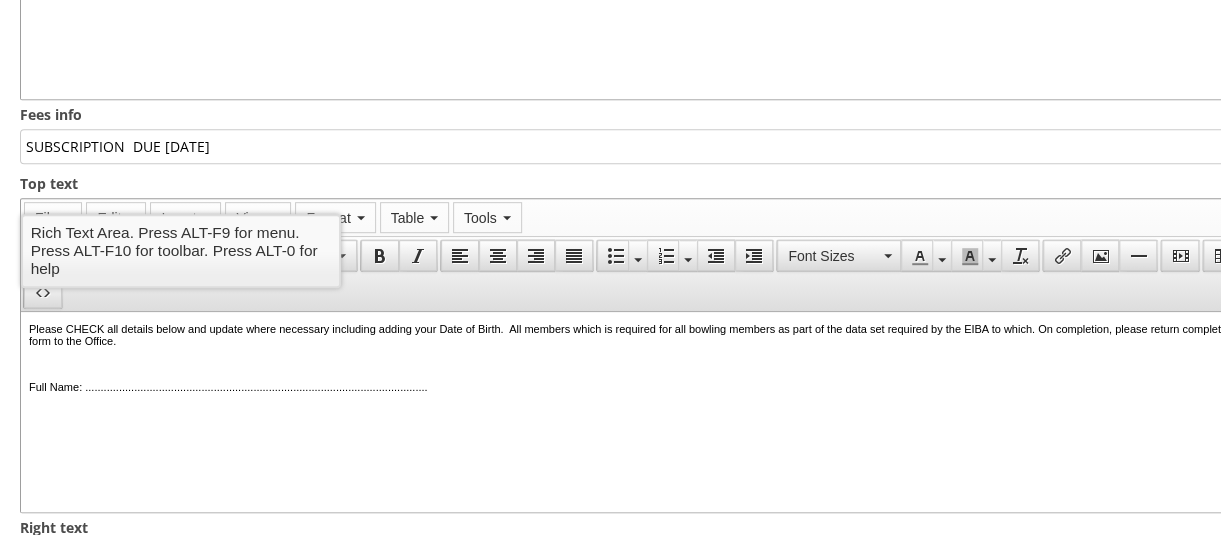 click on "Please CHECK all details below and update where necessary including adding your Date of Birth.  All members which is required for all bowling members as part of the data set required by the EIBA to which. On completion, please return completed form to the Office." at bounding box center [640, 335] 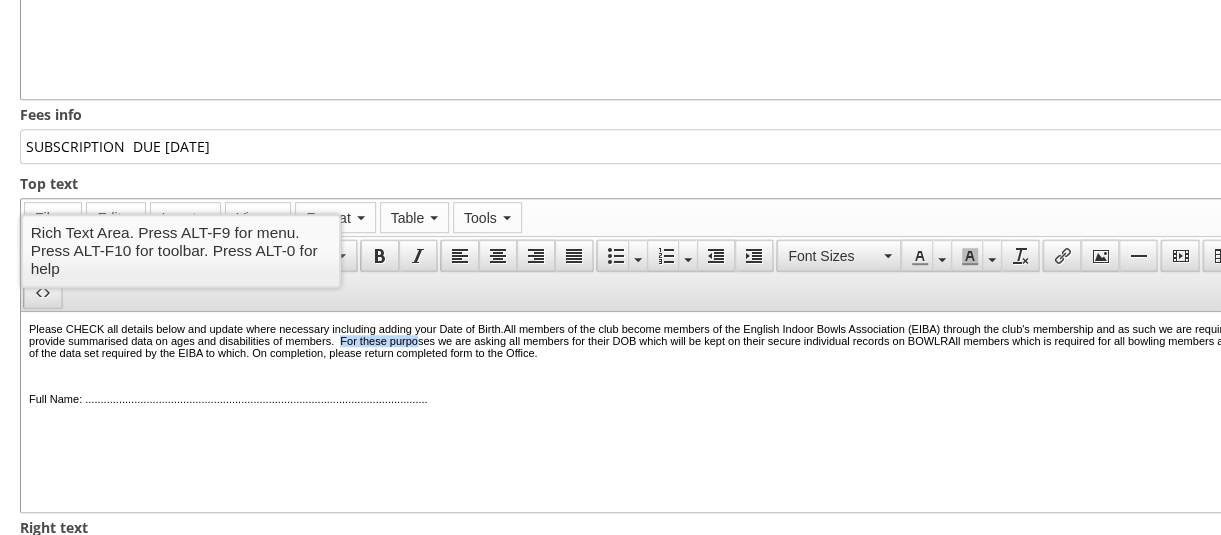 drag, startPoint x: 560, startPoint y: 344, endPoint x: 649, endPoint y: 345, distance: 89.005615 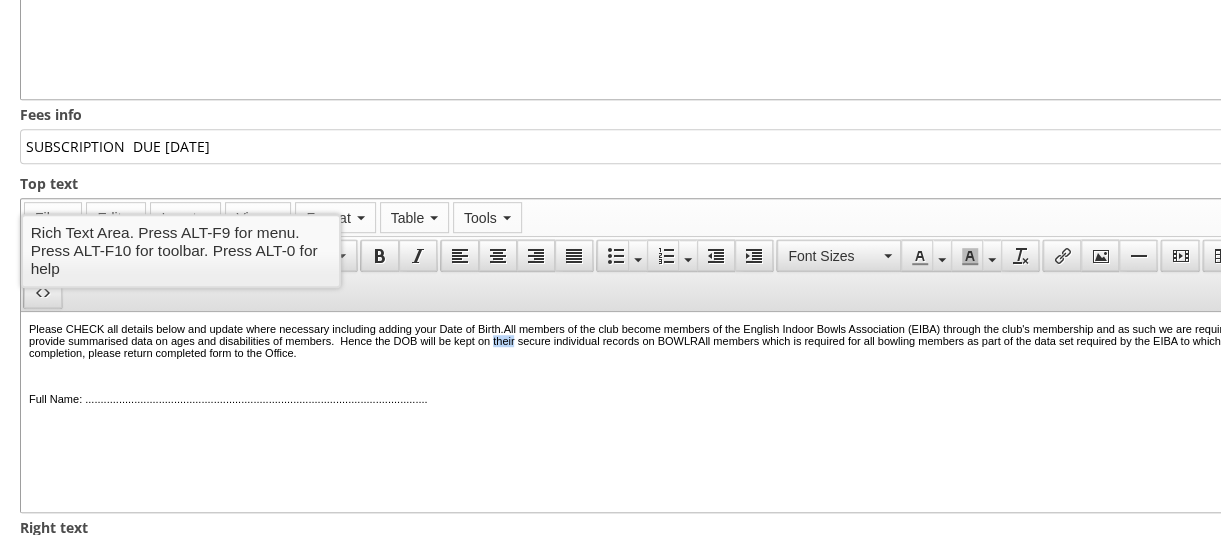 drag, startPoint x: 732, startPoint y: 346, endPoint x: 757, endPoint y: 346, distance: 25 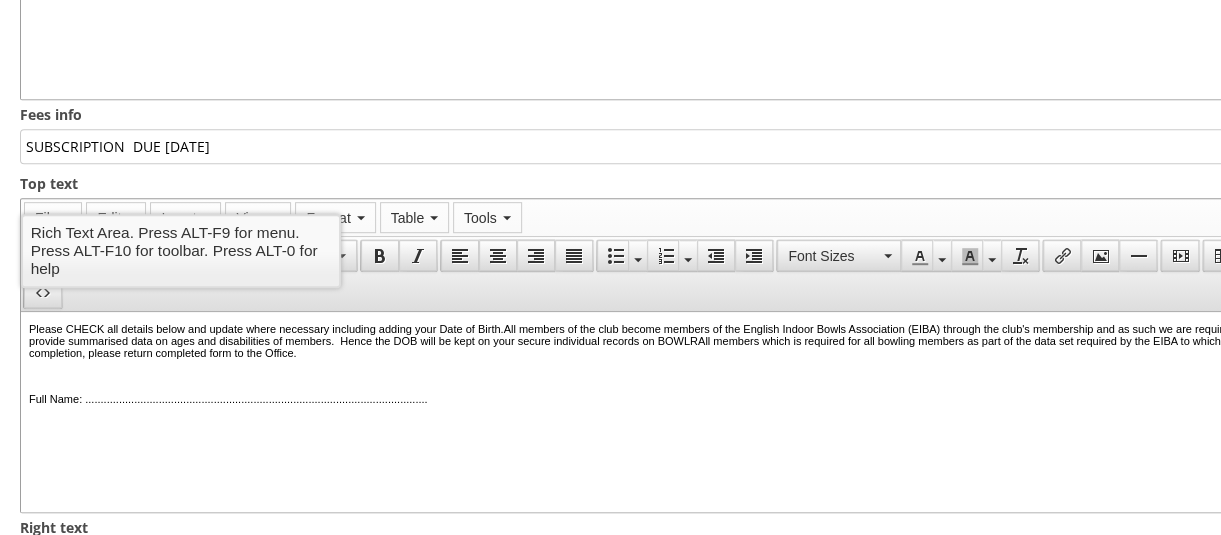 click on "Please CHECK all details below and update where necessary including adding your Date of Birth.   All members of the club become members of the English Indoor Bowls Association (EIBA) through the club's membership and as such we are required to provide summarised data on ages and disabilities of members.  Hence the DOB will be kept on your secure individual records on BOWLRAll members which is required for all bowling members as part of the data set required by the EIBA to which. On completion, please return completed form to the Office." at bounding box center [640, 341] 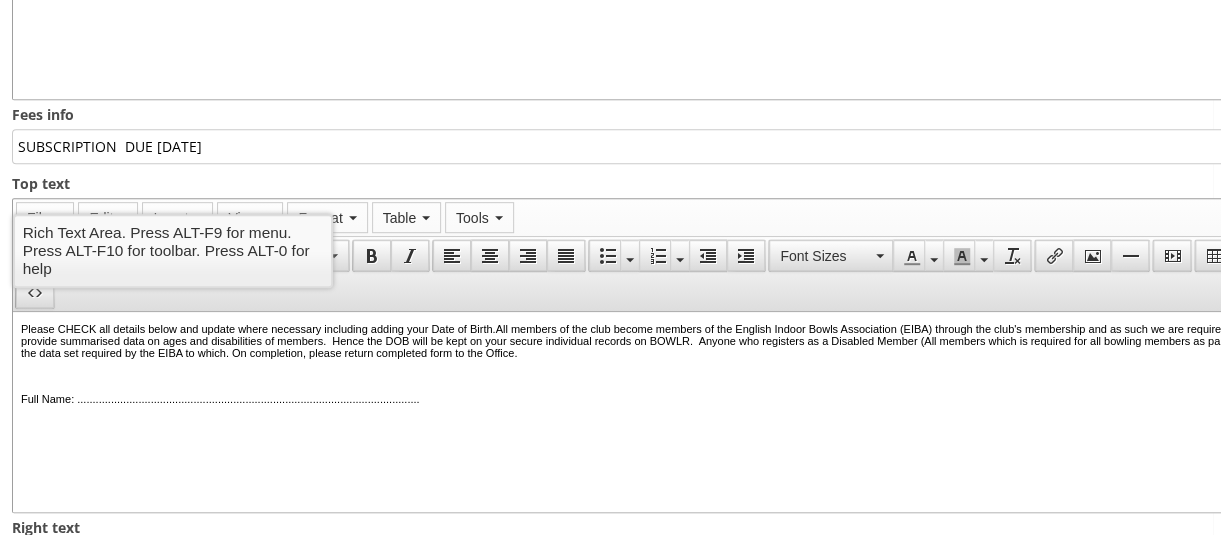 scroll, scrollTop: 478, scrollLeft: 16, axis: both 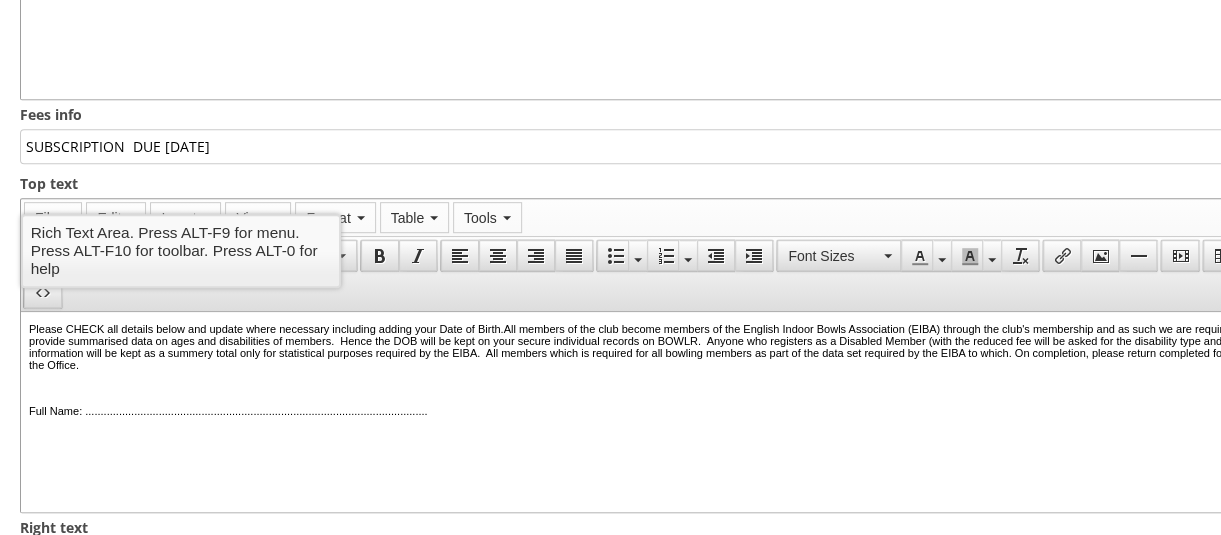 click on "Please CHECK all details below and update where necessary including adding your Date of Birth.   All members of the club become members of the English Indoor Bowls Association (EIBA) through the club's membership and as such we are required to provide summarised data on ages and disabilities of members.  Hence the DOB will be kept on your secure individual records on BOWLR.  Anyone who registers as a Disabled Member (with the reduced fee will be asked for the disability type and this information will be kept as a summery total only for statistical purposes required by the EIBA.  All members which is required for all bowling members as part of the data set required by the EIBA to which. On completion, please return completed form to the Office." at bounding box center (640, 347) 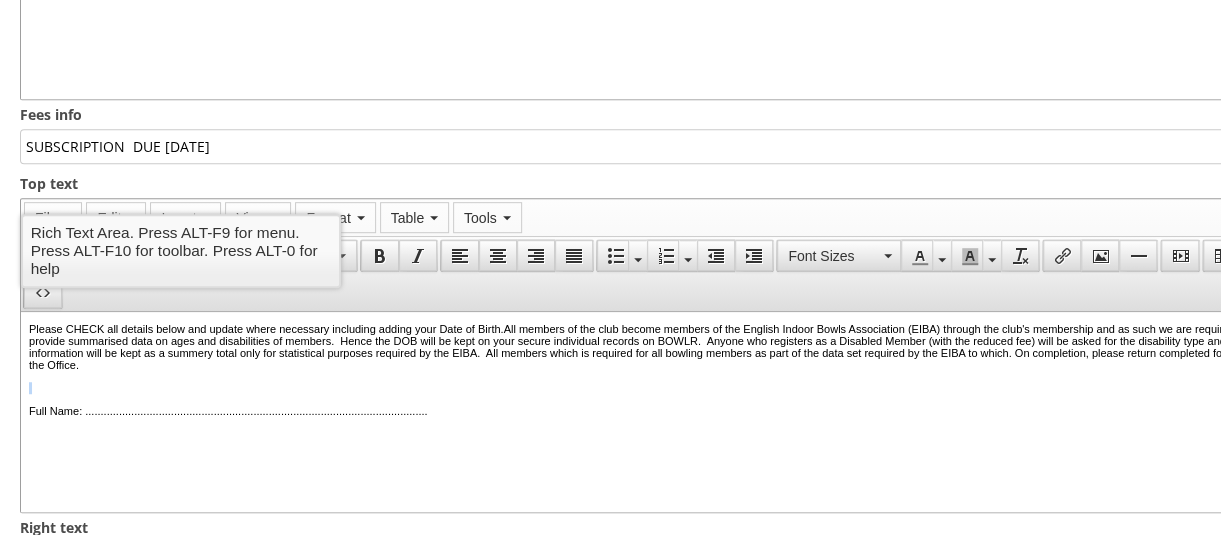 drag, startPoint x: 898, startPoint y: 368, endPoint x: 907, endPoint y: 386, distance: 20.12461 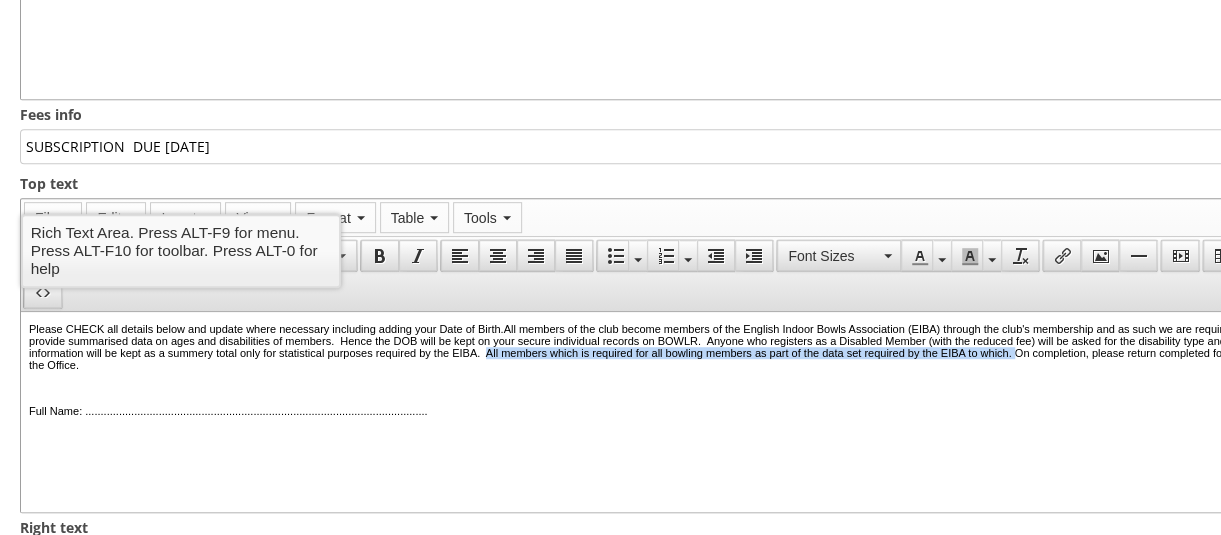 drag, startPoint x: 901, startPoint y: 360, endPoint x: 288, endPoint y: 370, distance: 613.08154 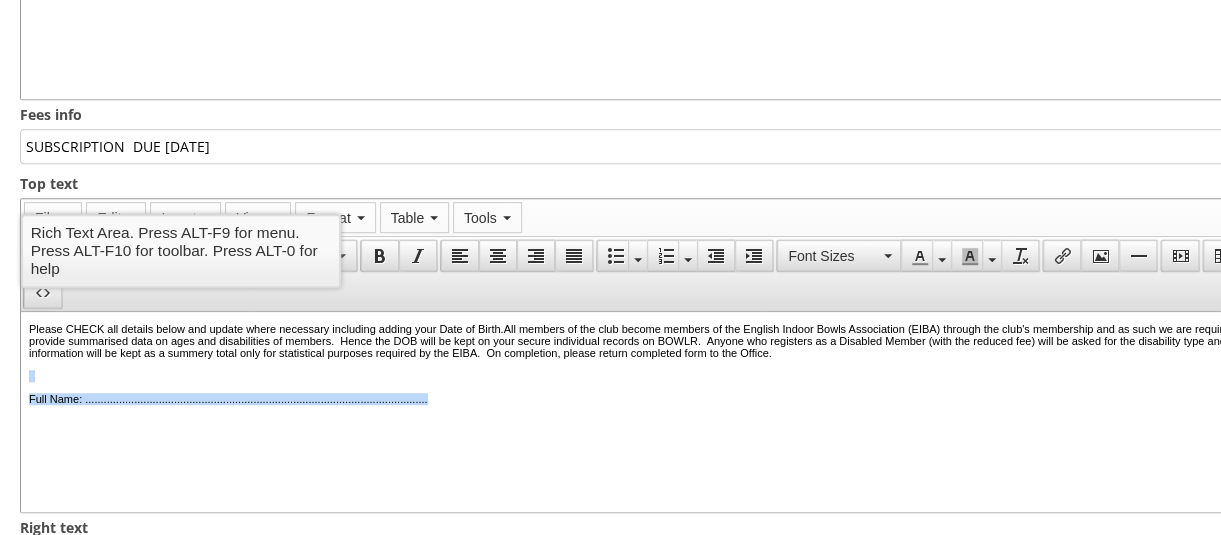 drag, startPoint x: 29, startPoint y: 380, endPoint x: 595, endPoint y: 416, distance: 567.14374 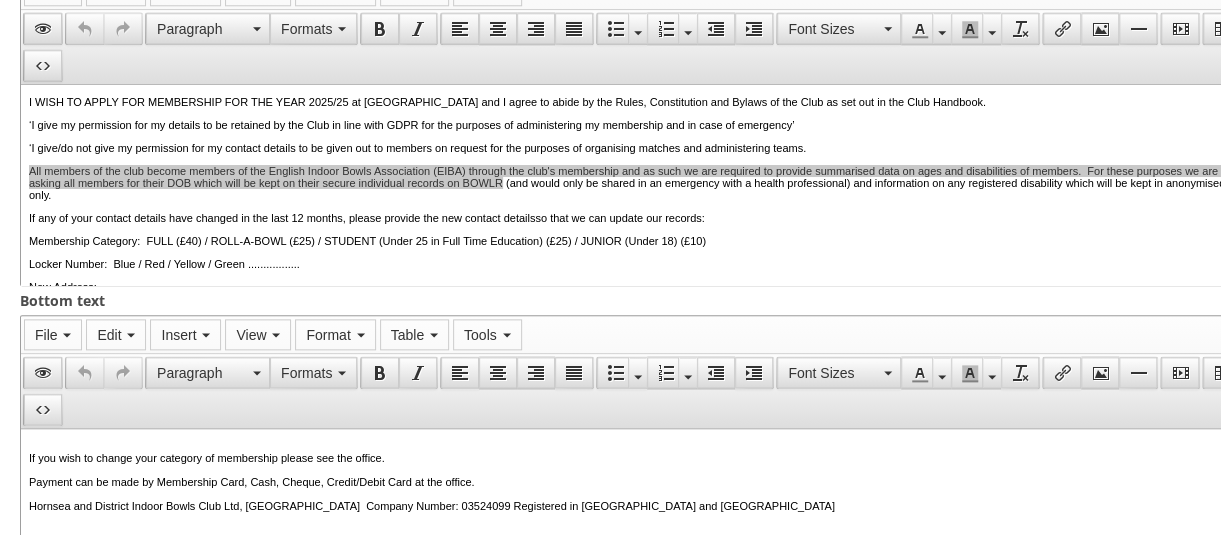 scroll, scrollTop: 1044, scrollLeft: 0, axis: vertical 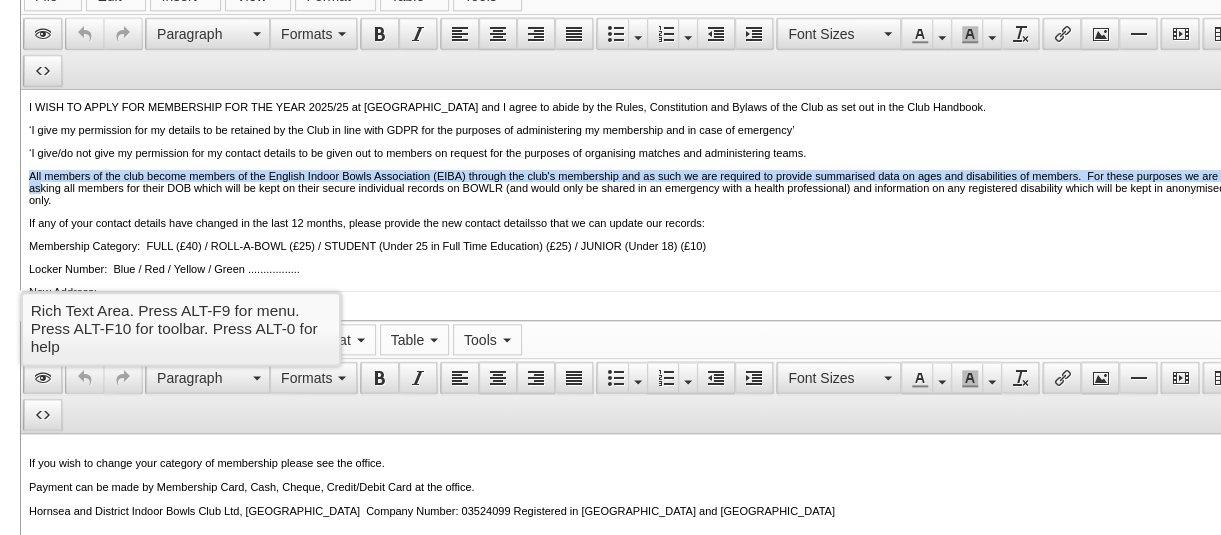 drag, startPoint x: 423, startPoint y: 209, endPoint x: 191, endPoint y: 191, distance: 232.69724 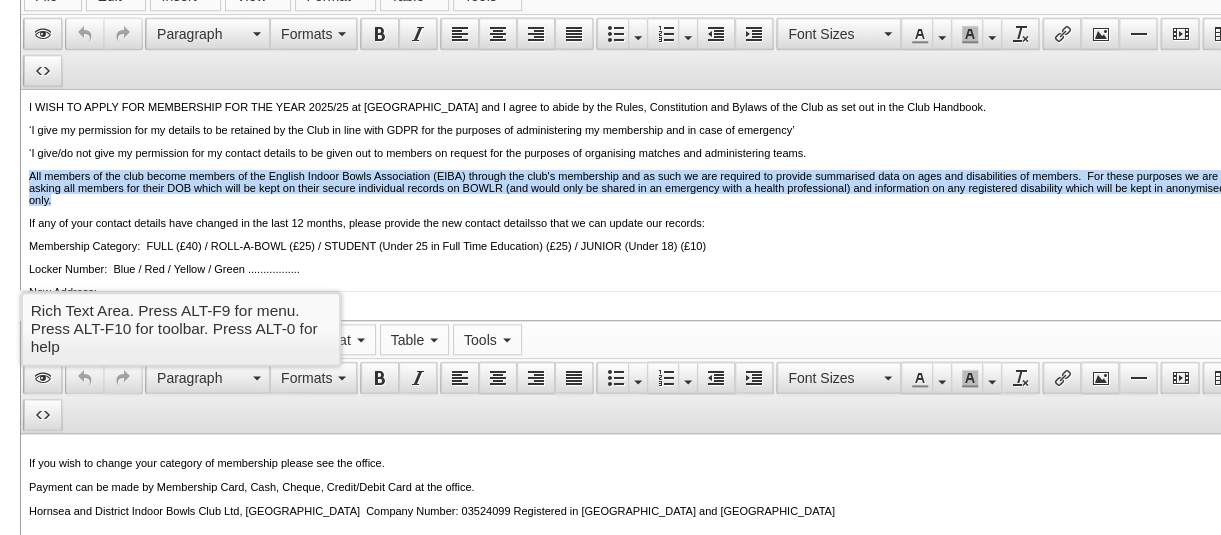 drag, startPoint x: 28, startPoint y: 180, endPoint x: 429, endPoint y: 206, distance: 401.842 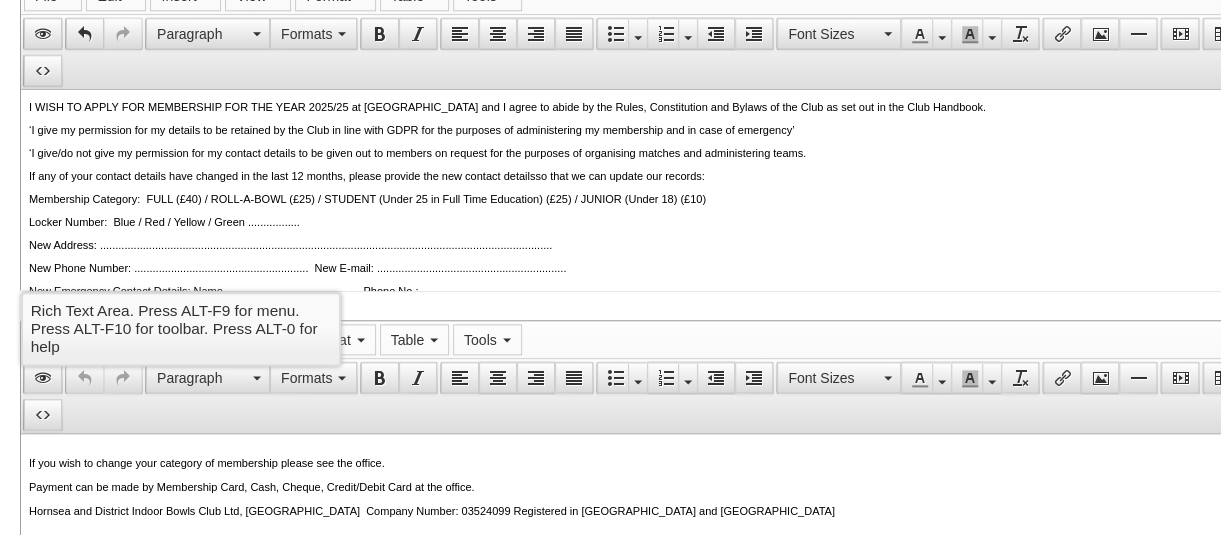 click on "If any of your contact details have changed in the last 12 months, please provide the new contact detailsso that we can update our records:" at bounding box center (640, 176) 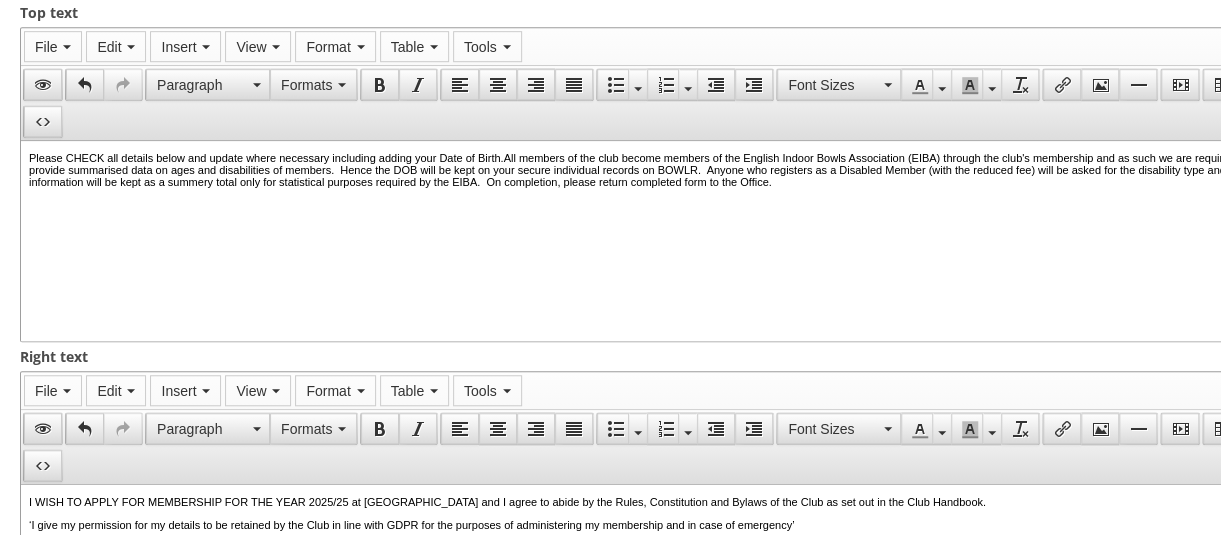 scroll, scrollTop: 661, scrollLeft: 0, axis: vertical 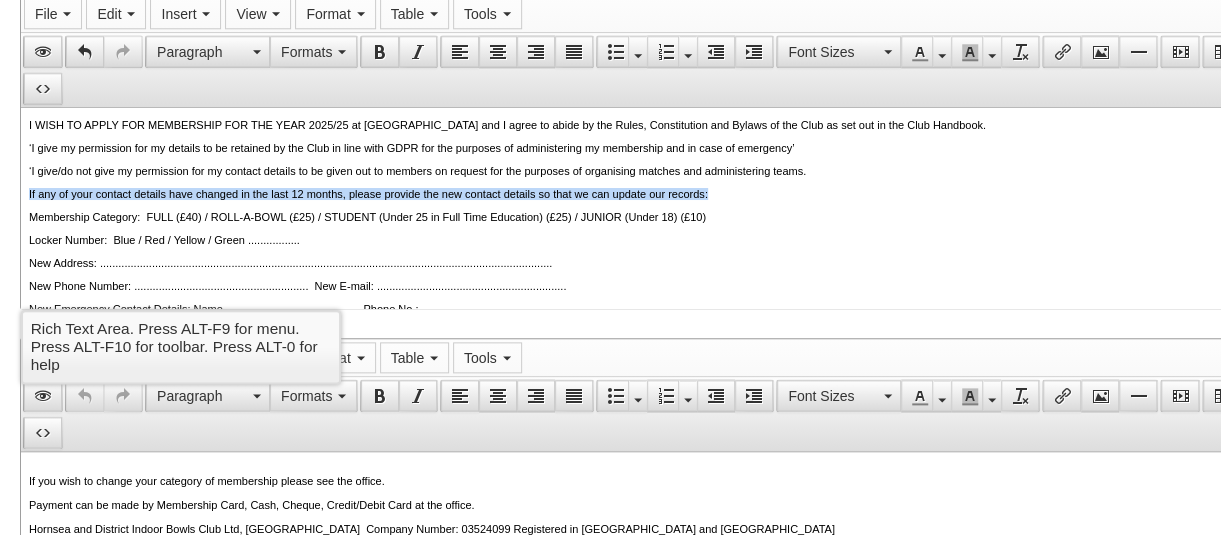 drag, startPoint x: 831, startPoint y: 203, endPoint x: 28, endPoint y: 197, distance: 803.0224 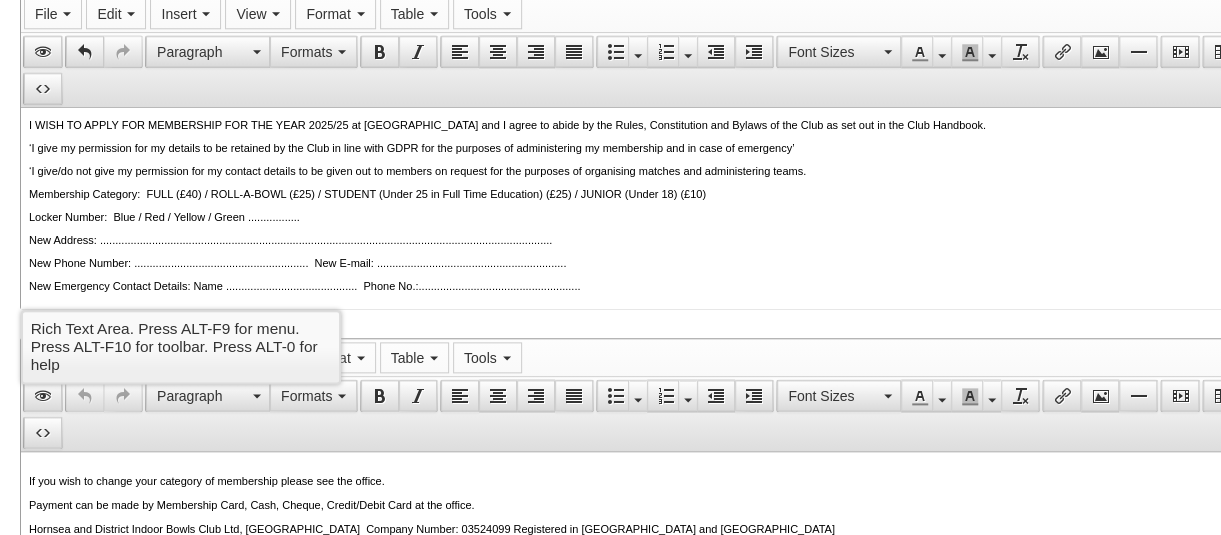 drag, startPoint x: 27, startPoint y: 198, endPoint x: 359, endPoint y: 193, distance: 332.03766 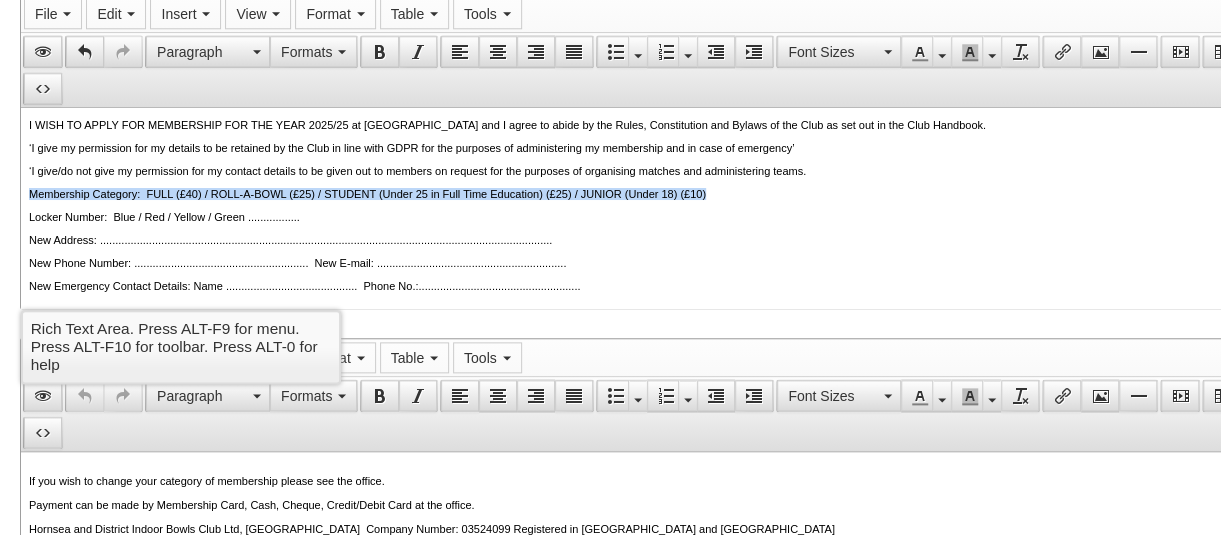 drag, startPoint x: 807, startPoint y: 200, endPoint x: 41, endPoint y: 287, distance: 770.92474 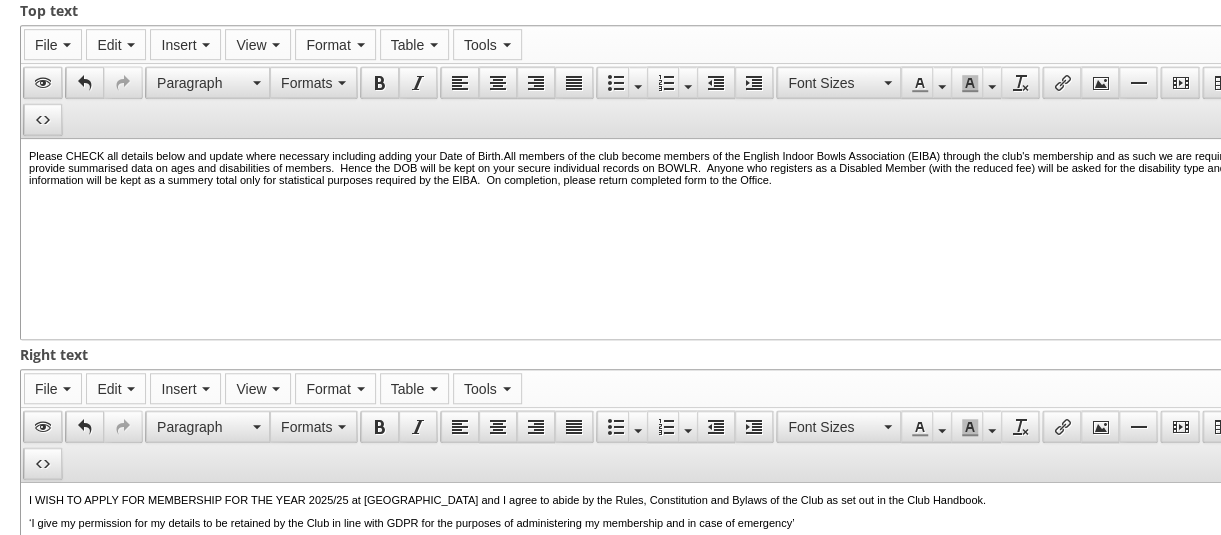 scroll, scrollTop: 649, scrollLeft: 0, axis: vertical 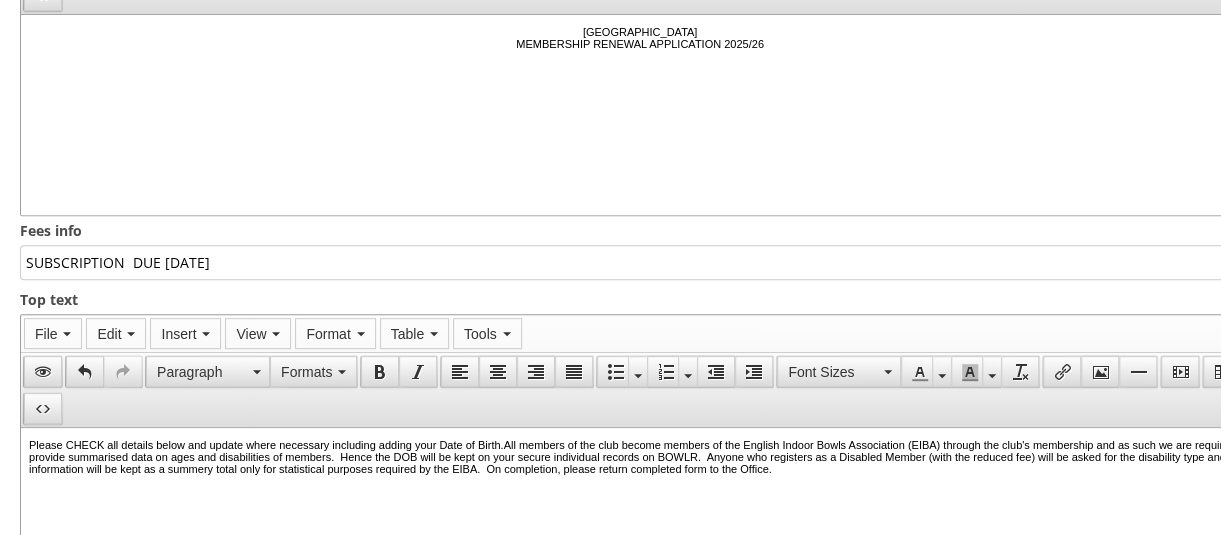 click on "SUBSCRIPTION  DUE SEPTEMBER 1st 2025" at bounding box center (640, 262) 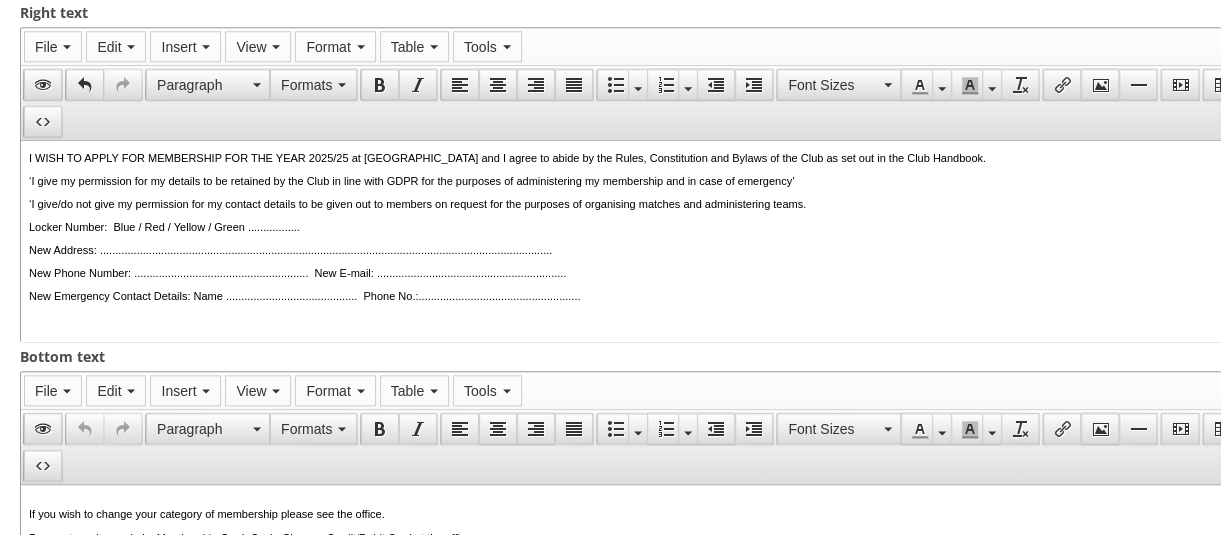 scroll, scrollTop: 1028, scrollLeft: 0, axis: vertical 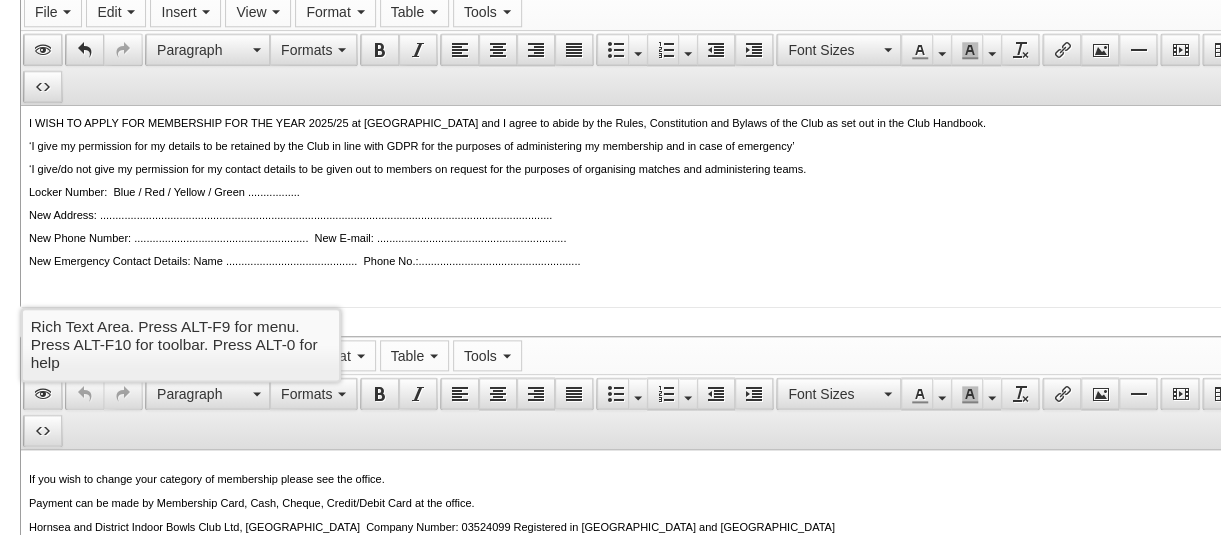 type on "SUBSCRIPTION  DUE SEPTEMBER 1st 2025                                            Locker Number ........................................" 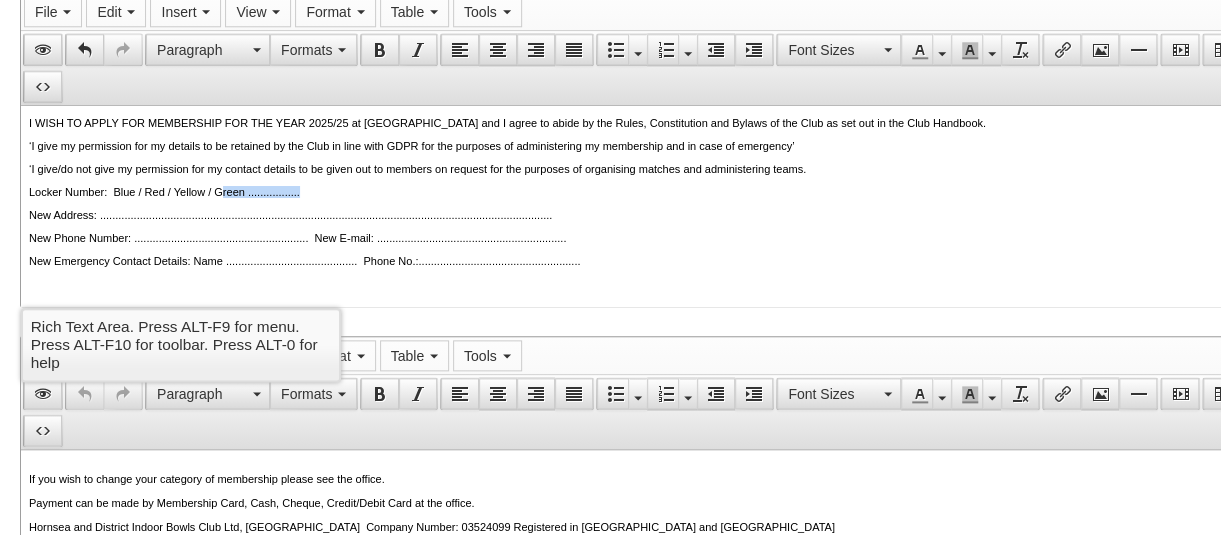 drag, startPoint x: 362, startPoint y: 195, endPoint x: 252, endPoint y: 202, distance: 110.2225 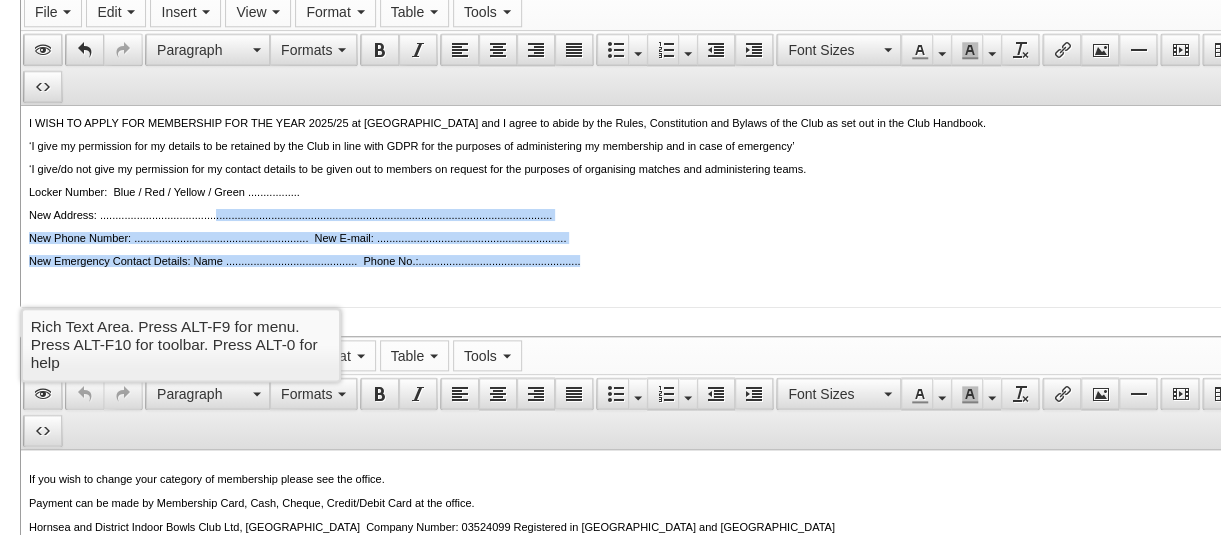 drag, startPoint x: 723, startPoint y: 253, endPoint x: 262, endPoint y: 215, distance: 462.5635 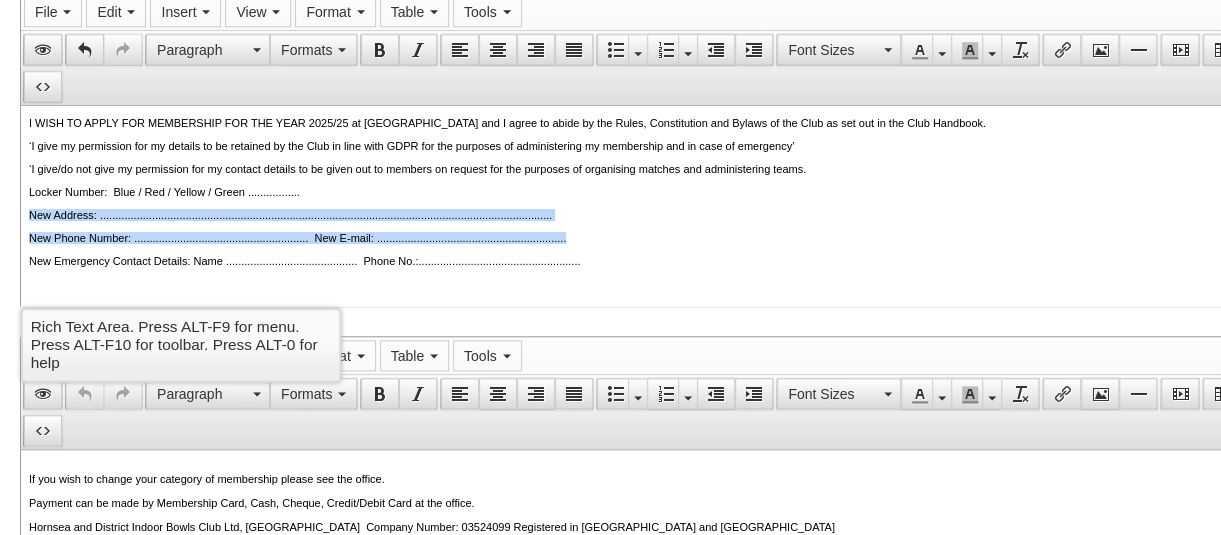 drag, startPoint x: 27, startPoint y: 223, endPoint x: 722, endPoint y: 241, distance: 695.23303 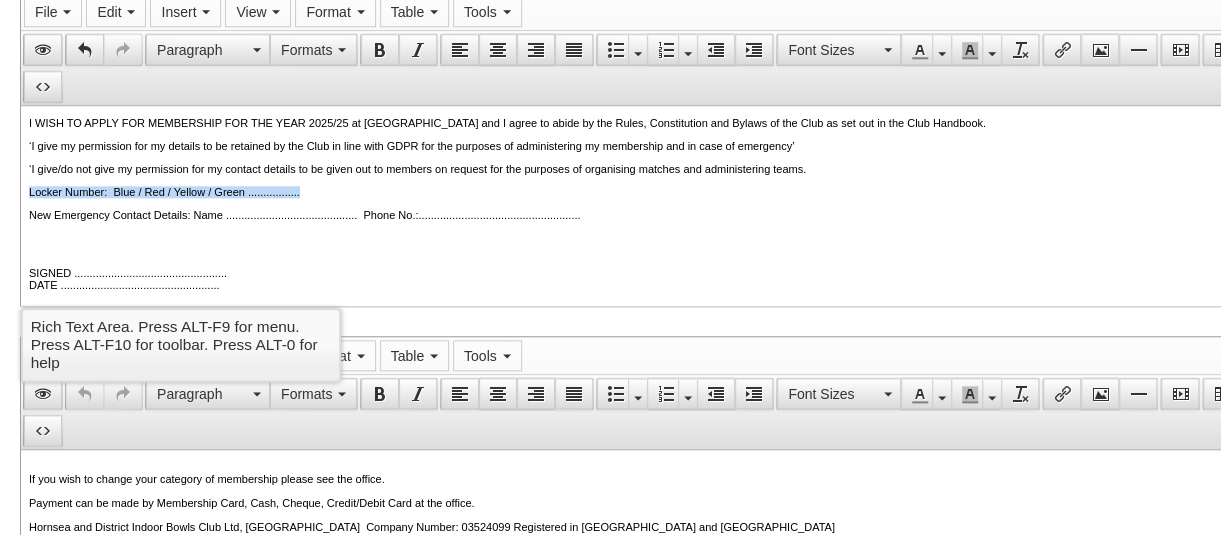 drag, startPoint x: 373, startPoint y: 195, endPoint x: 23, endPoint y: 191, distance: 350.02286 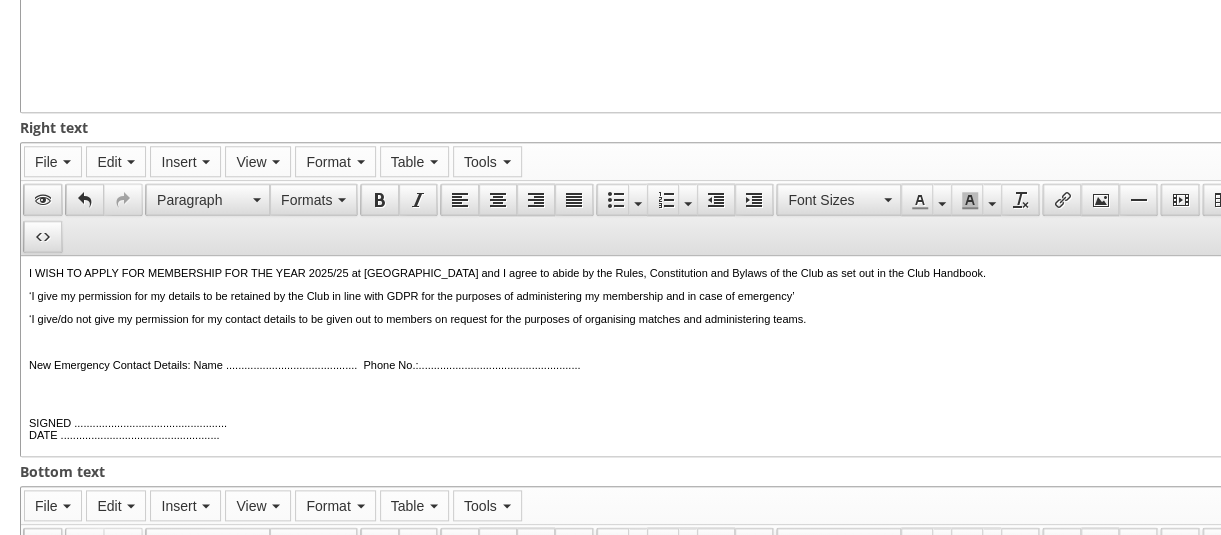 scroll, scrollTop: 890, scrollLeft: 0, axis: vertical 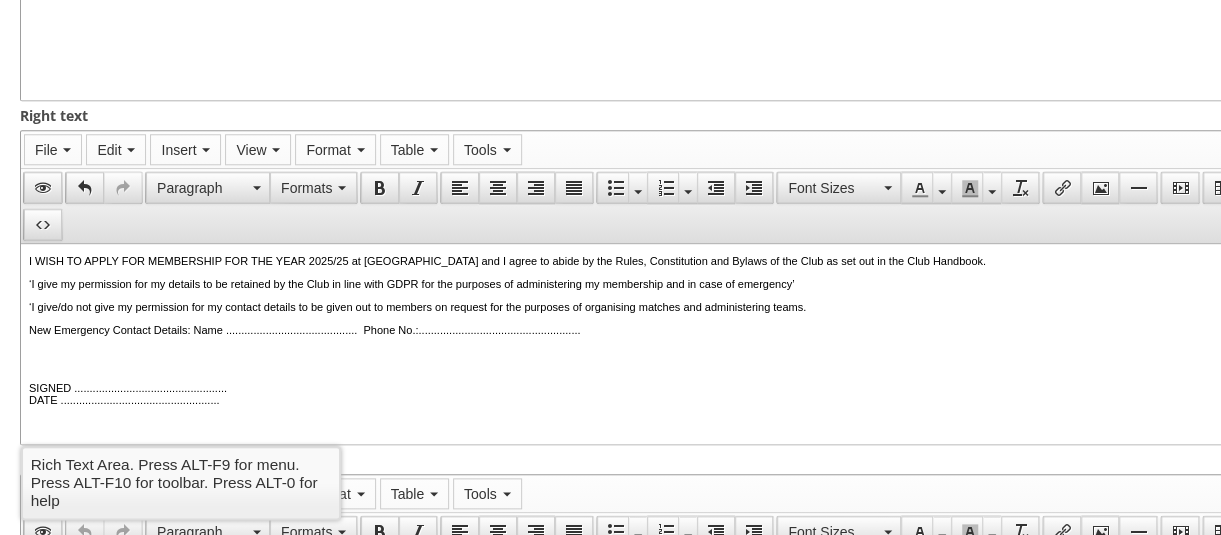 click on "‘I give/do not give my permission for my contact details to be given out to members on request for the purposes of organising matches and administering teams." at bounding box center [640, 307] 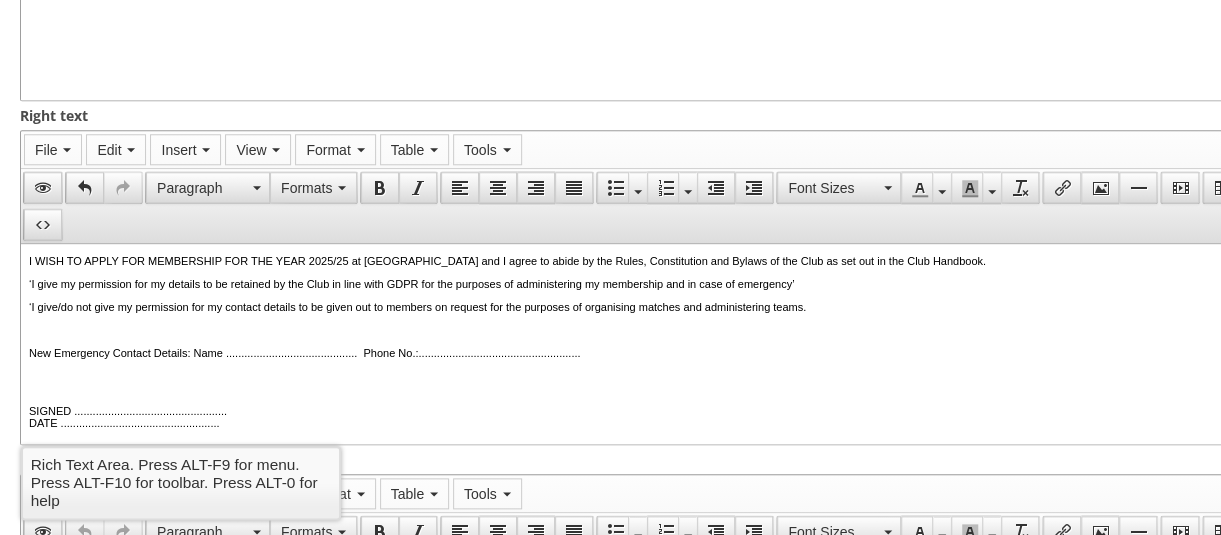 click at bounding box center (640, 376) 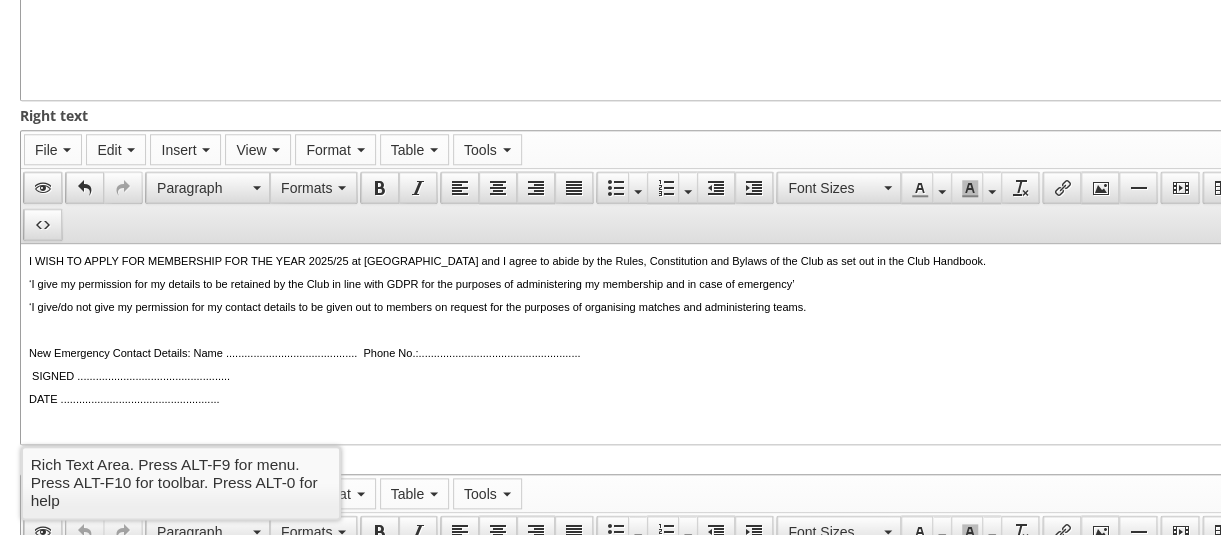 click on "DATE ...................................................." at bounding box center (640, 399) 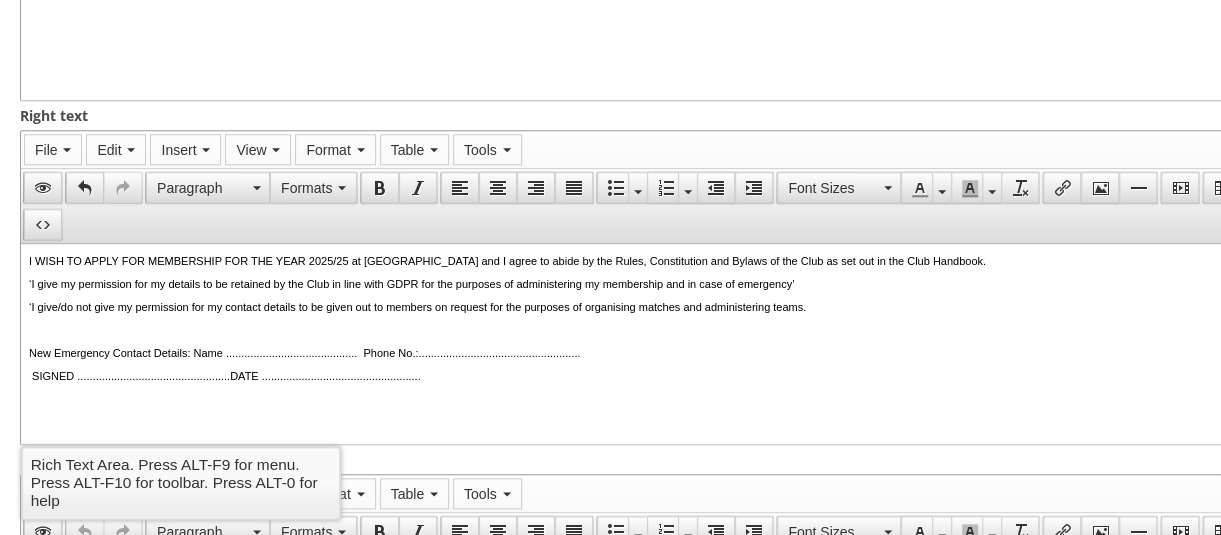 click on "I WISH TO APPLY FOR MEMBERSHIP FOR THE YEAR 2025/25 at Hornsea Bowls Centre and I agree to abide by the Rules, Constitution and Bylaws of the Club as set out in the Club Handbook. ‘I give my permission for my details to be retained by the Club in line with GDPR for the purposes of administering my membership and in case of emergency’ ‘I give/do not give my permission for my contact details to be given out to members on request for the purposes of organising matches and administering teams.    New Emergency Contact Details: Name ...........................................  Phone No.:.....................................................   SIGNED ..................................................     DATE ...................................................." at bounding box center (640, 318) 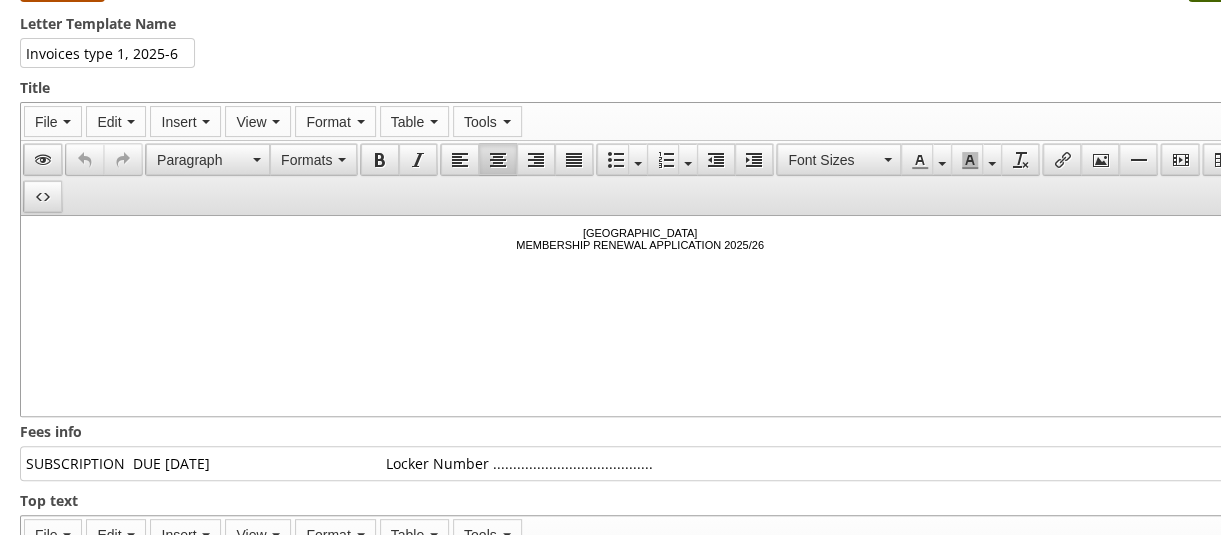 scroll, scrollTop: 0, scrollLeft: 0, axis: both 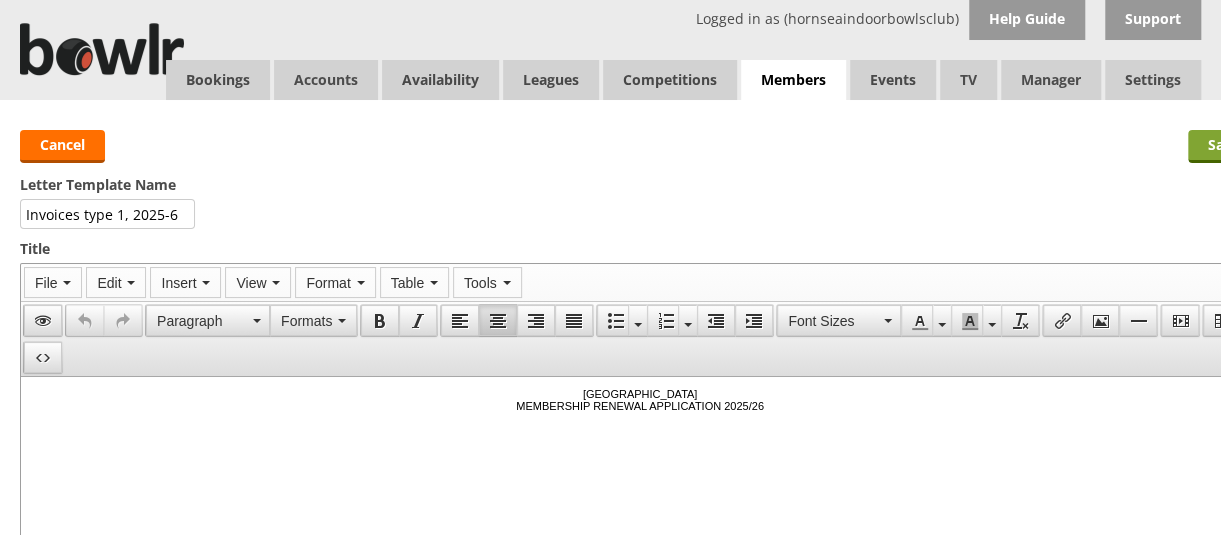 click on "Save" at bounding box center [1224, 146] 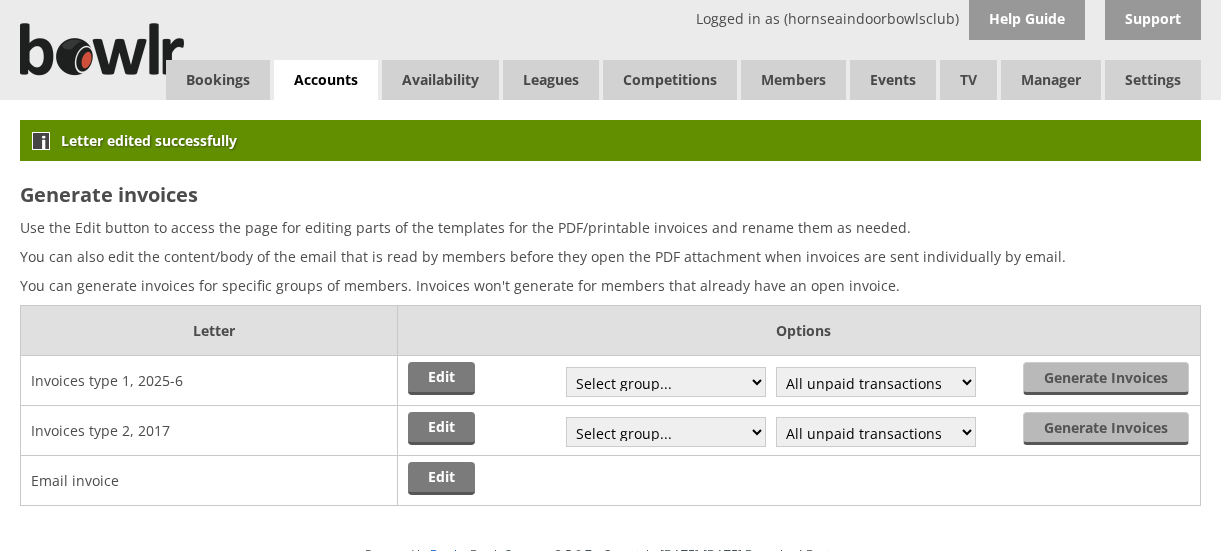 scroll, scrollTop: 0, scrollLeft: 0, axis: both 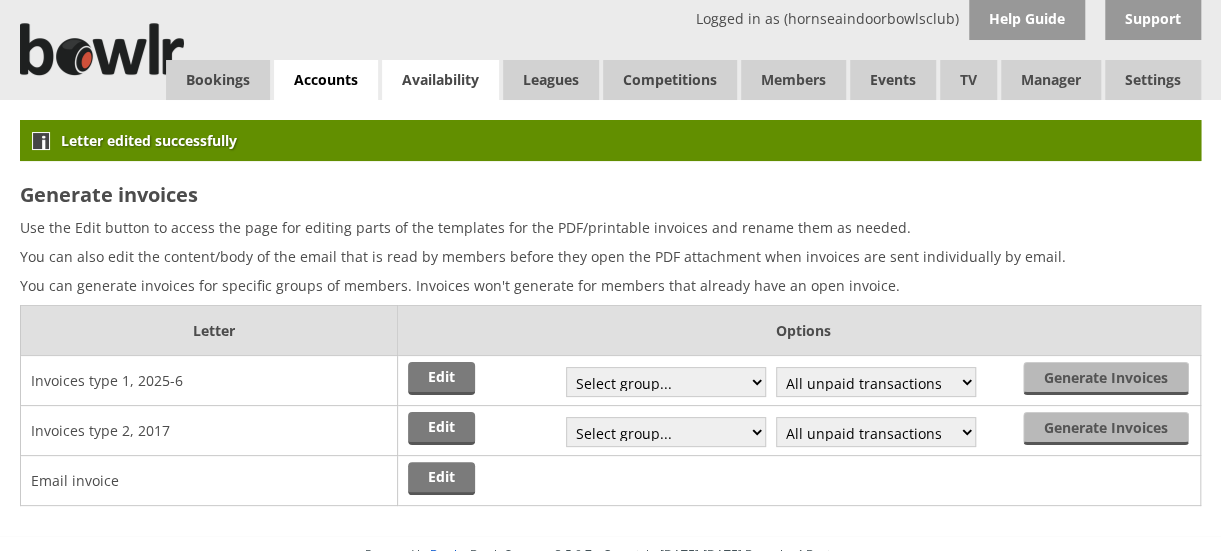 click on "Availability" at bounding box center [440, 80] 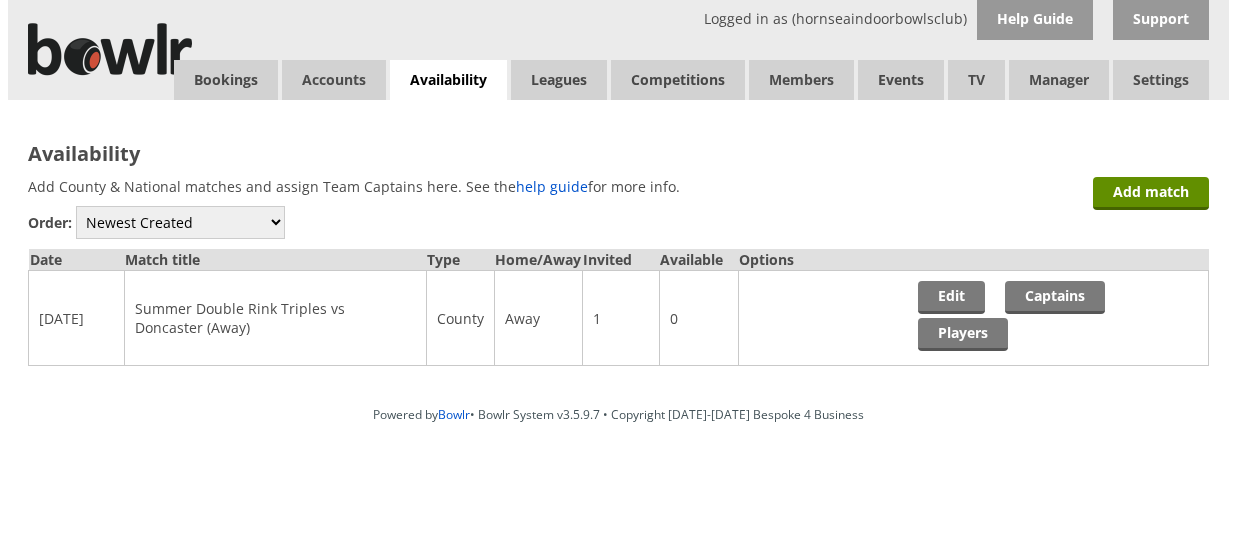 scroll, scrollTop: 0, scrollLeft: 0, axis: both 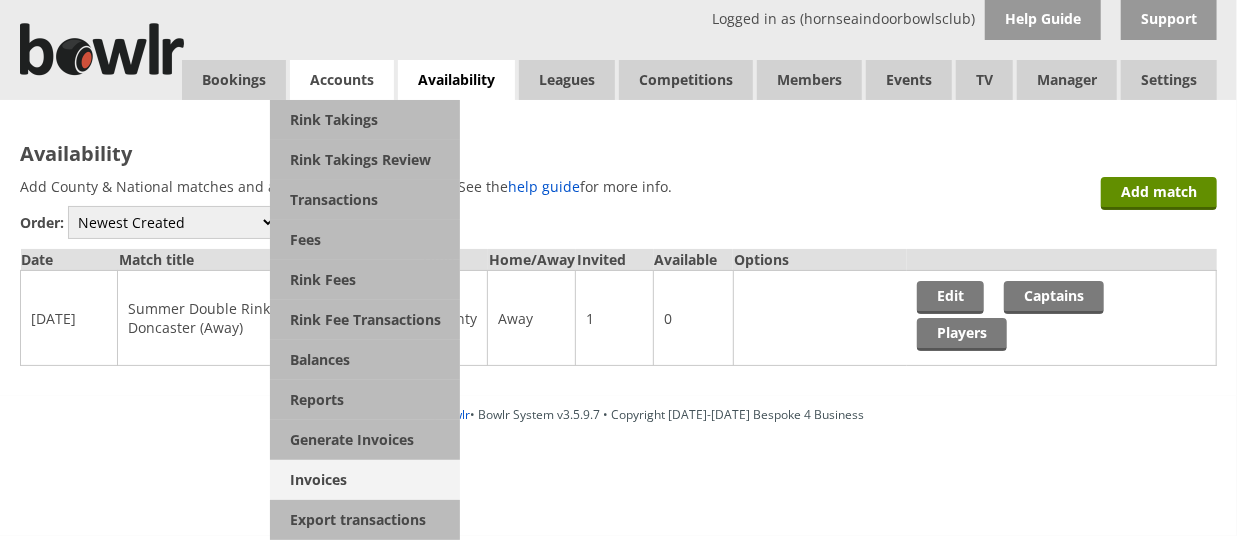 click on "Invoices" at bounding box center [365, 480] 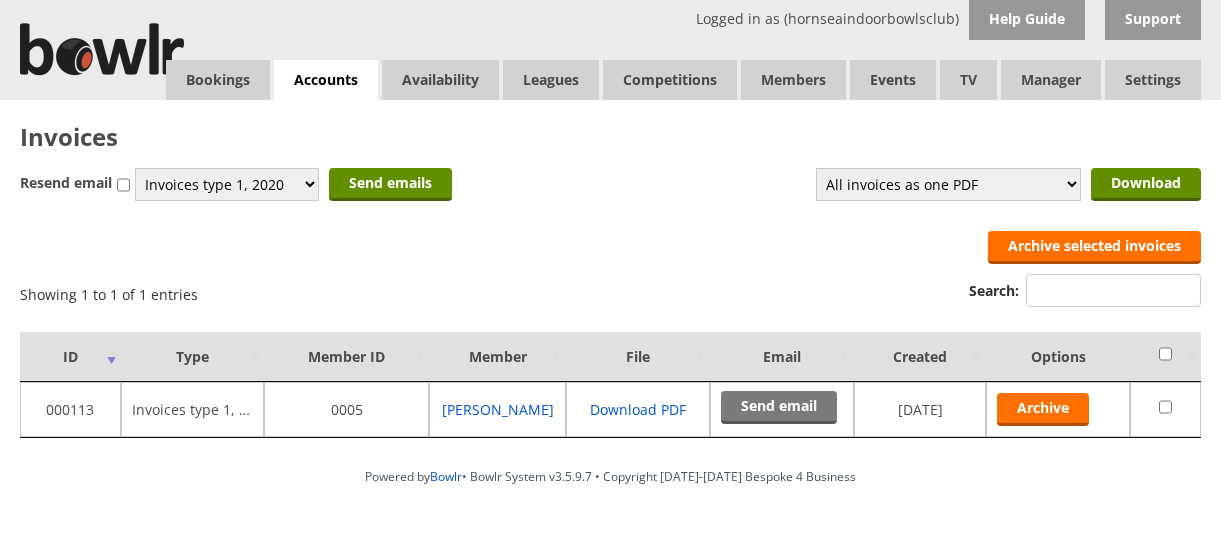 scroll, scrollTop: 0, scrollLeft: 0, axis: both 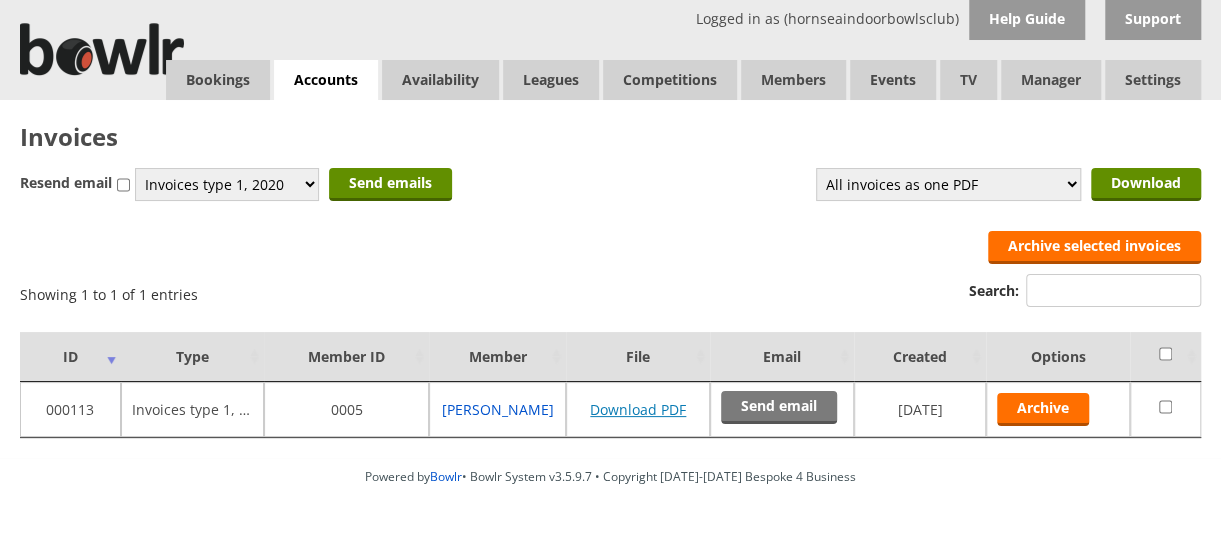 click on "Download PDF" at bounding box center (638, 409) 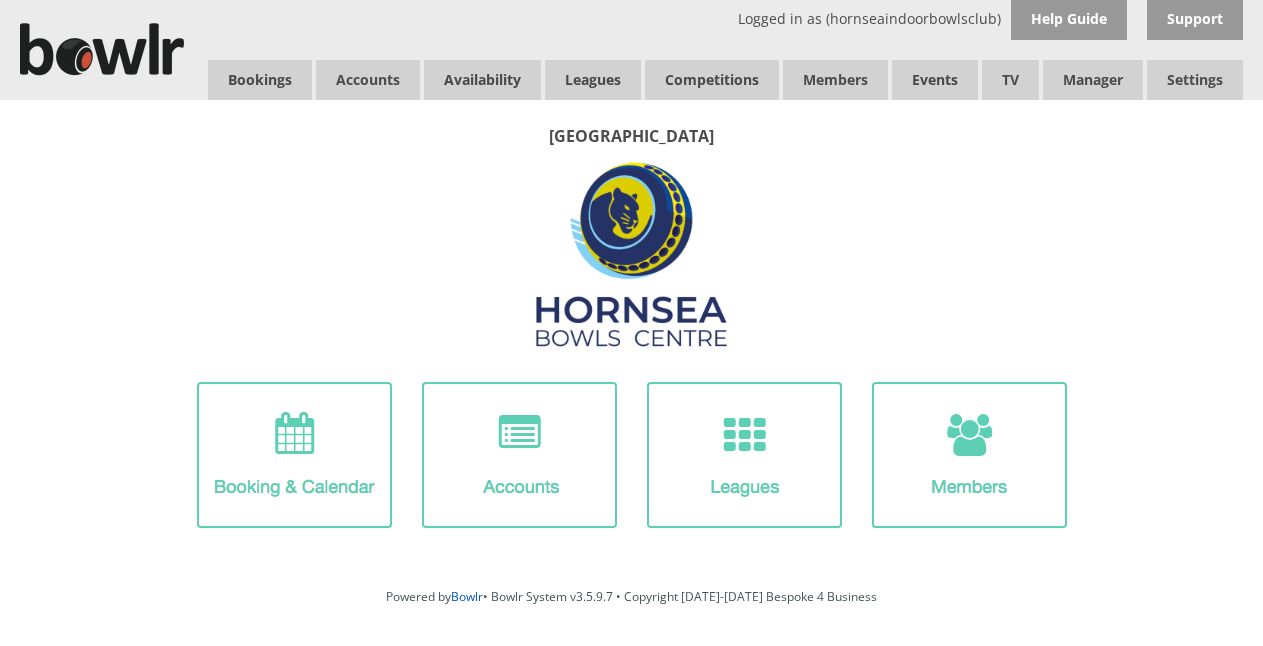 scroll, scrollTop: 0, scrollLeft: 0, axis: both 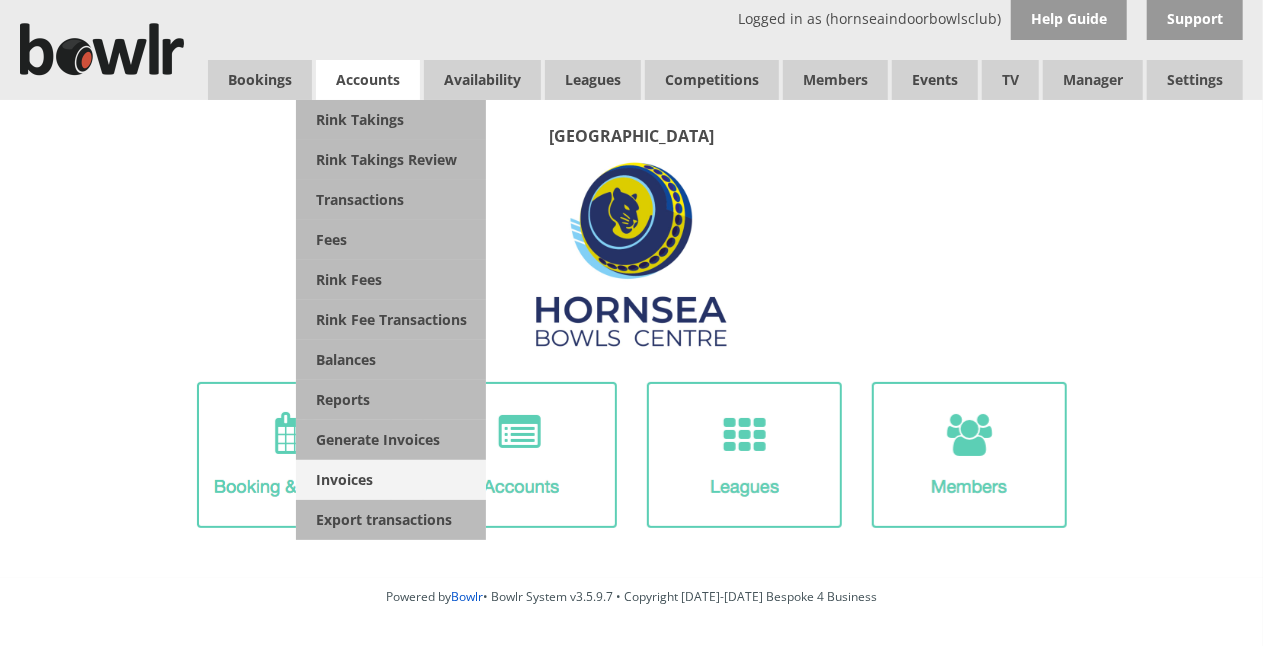 click on "Invoices" at bounding box center [391, 480] 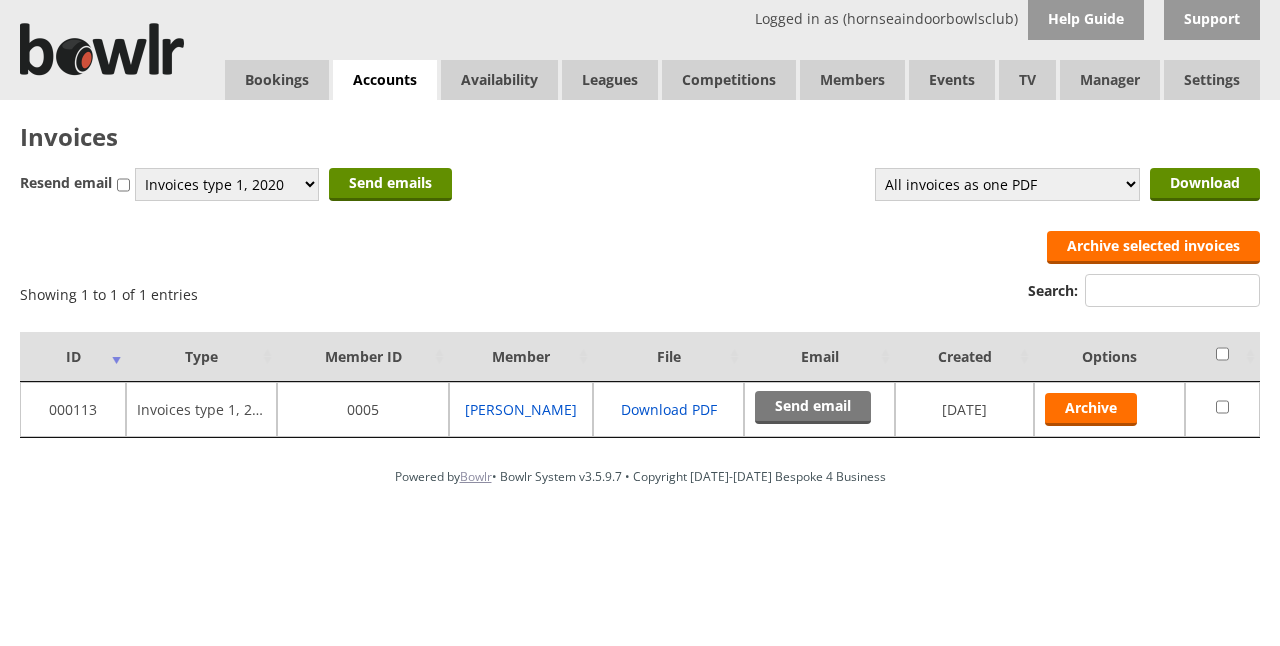 scroll, scrollTop: 0, scrollLeft: 0, axis: both 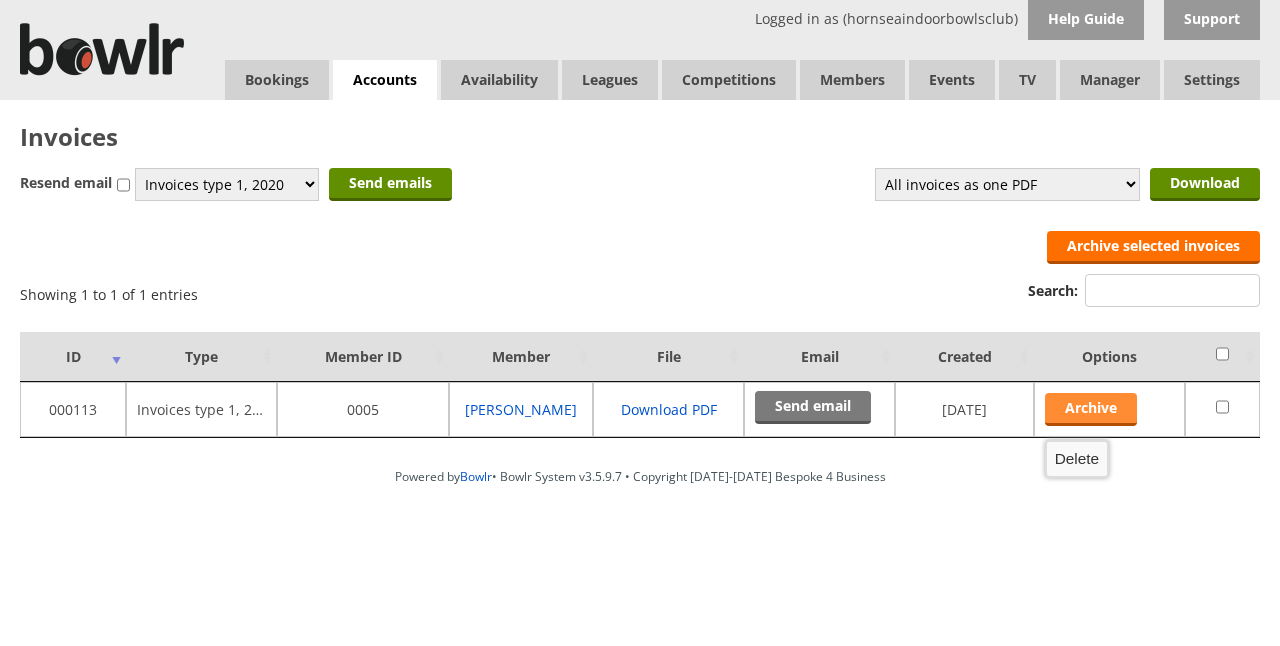 click on "Archive" at bounding box center [1091, 409] 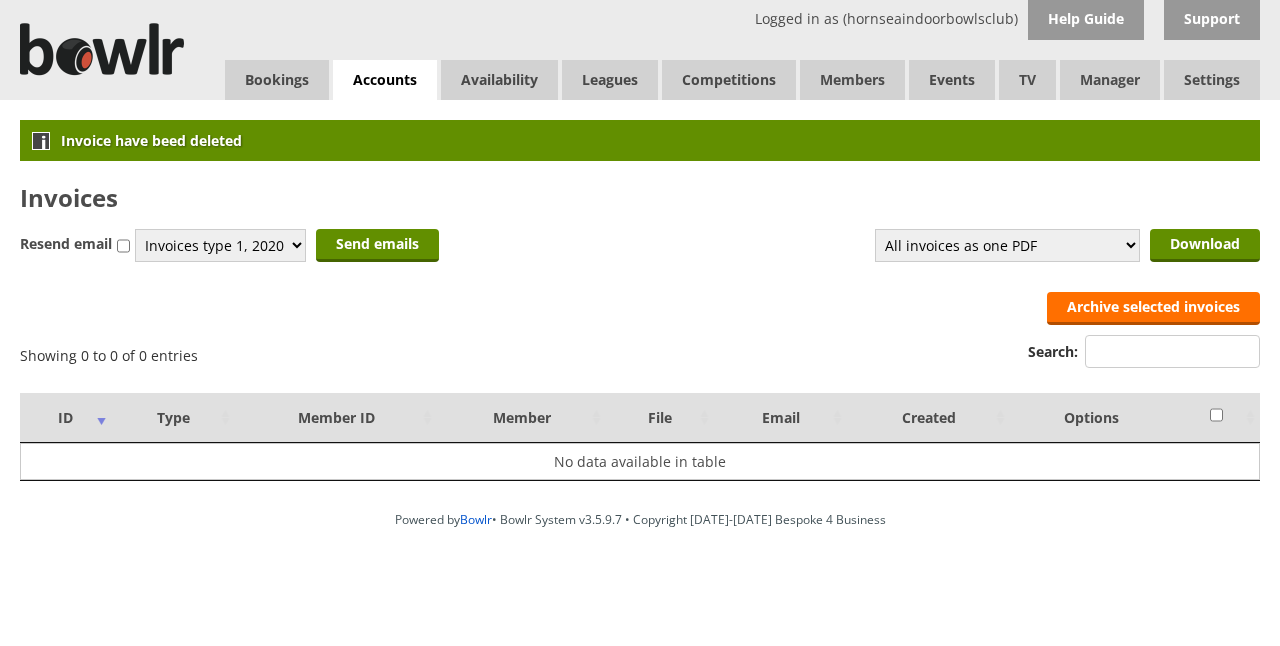 scroll, scrollTop: 0, scrollLeft: 0, axis: both 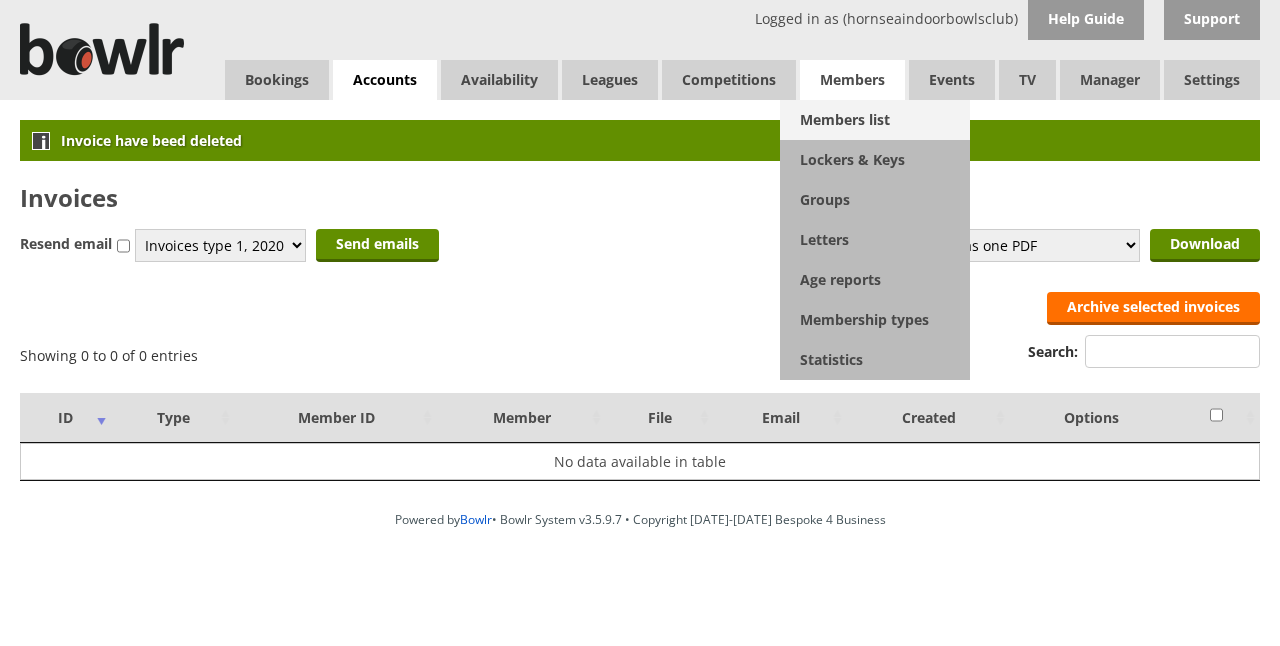 click on "Members list" at bounding box center [875, 120] 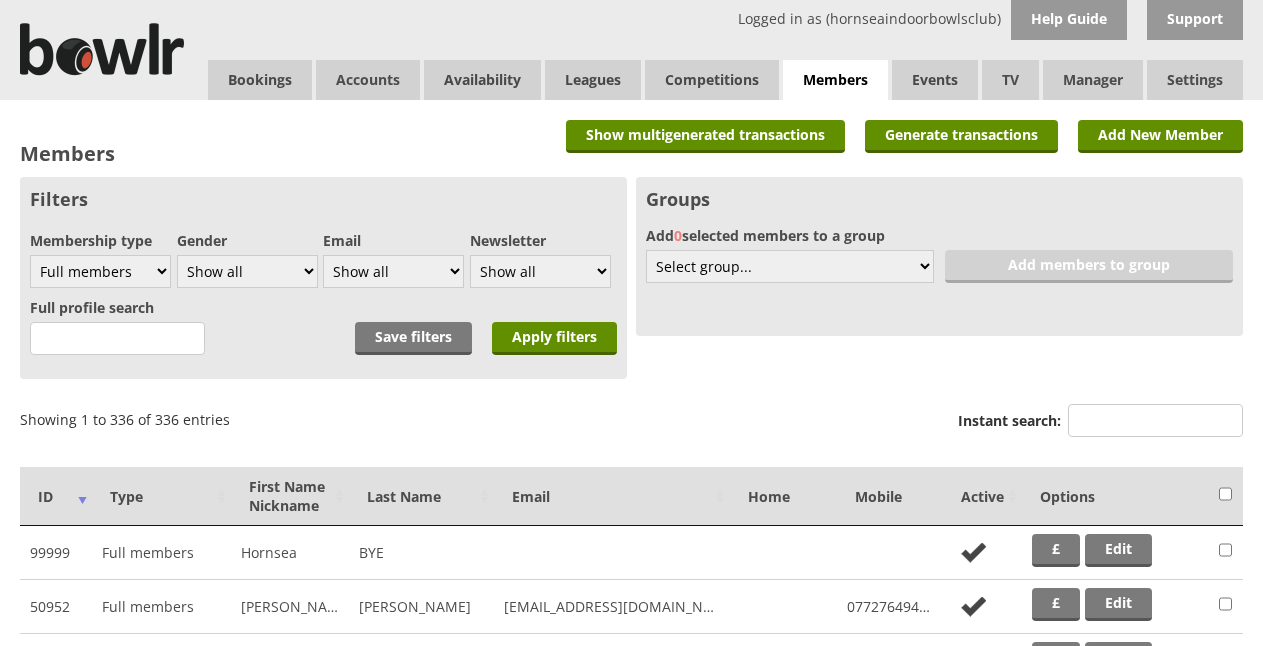 scroll, scrollTop: 0, scrollLeft: 0, axis: both 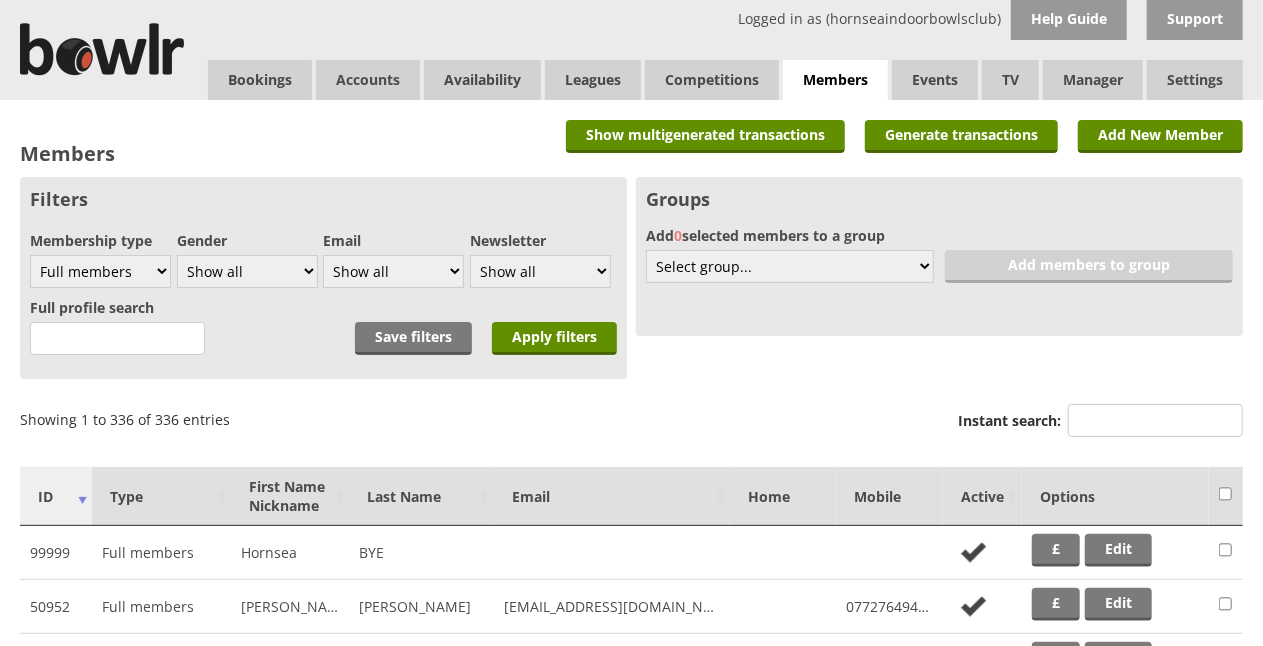 click on "ID" at bounding box center [56, 496] 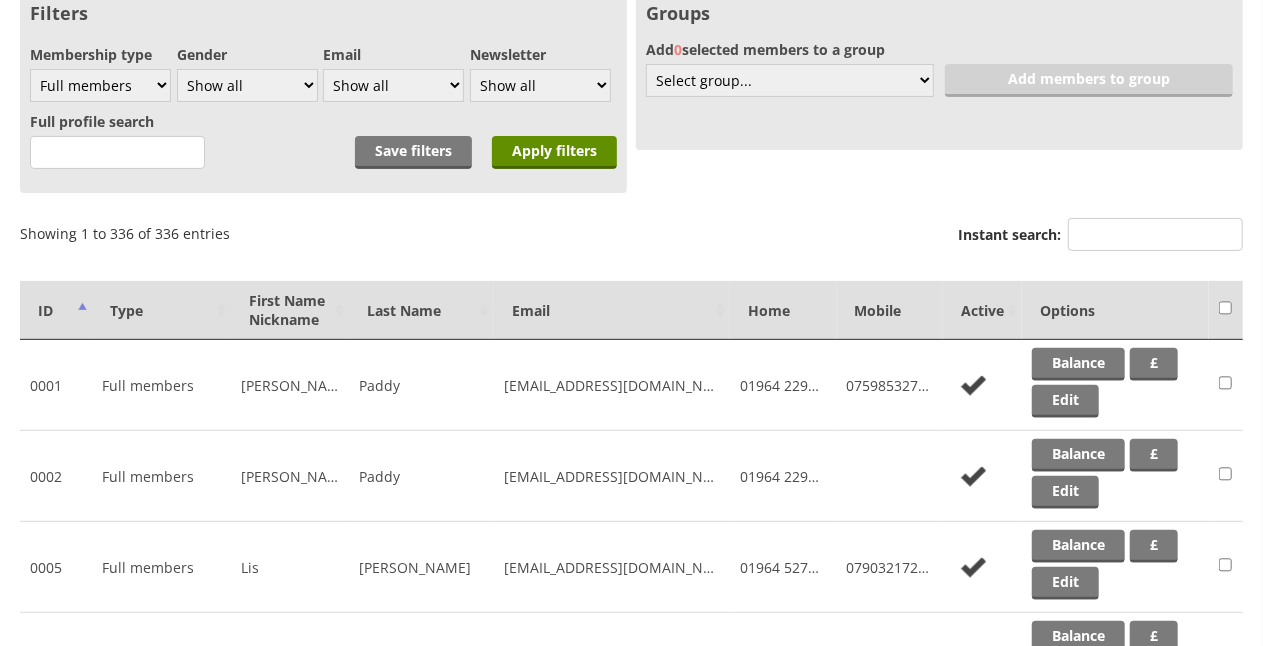 scroll, scrollTop: 200, scrollLeft: 0, axis: vertical 